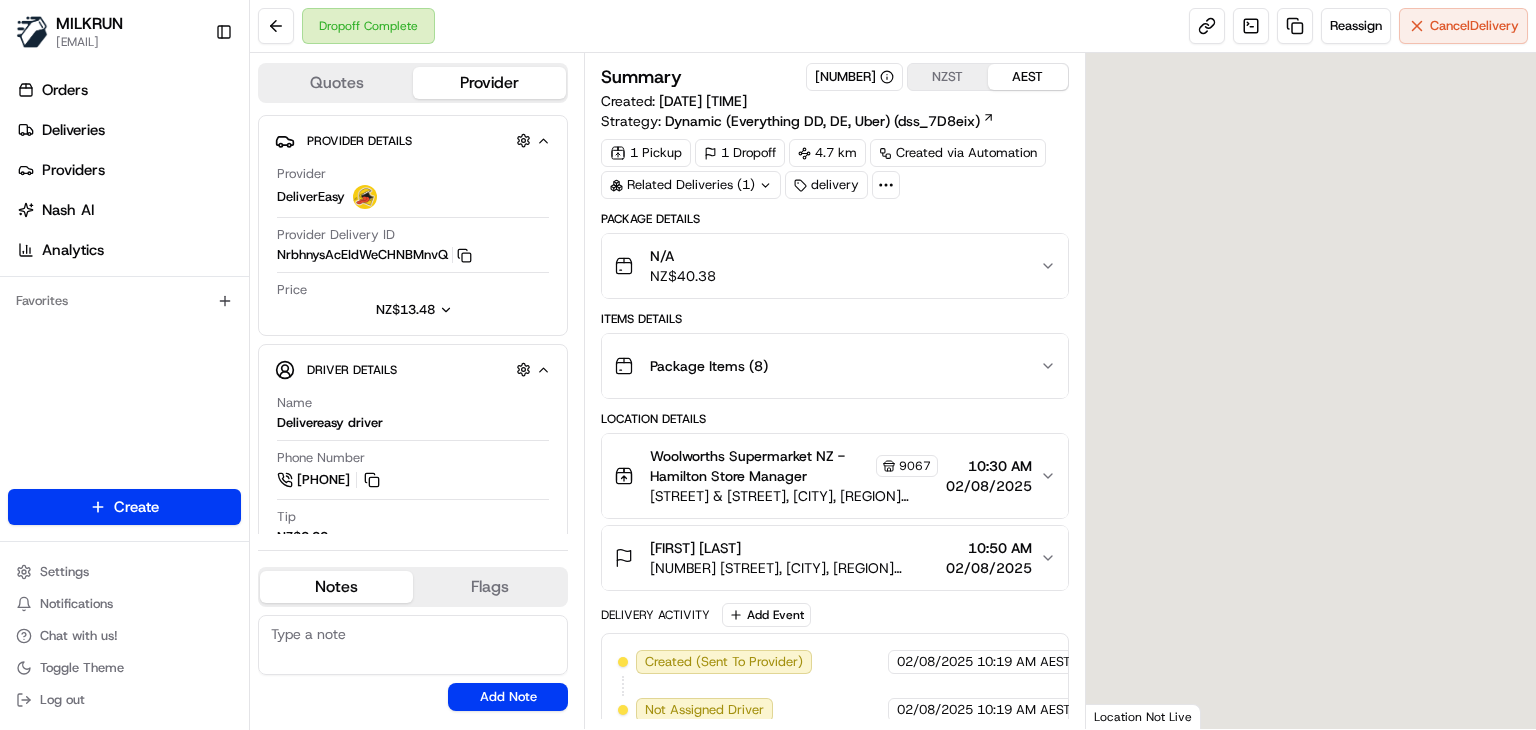 scroll, scrollTop: 0, scrollLeft: 0, axis: both 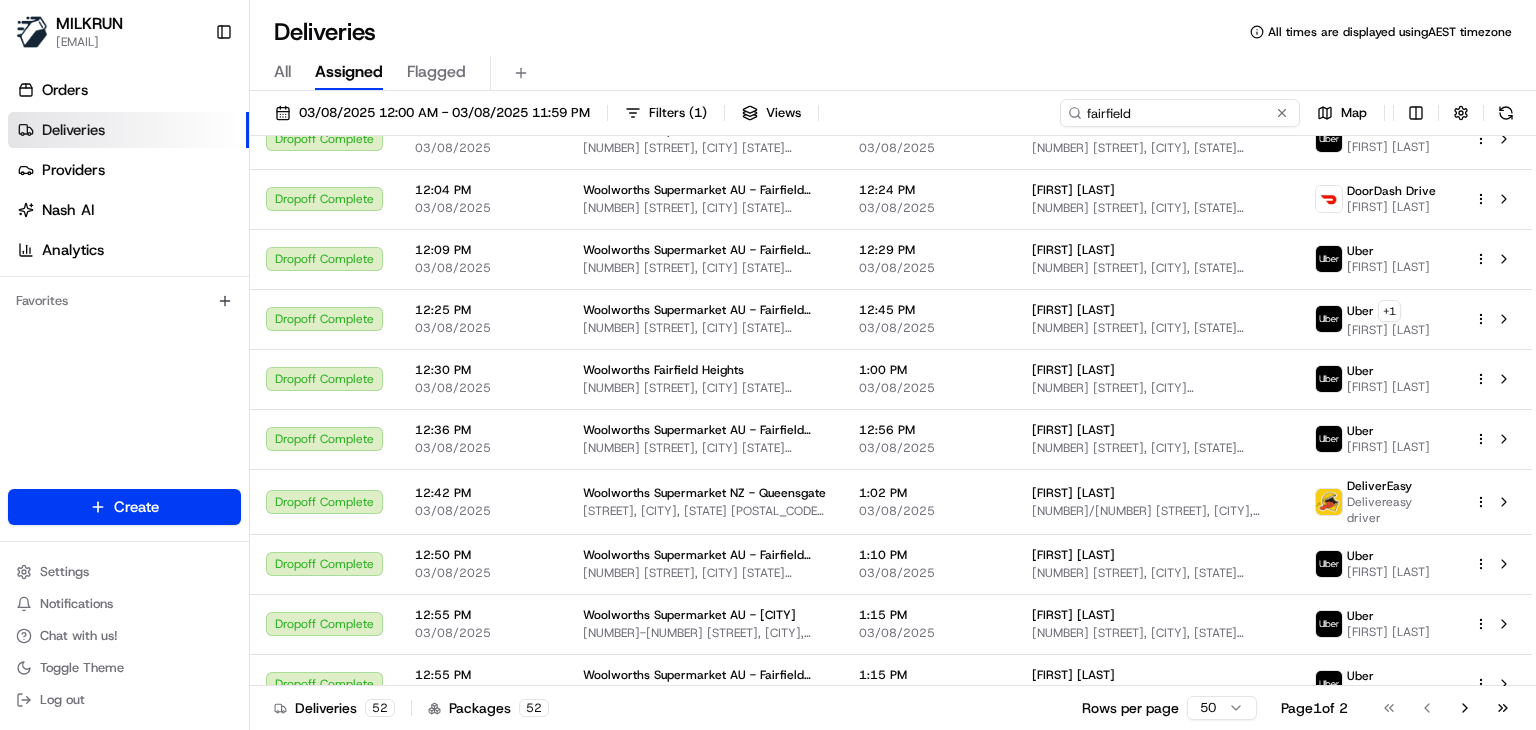 click on "fairfield" at bounding box center (1180, 113) 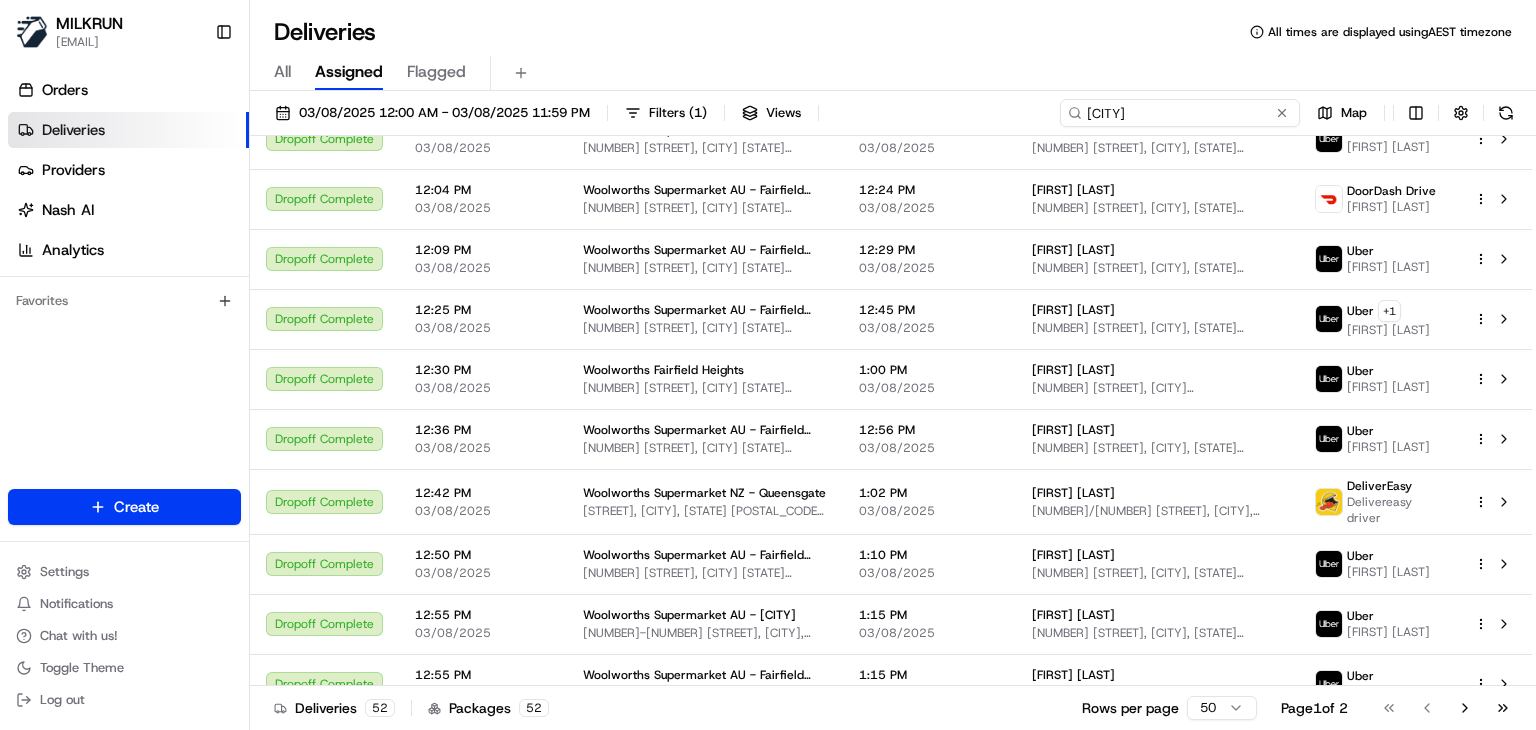 type on "Leppington" 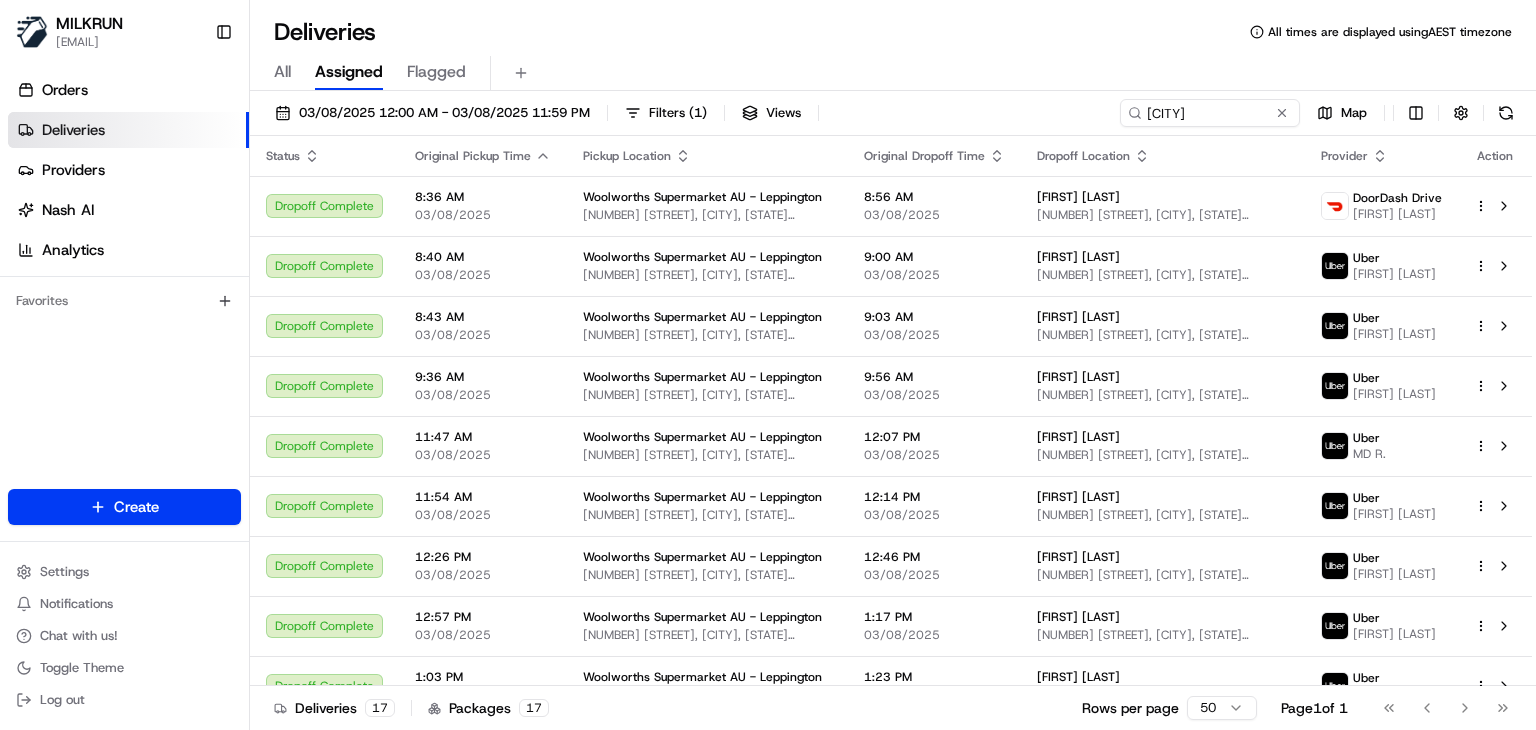 click on "All Assigned Flagged" at bounding box center [893, 73] 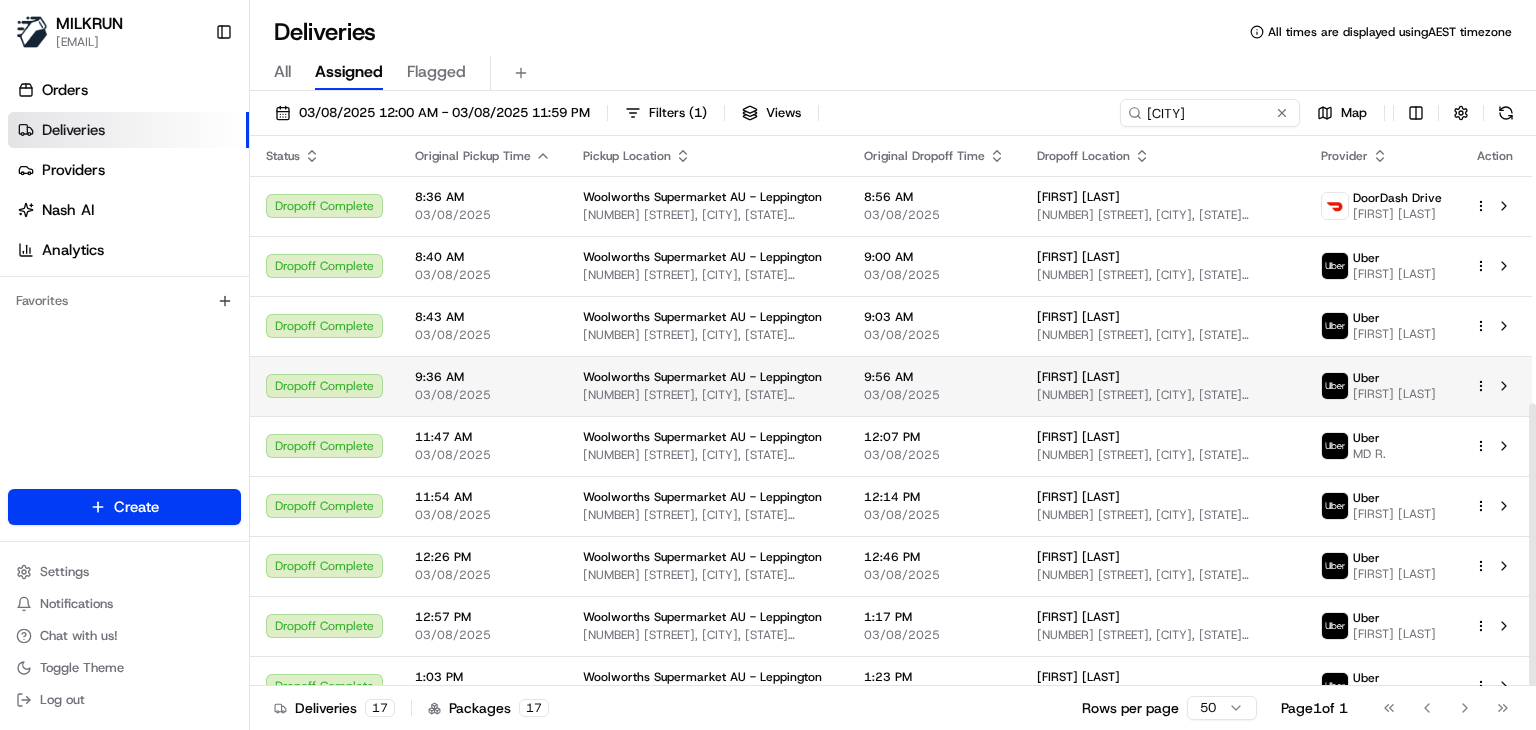 scroll, scrollTop: 520, scrollLeft: 0, axis: vertical 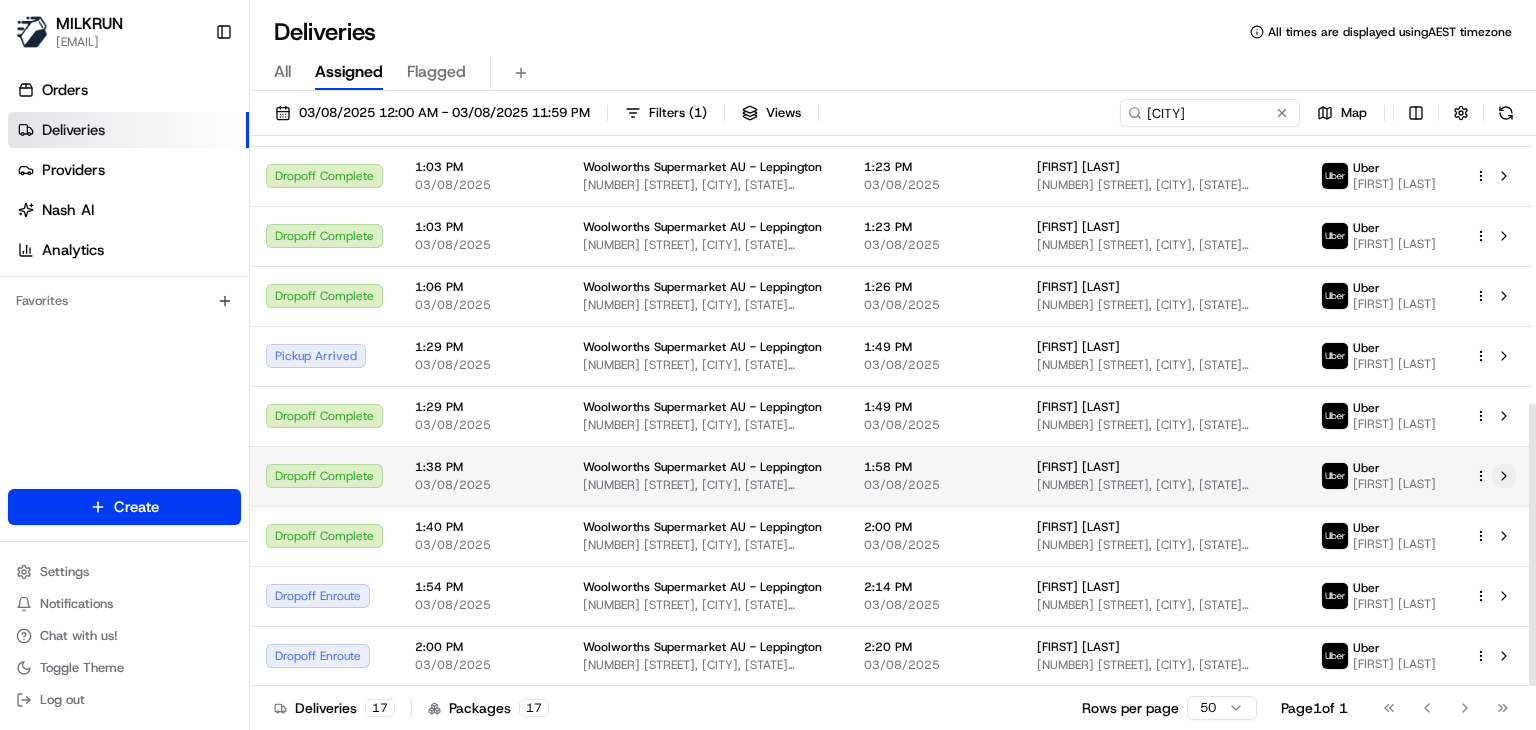 click at bounding box center [1504, 476] 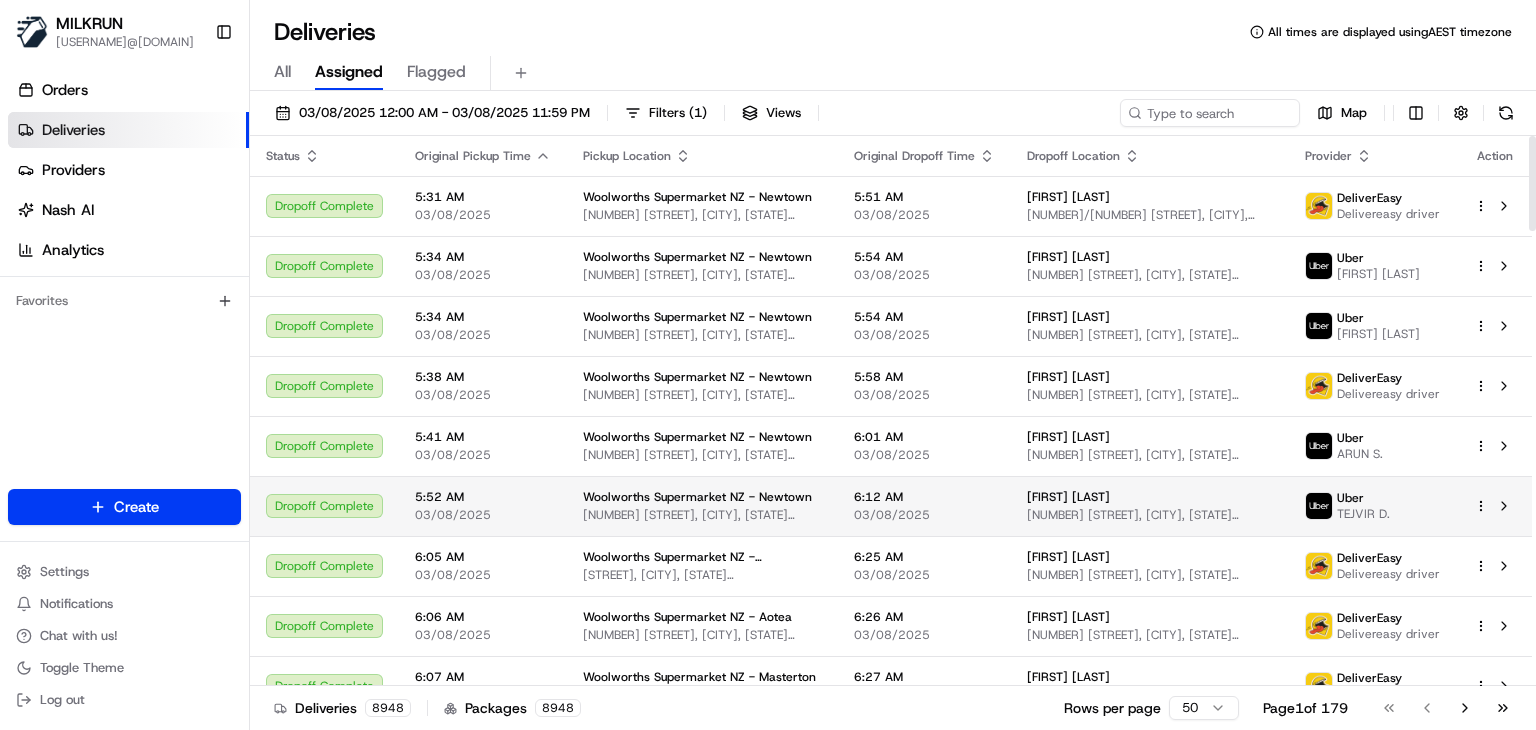 scroll, scrollTop: 0, scrollLeft: 0, axis: both 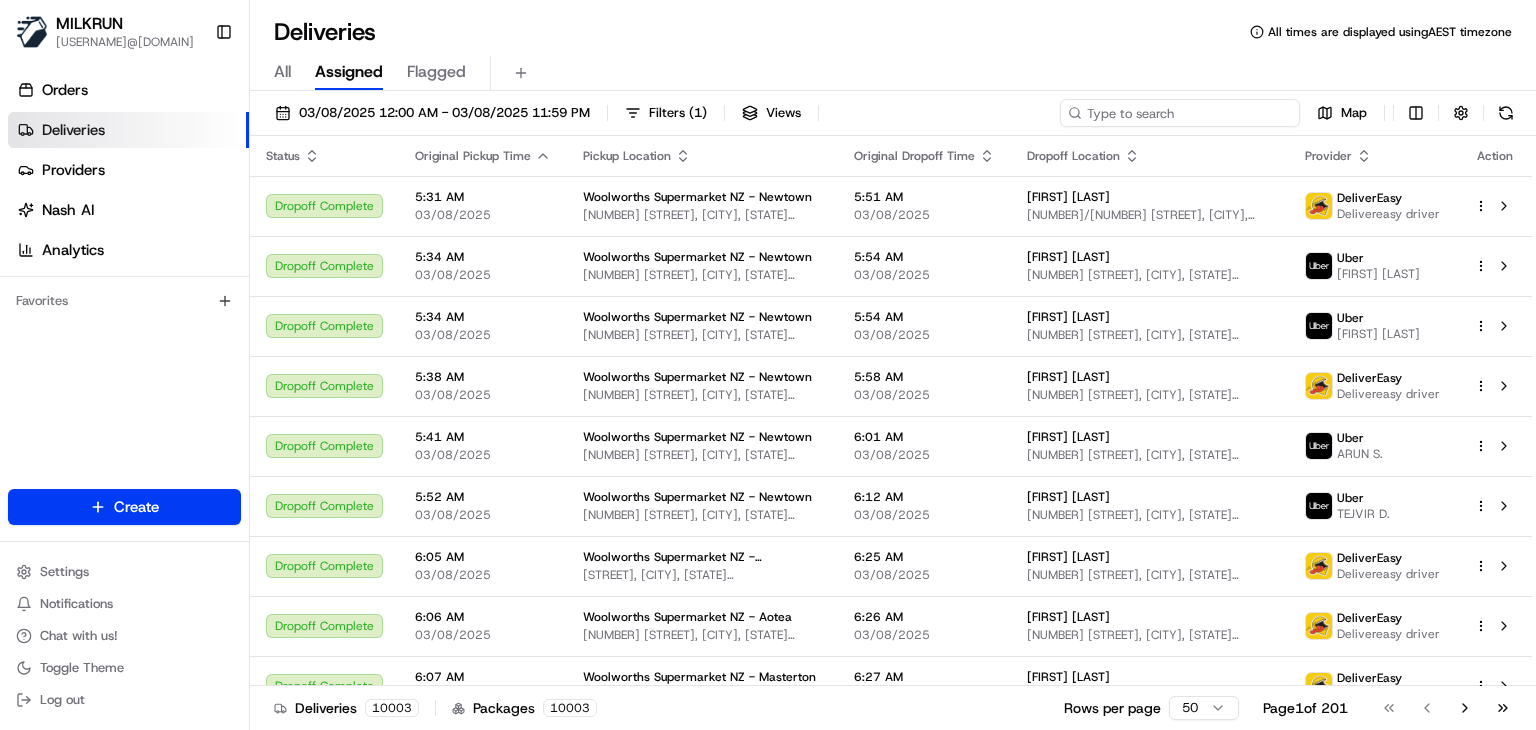 click at bounding box center [1180, 113] 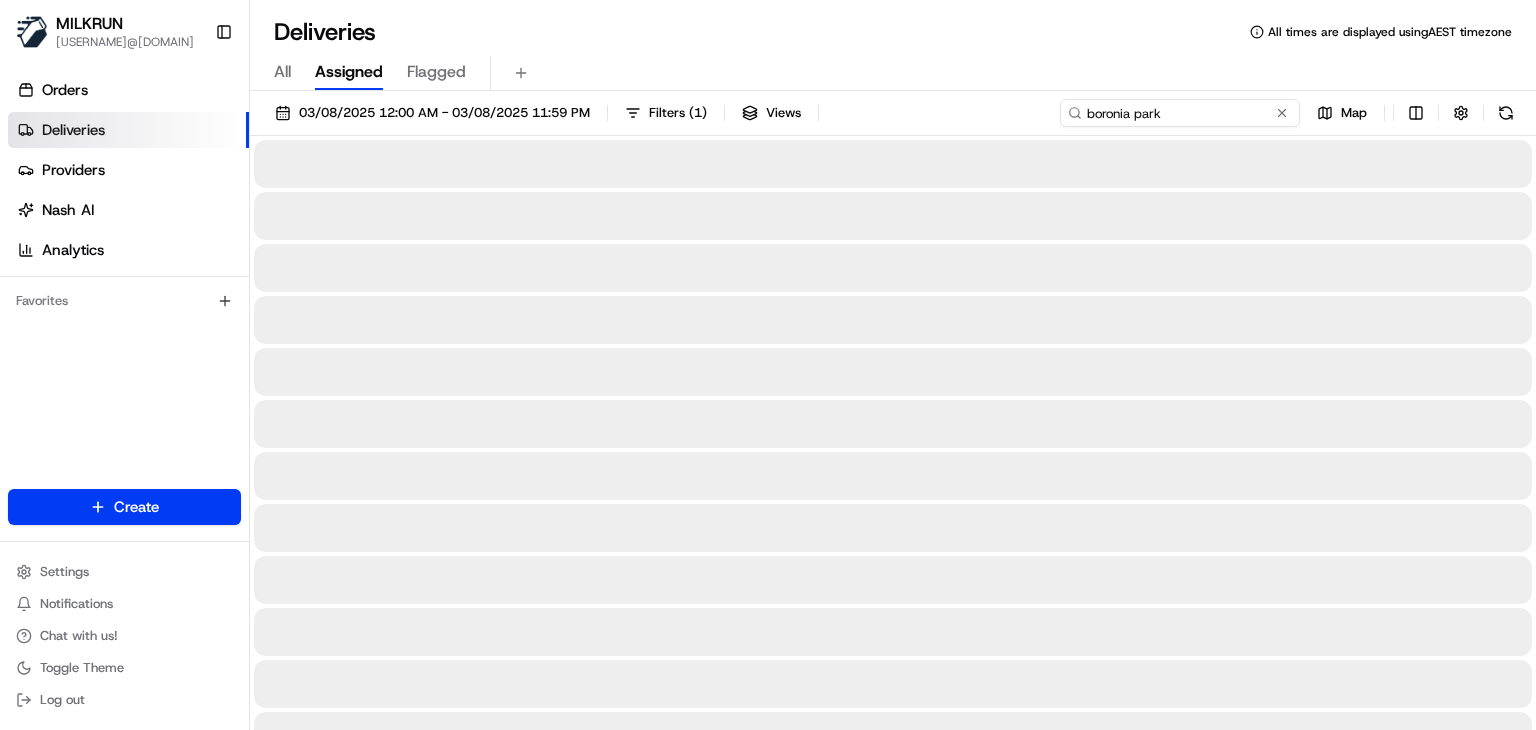 type on "boronia park" 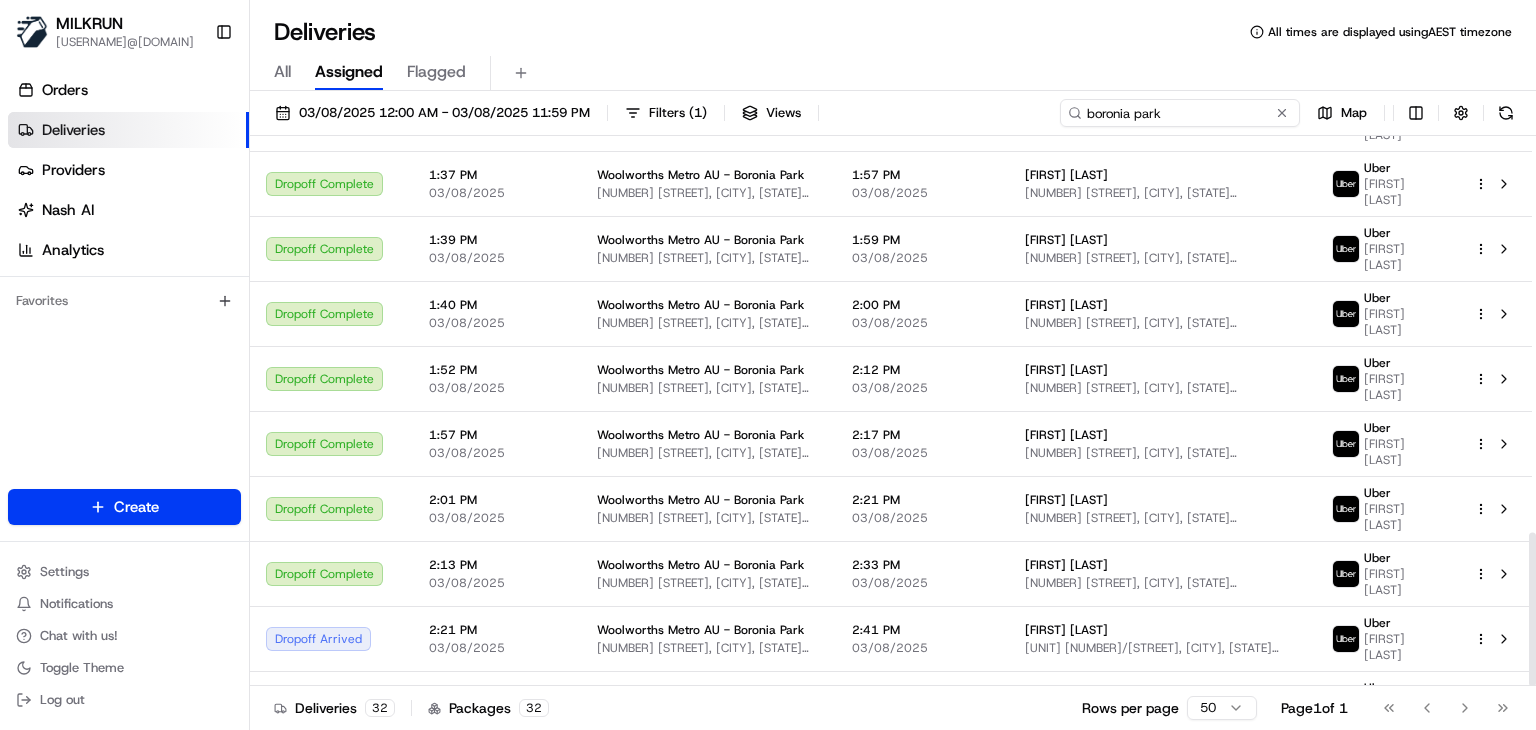 scroll, scrollTop: 1420, scrollLeft: 0, axis: vertical 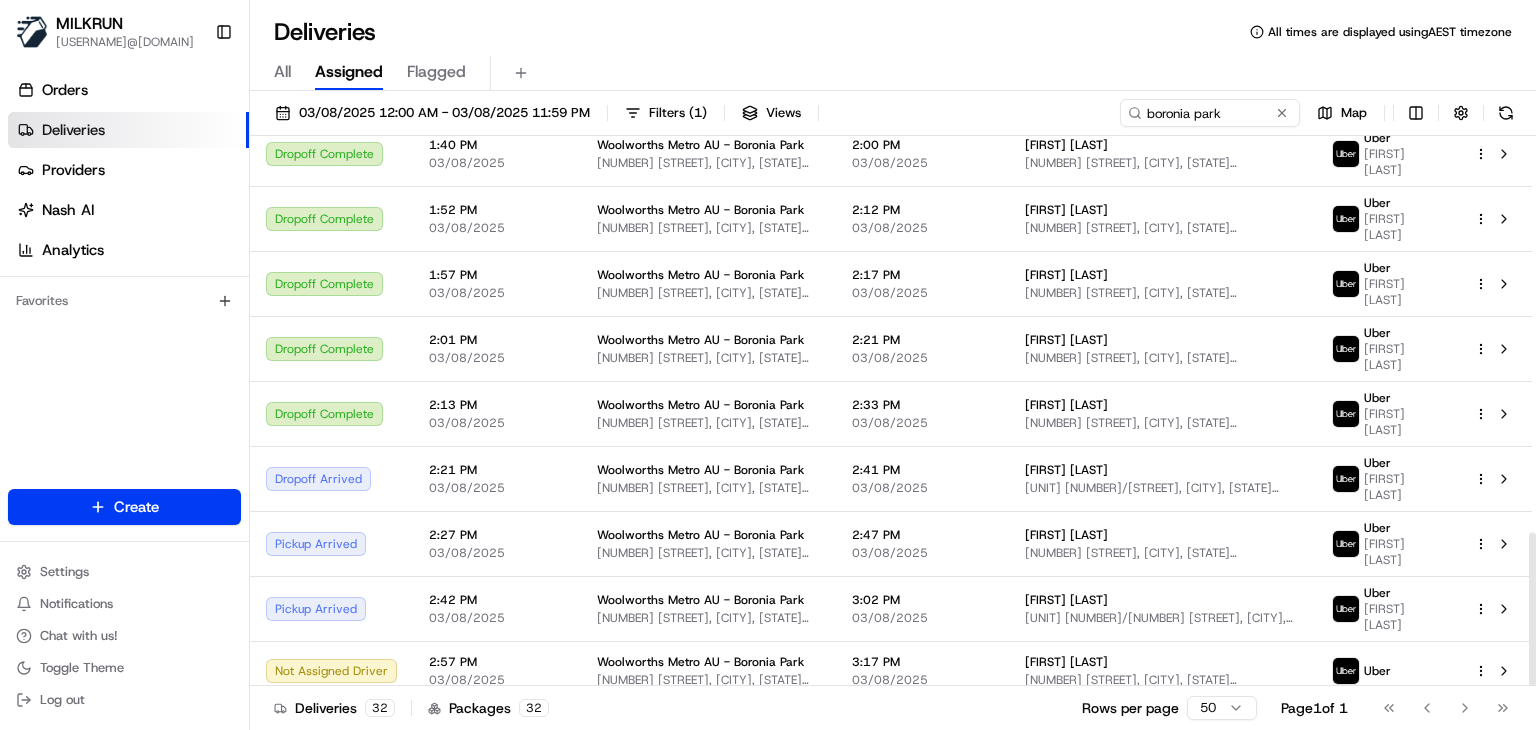 click on "Deliveries 32 Packages 32 Rows per page 50 Page  1  of   1 Go to first page Go to previous page Go to next page Go to last page" at bounding box center [893, 707] 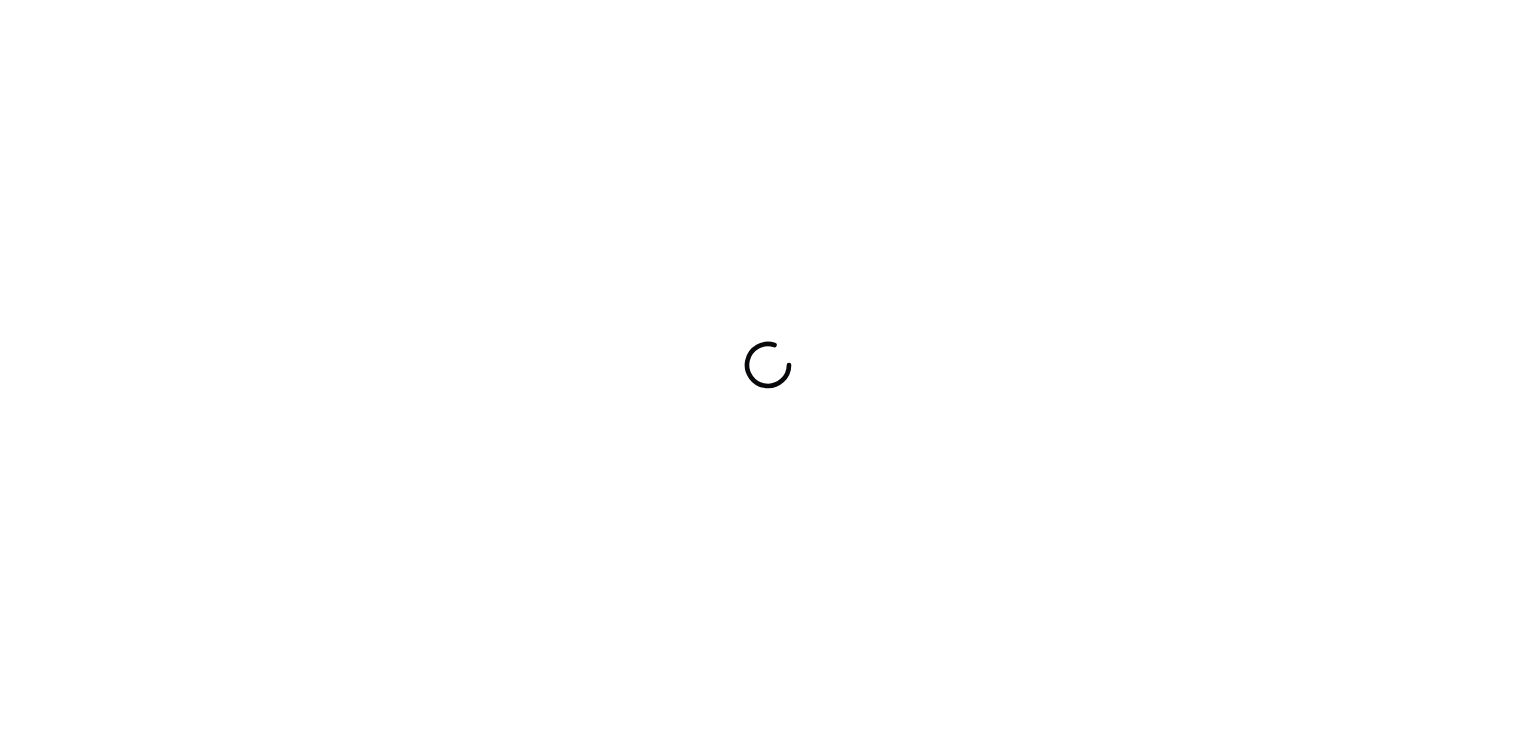 scroll, scrollTop: 0, scrollLeft: 0, axis: both 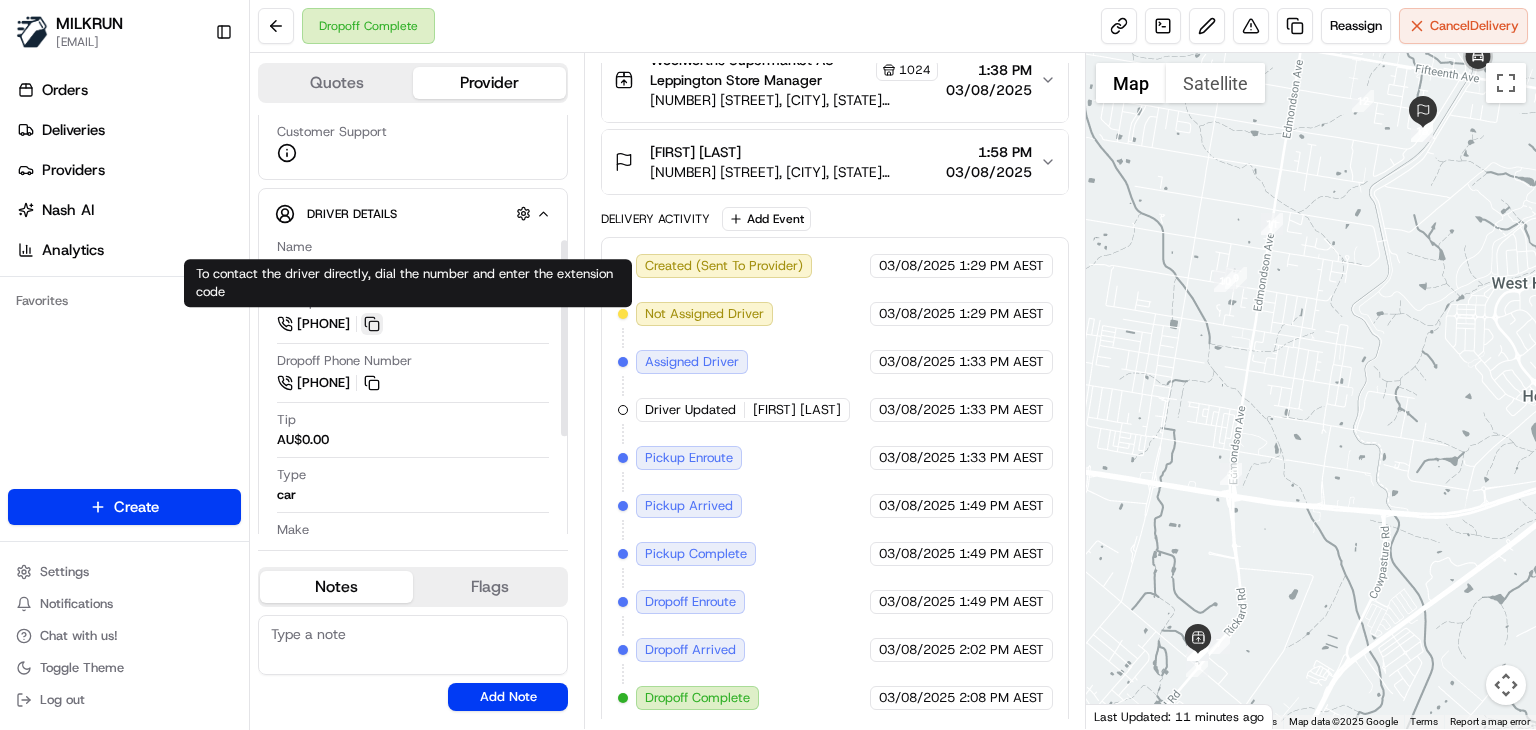 click at bounding box center (372, 324) 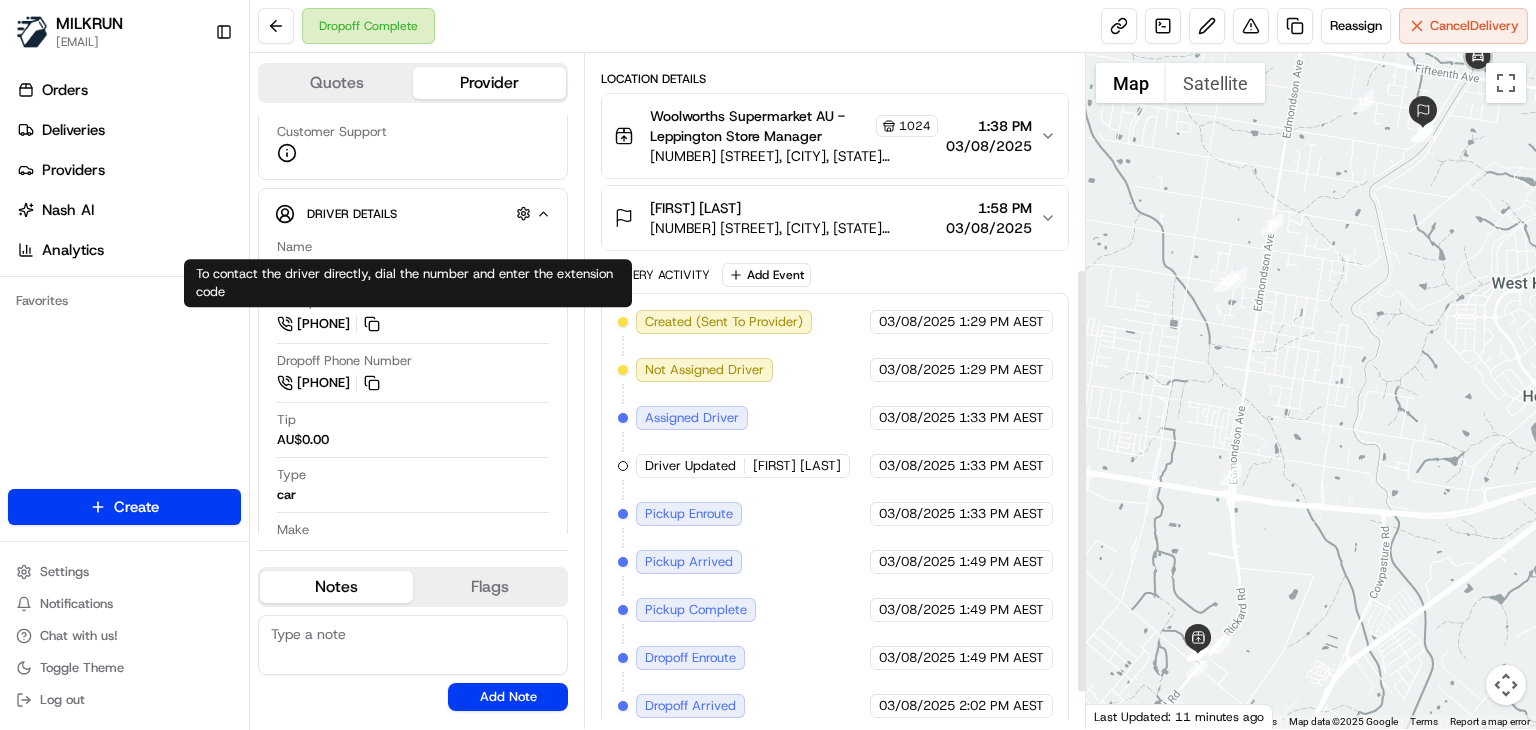 scroll, scrollTop: 339, scrollLeft: 0, axis: vertical 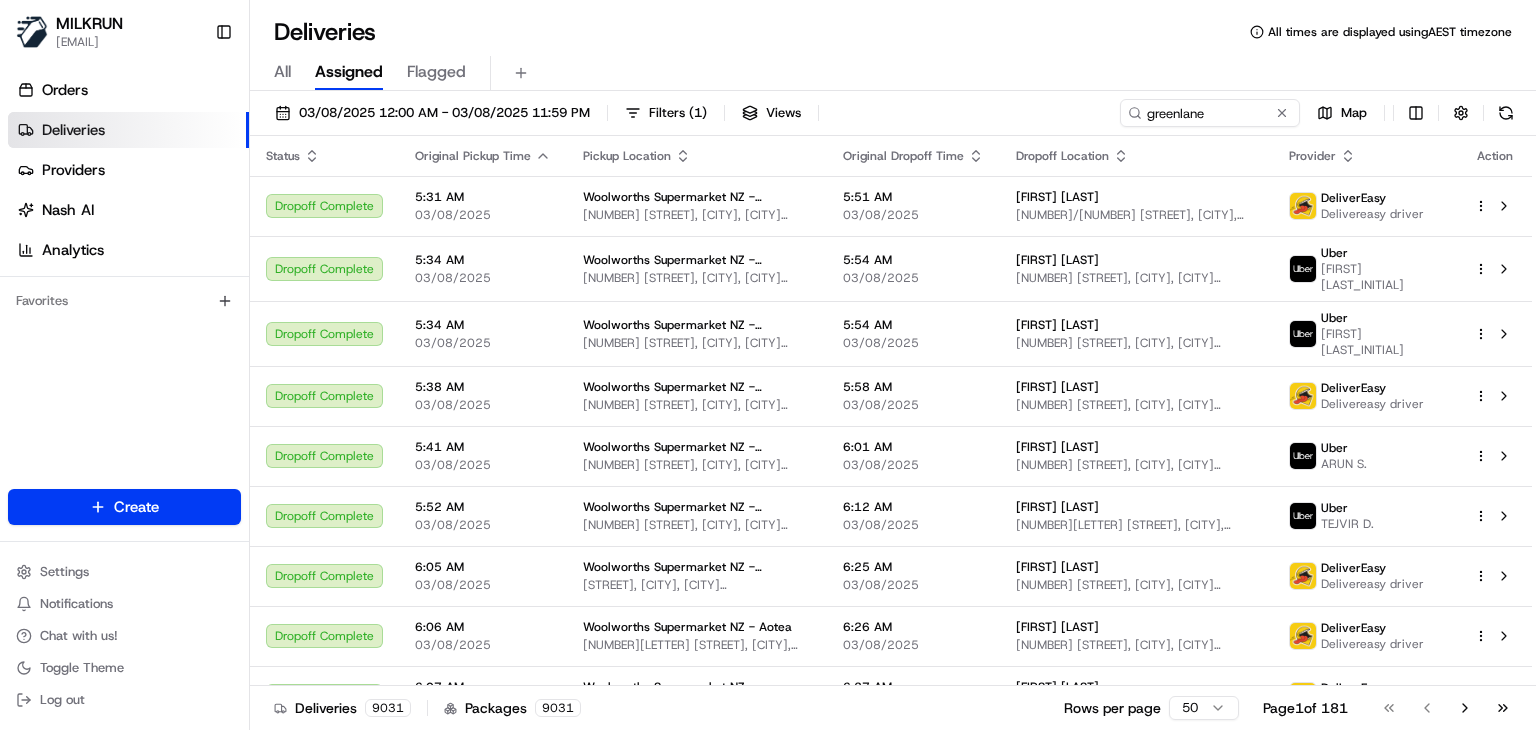 type on "greenlane" 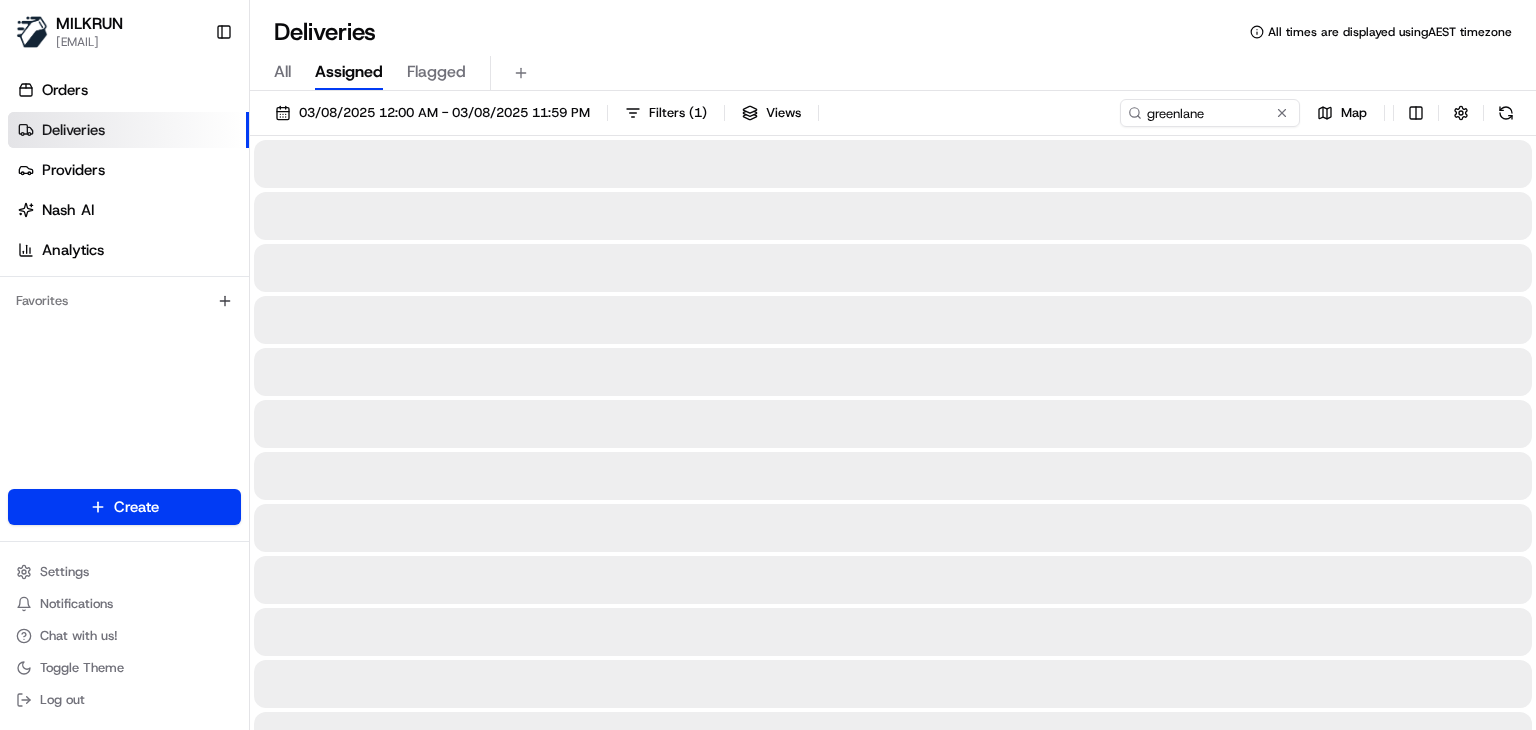 click on "Deliveries All times are displayed using  AEST   timezone" at bounding box center [893, 32] 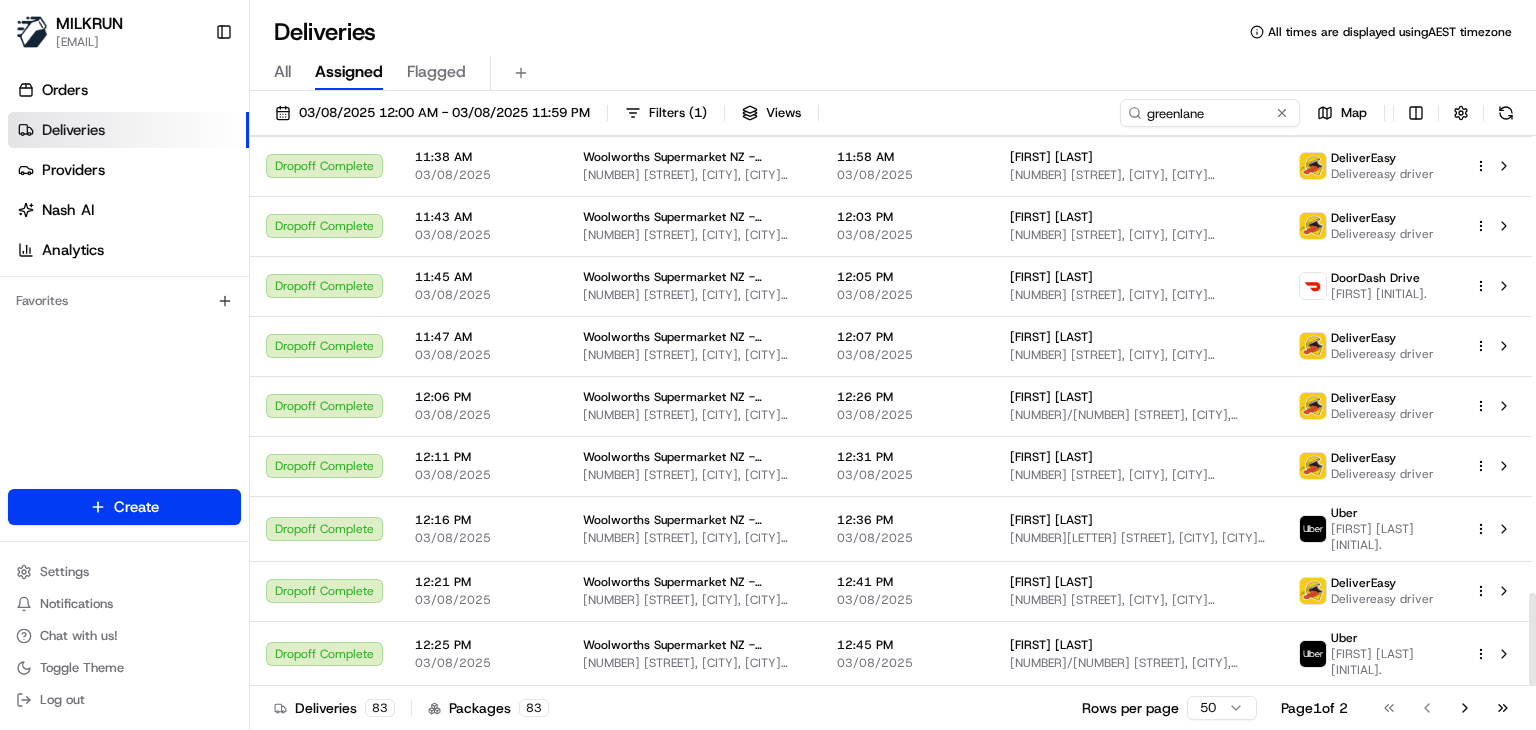 scroll, scrollTop: 2692, scrollLeft: 0, axis: vertical 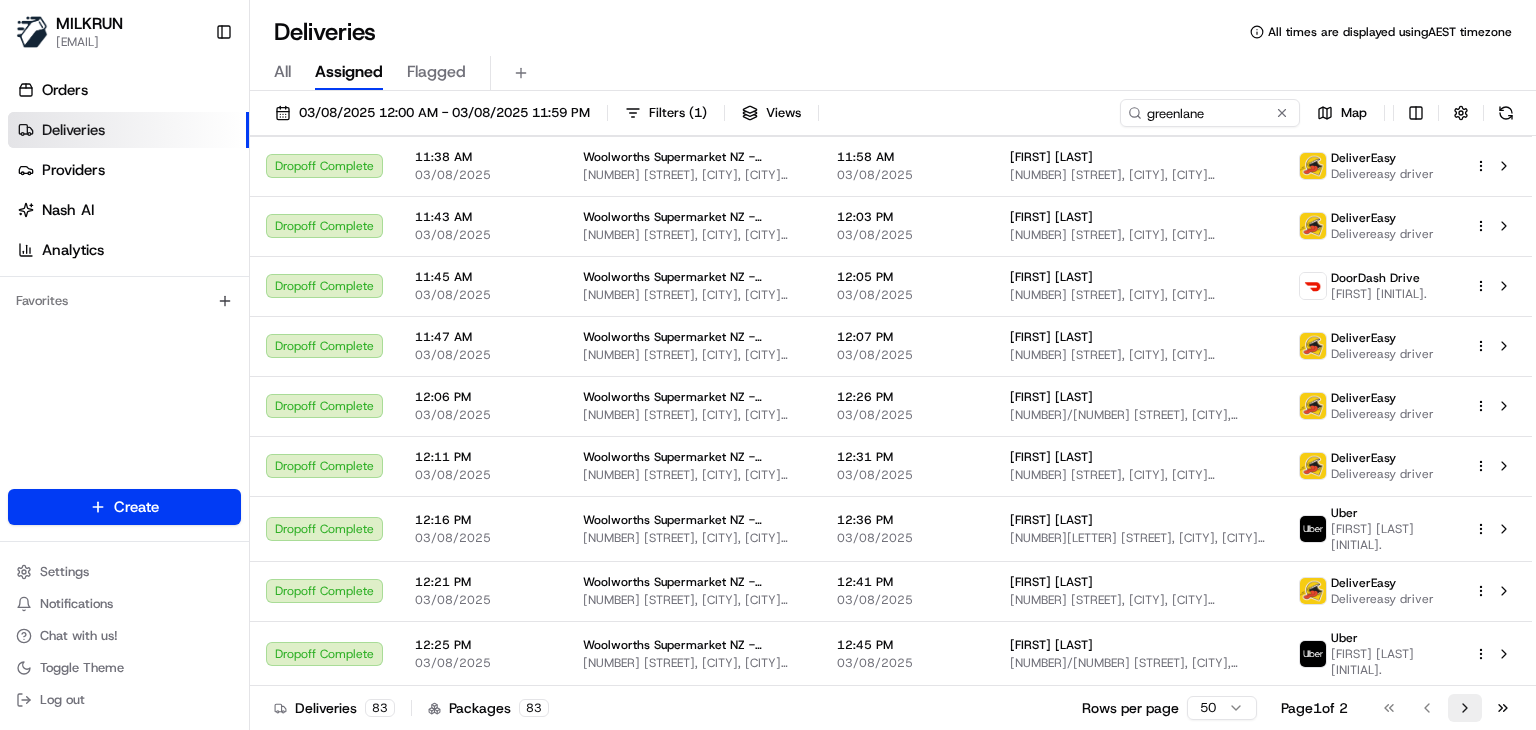 click on "Go to next page" at bounding box center (1465, 708) 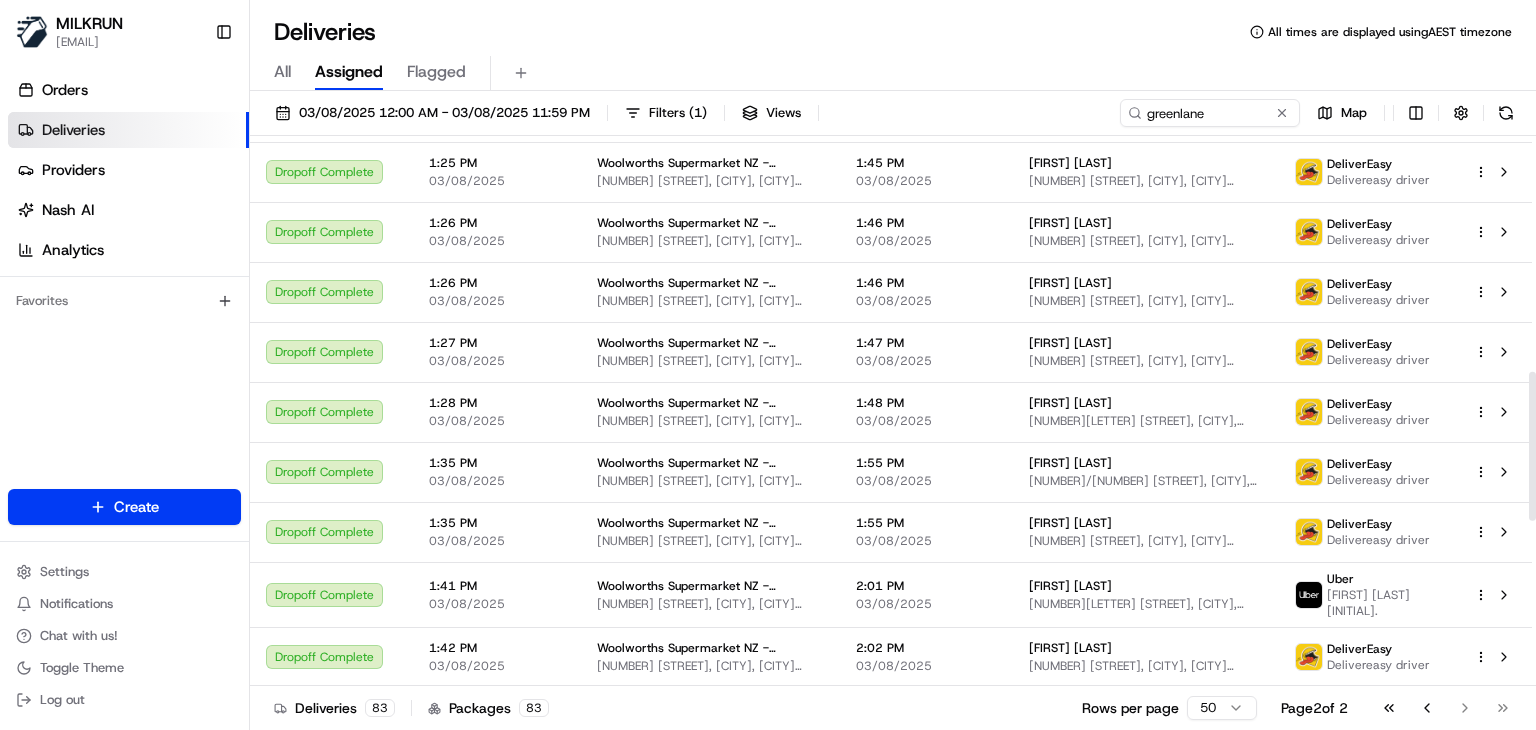 scroll, scrollTop: 868, scrollLeft: 0, axis: vertical 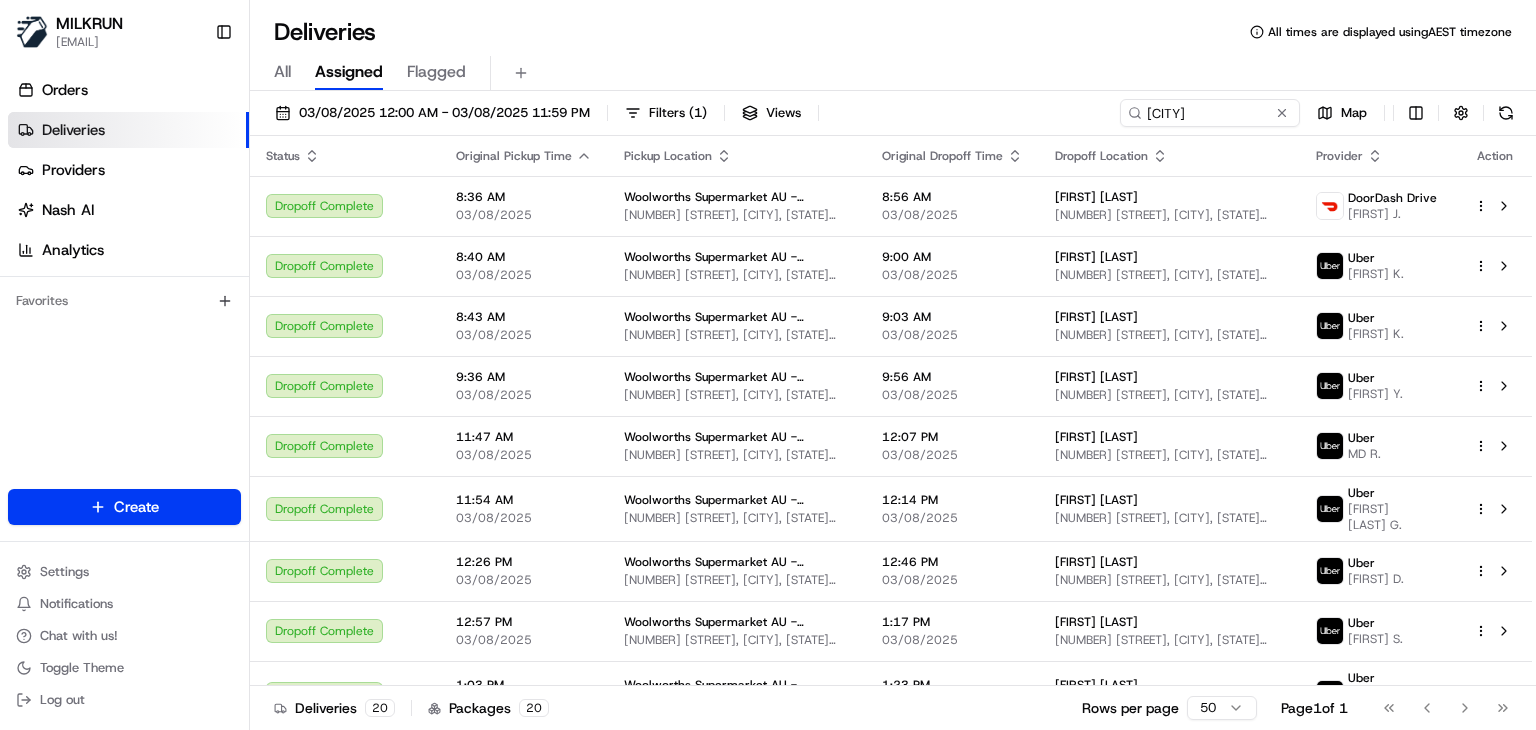 click on "Deliveries All times are displayed using  AEST   timezone" at bounding box center (893, 32) 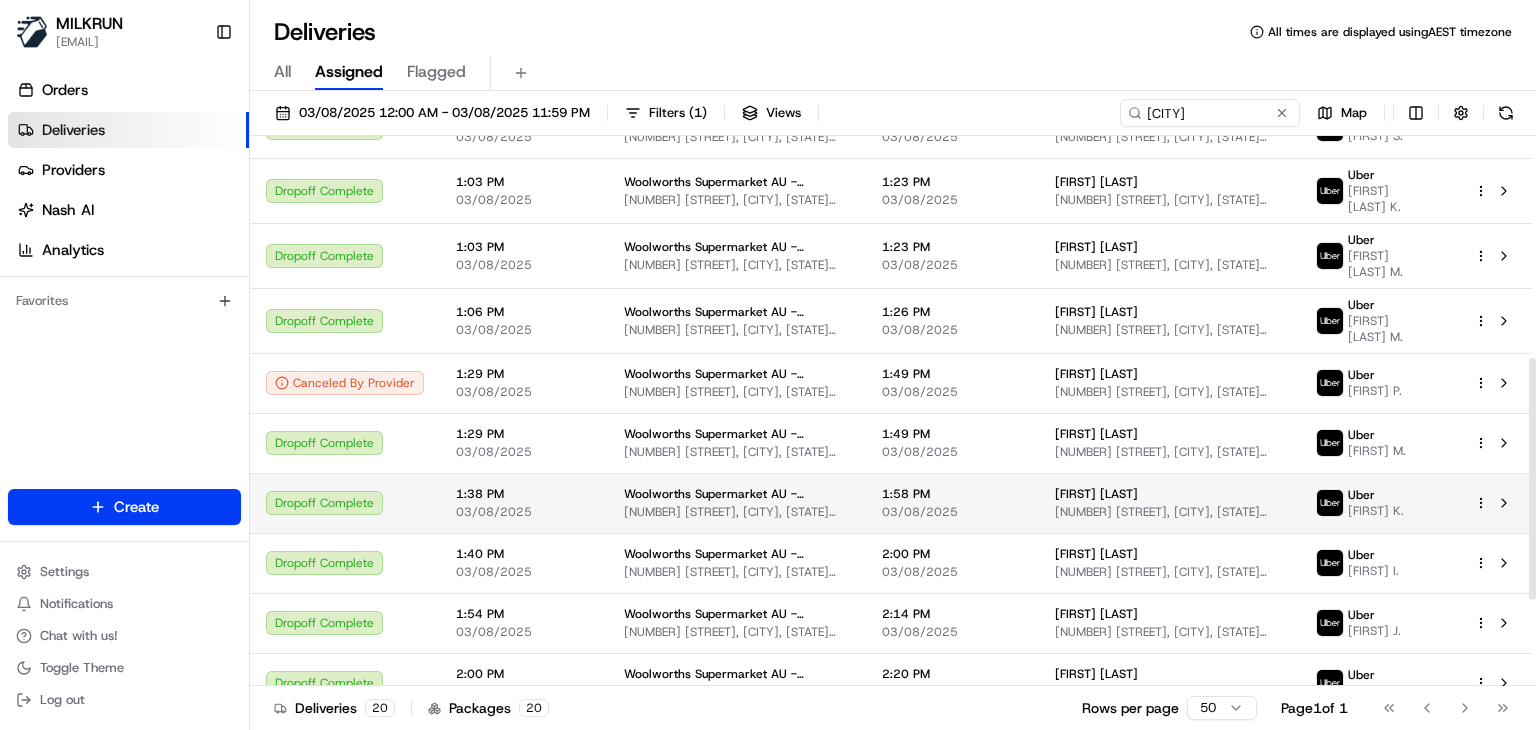 scroll, scrollTop: 700, scrollLeft: 0, axis: vertical 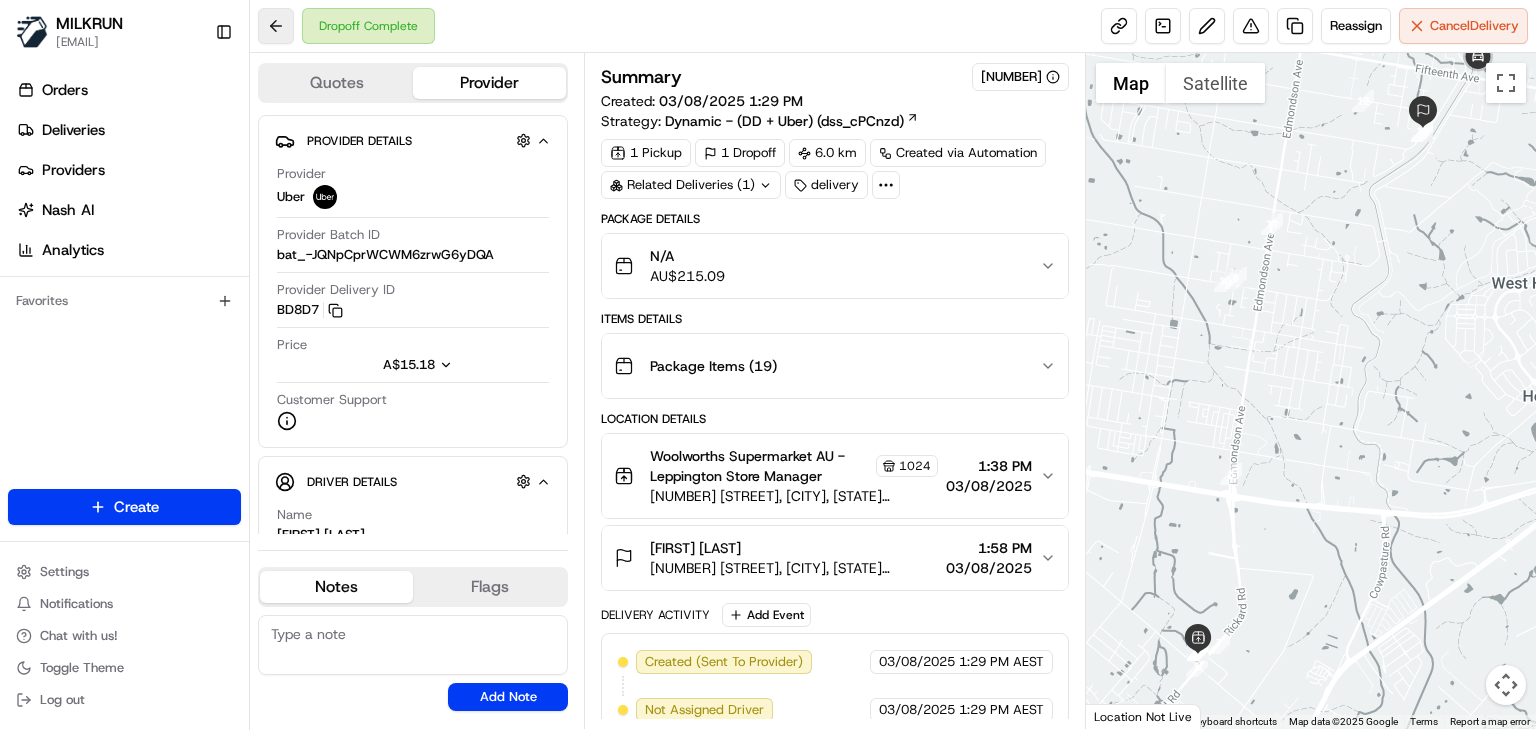 click at bounding box center [276, 26] 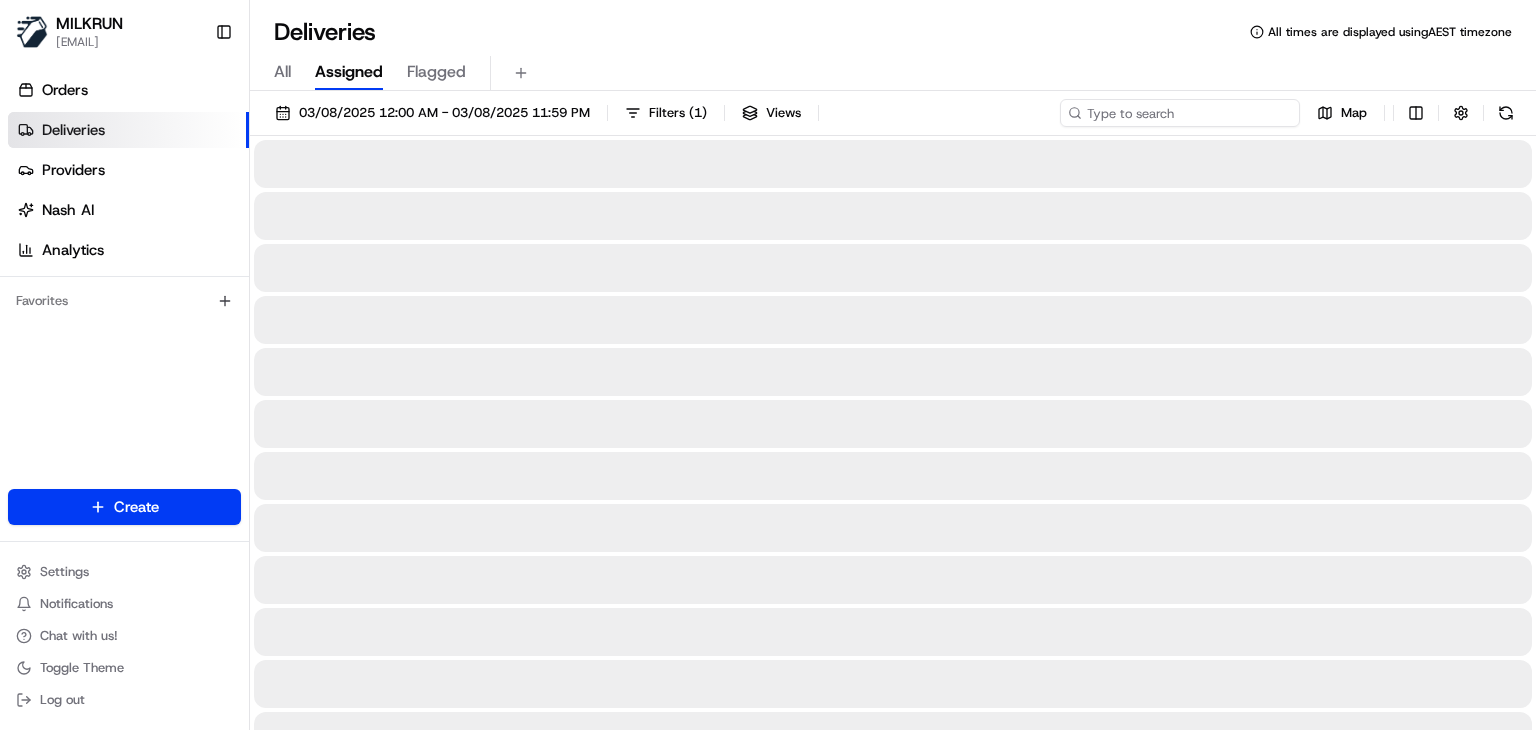 click at bounding box center [1180, 113] 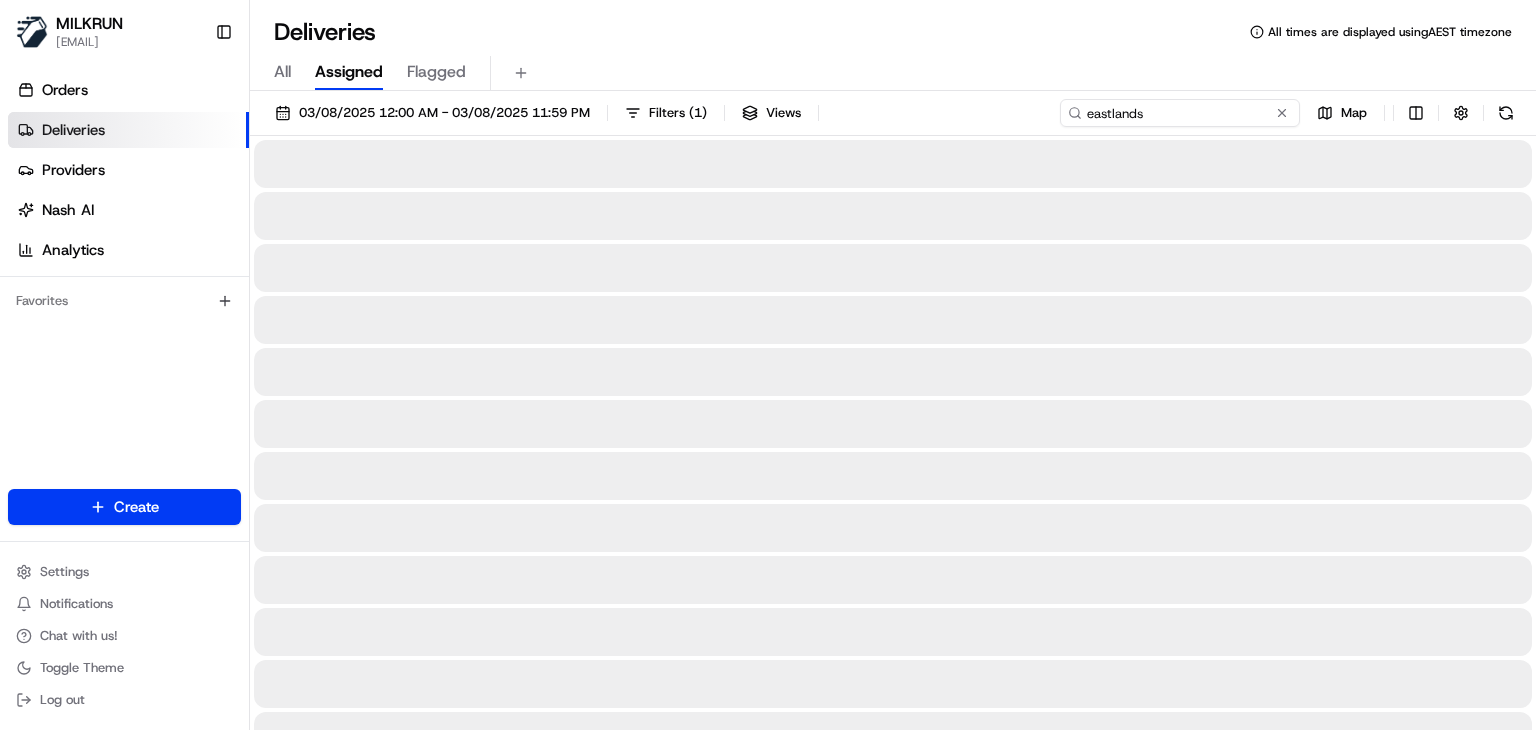type on "eastlands" 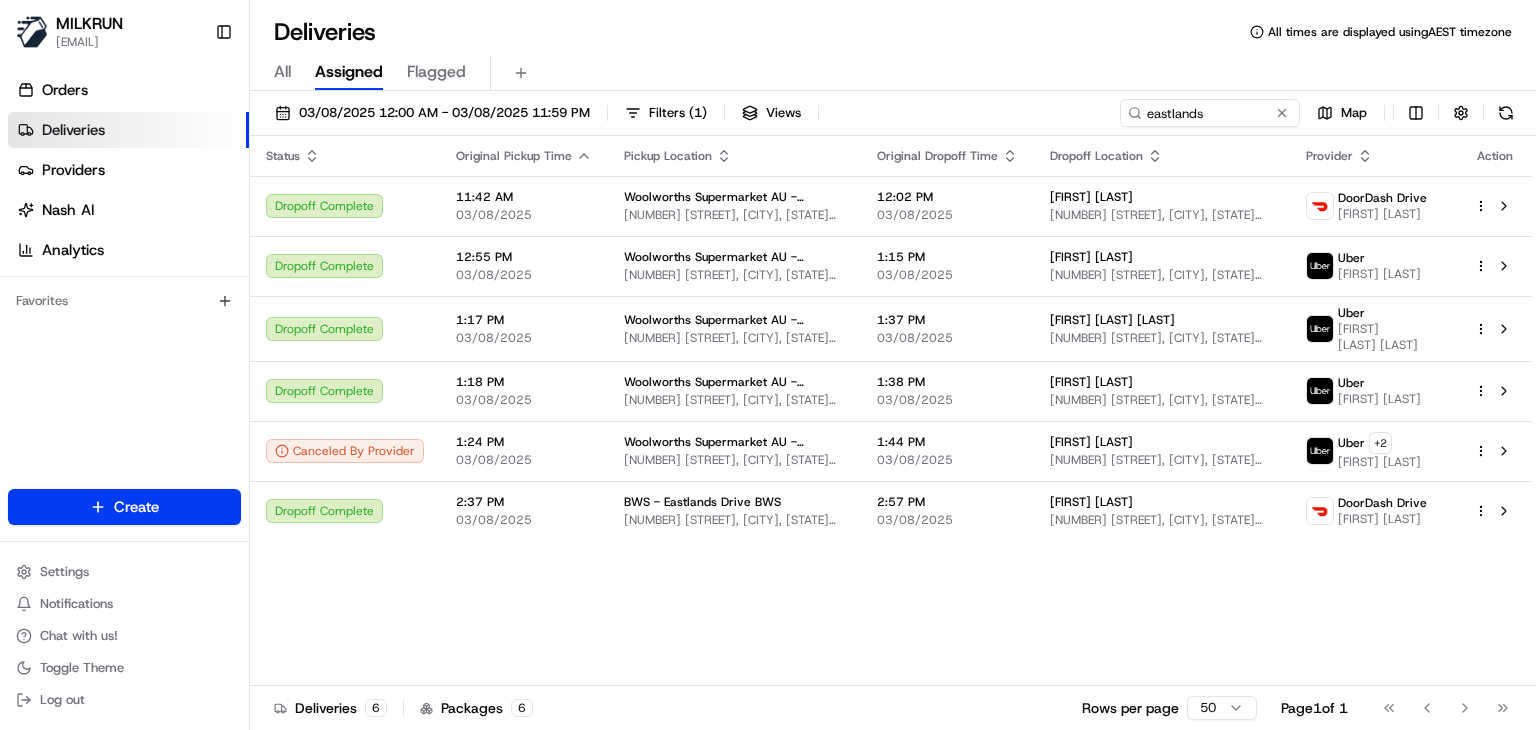click on "Status Original Pickup Time Pickup Location Original Dropoff Time Dropoff Location Provider Action Dropoff Complete 11:42 AM 03/08/2025 Woolworths Supermarket AU - [REGION] ([STATE]) 26 Bligh St, Rosny, [STATE] 7018, AU 12:02 PM 03/08/2025 [FIRST] [LAST] 87 Wentworth St, Bellerive, [STATE] 7018, AU DoorDash Drive Rahul R. Dropoff Complete 12:55 PM 03/08/2025 Woolworths Supermarket AU - [REGION] ([STATE]) 26 Bligh St, Rosny, [STATE] 7018, AU 1:15 PM 03/08/2025 [FIRST] [LAST] 53 Bounty St, Warrane, [STATE] 7018, AU Uber SUPUN W. Dropoff Complete 1:17 PM 03/08/2025 Woolworths Supermarket AU - [REGION] ([STATE]) 26 Bligh St, Rosny, [STATE] 7018, AU 1:37 PM 03/08/2025 [FIRST] [LAST] 21 Lanena St, Bellerive, [STATE] 7018, AU Uber Muhammad Nouman S. Dropoff Complete 1:18 PM 03/08/2025 Woolworths Supermarket AU - [REGION] ([STATE]) 26 Bligh St, Rosny, [STATE] 7018, AU 1:38 PM 03/08/2025 [FIRST] [LAST] 1A Veronica St, Bellerive, [STATE] 7018, AU Uber Navdeep K. Canceled By Provider 1:24 PM 03/08/2025 26 Bligh St, Rosny, [STATE] 7018, AU + 2" at bounding box center [891, 411] 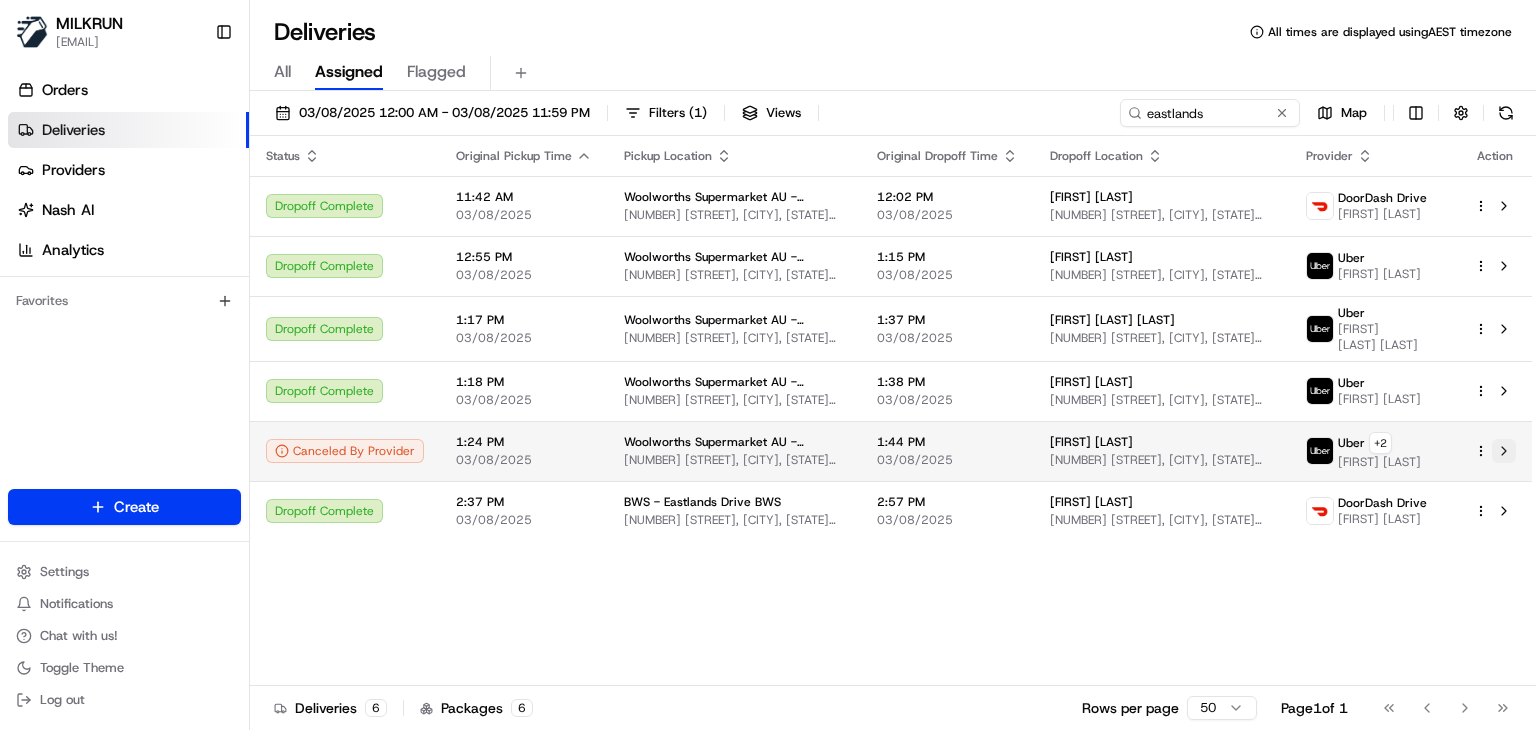 click at bounding box center [1504, 451] 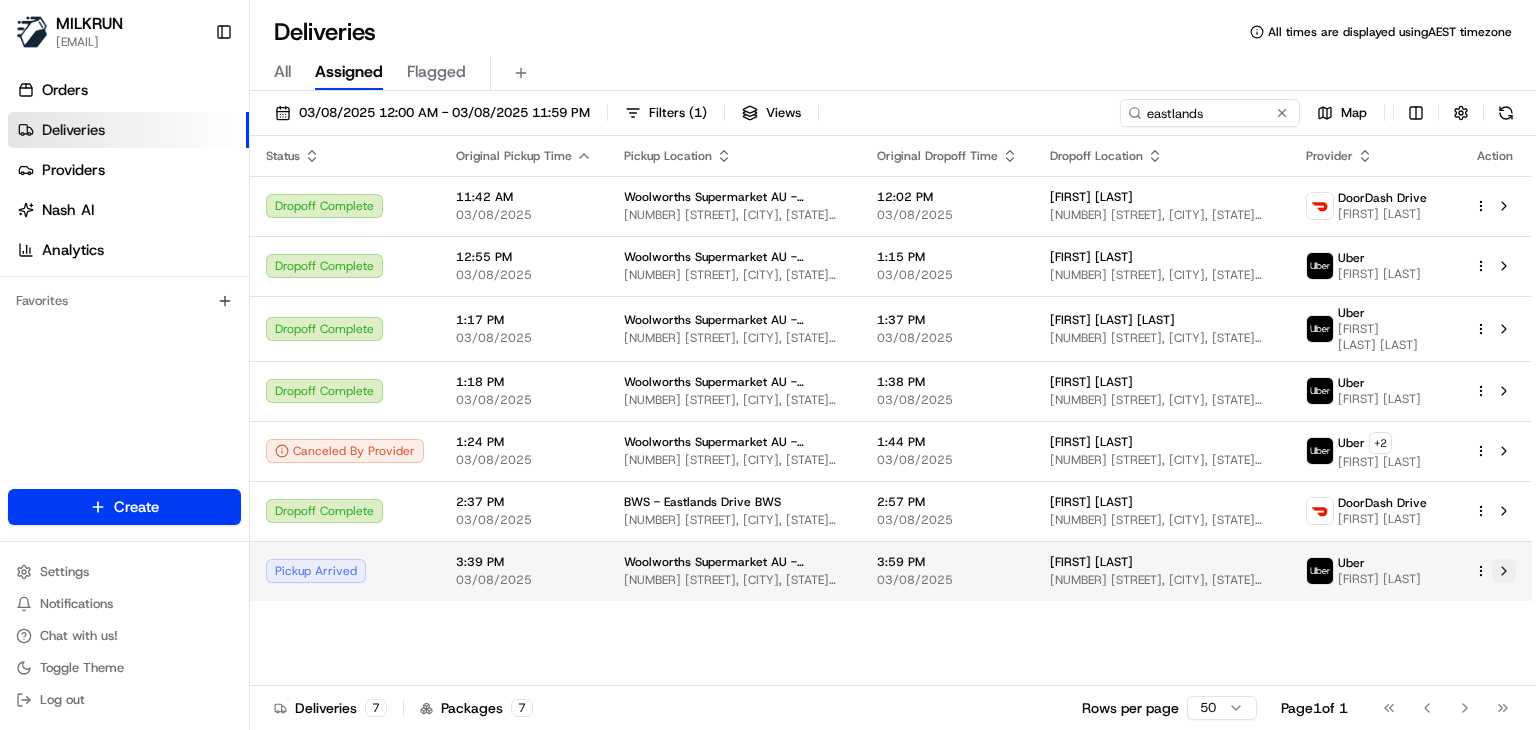 click at bounding box center (1504, 571) 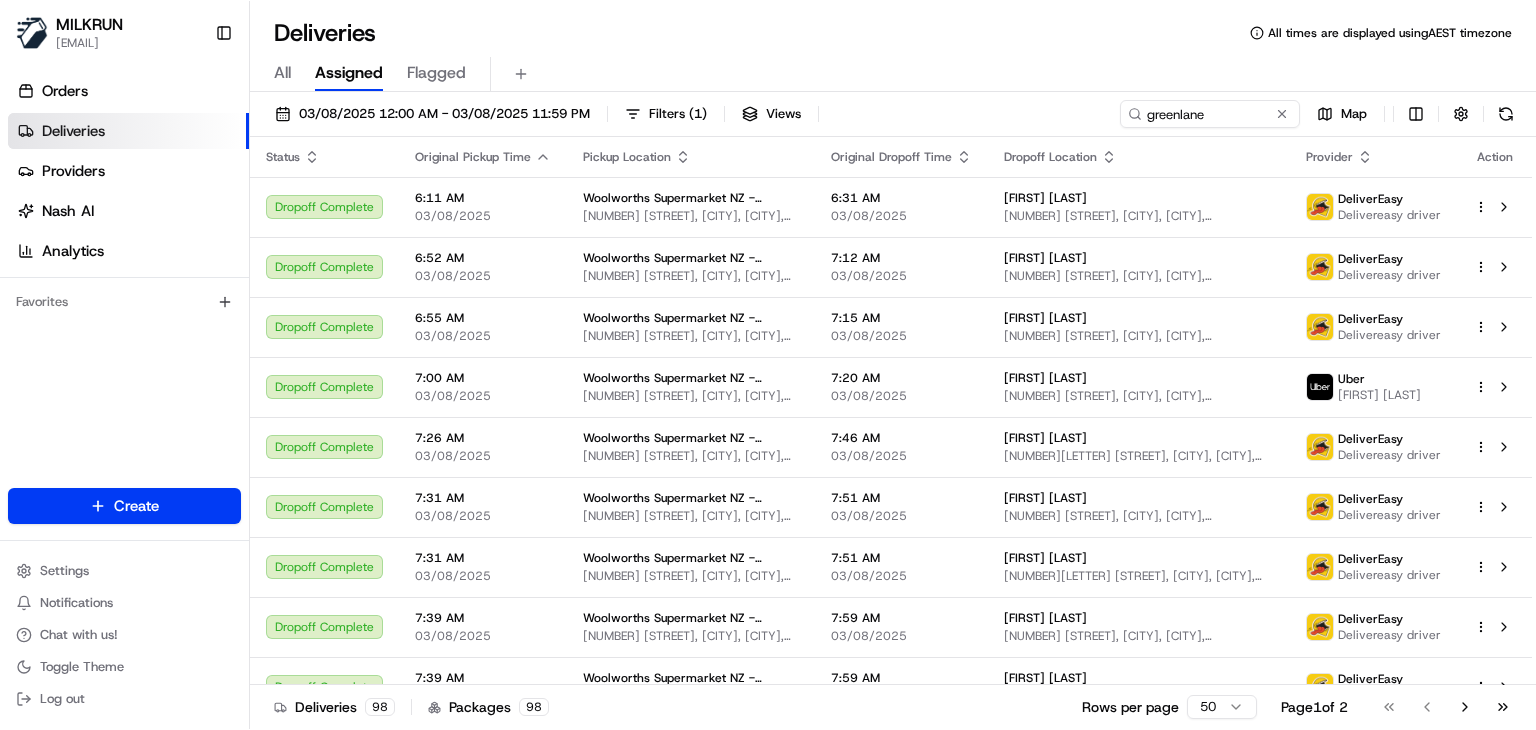 scroll, scrollTop: 0, scrollLeft: 0, axis: both 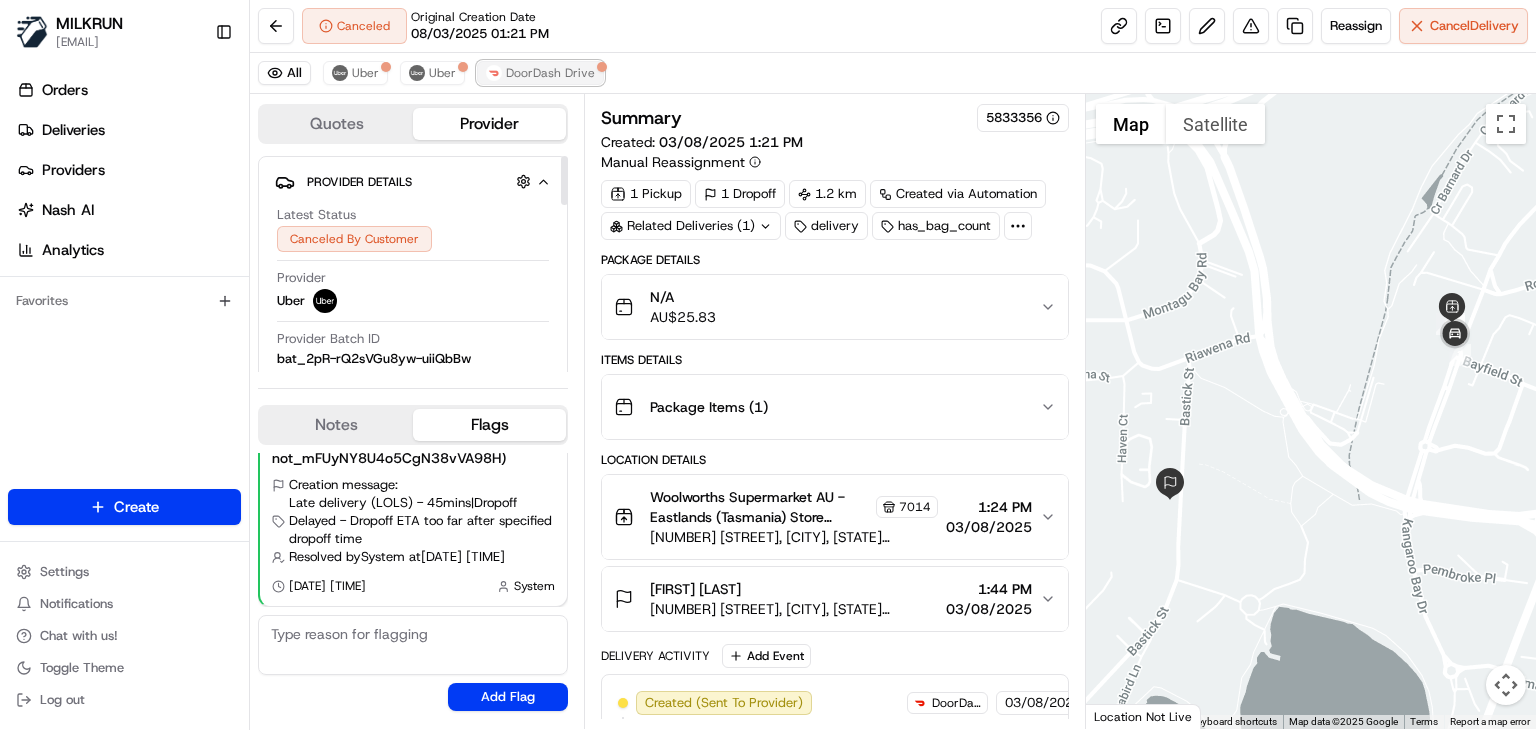 click on "DoorDash Drive" at bounding box center (550, 73) 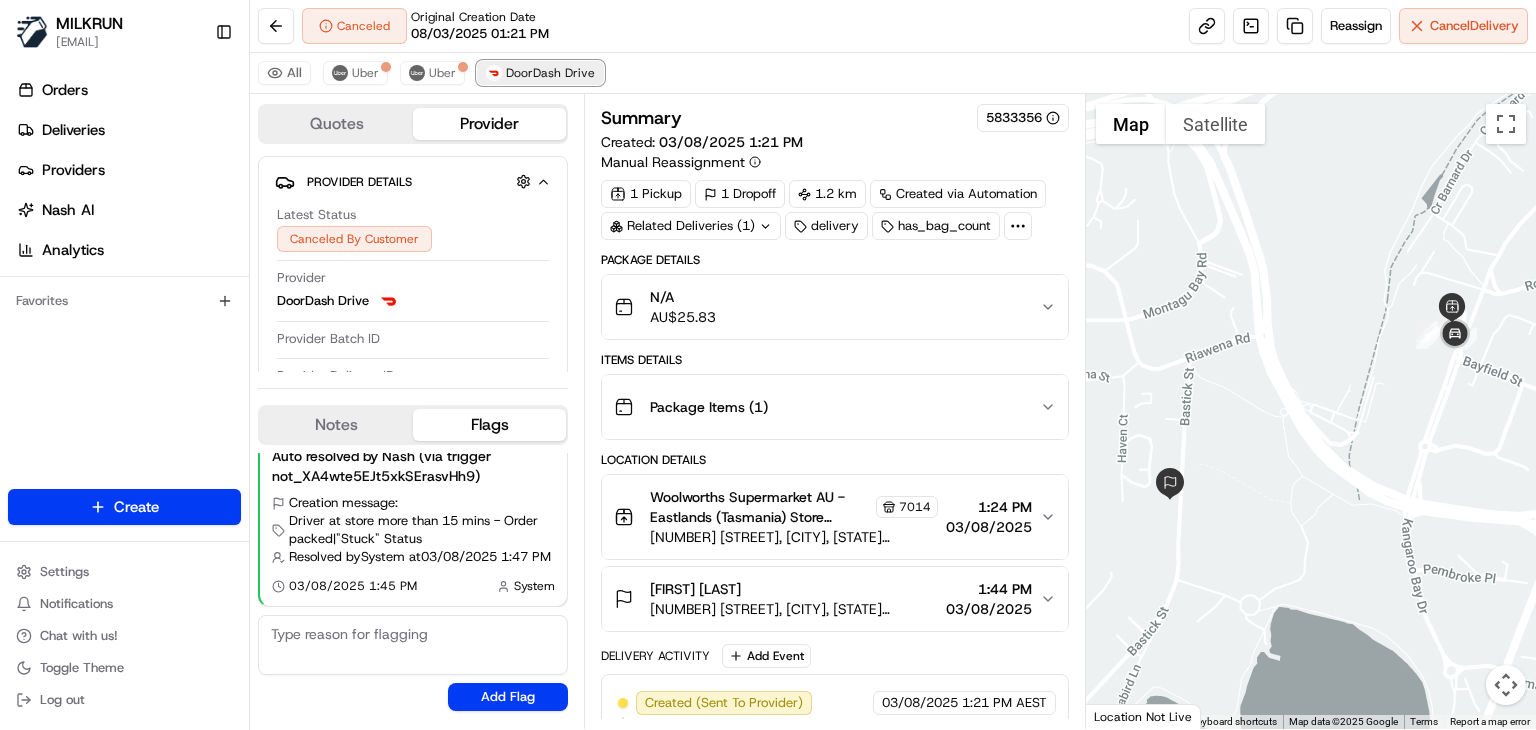 scroll, scrollTop: 69, scrollLeft: 0, axis: vertical 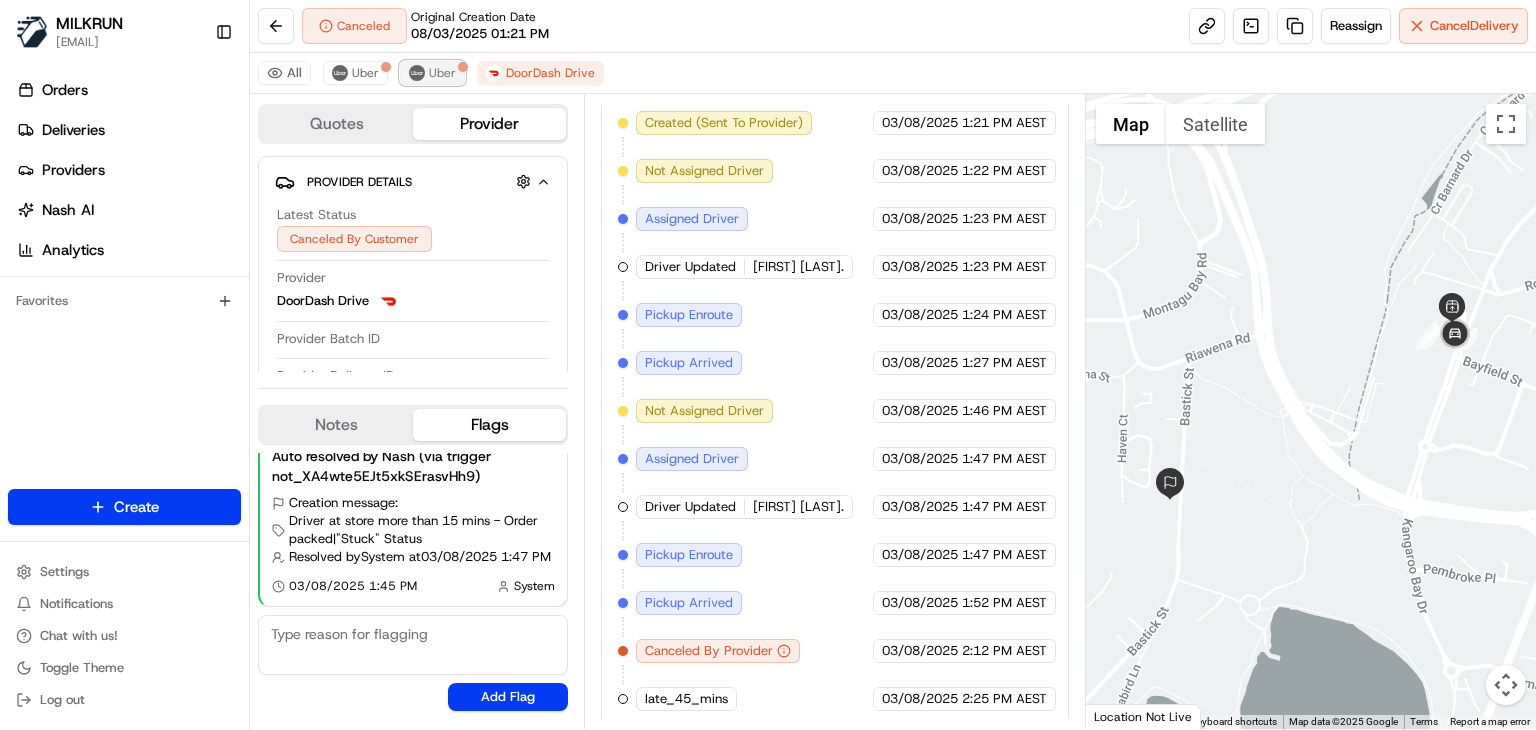 click on "Uber" at bounding box center [442, 73] 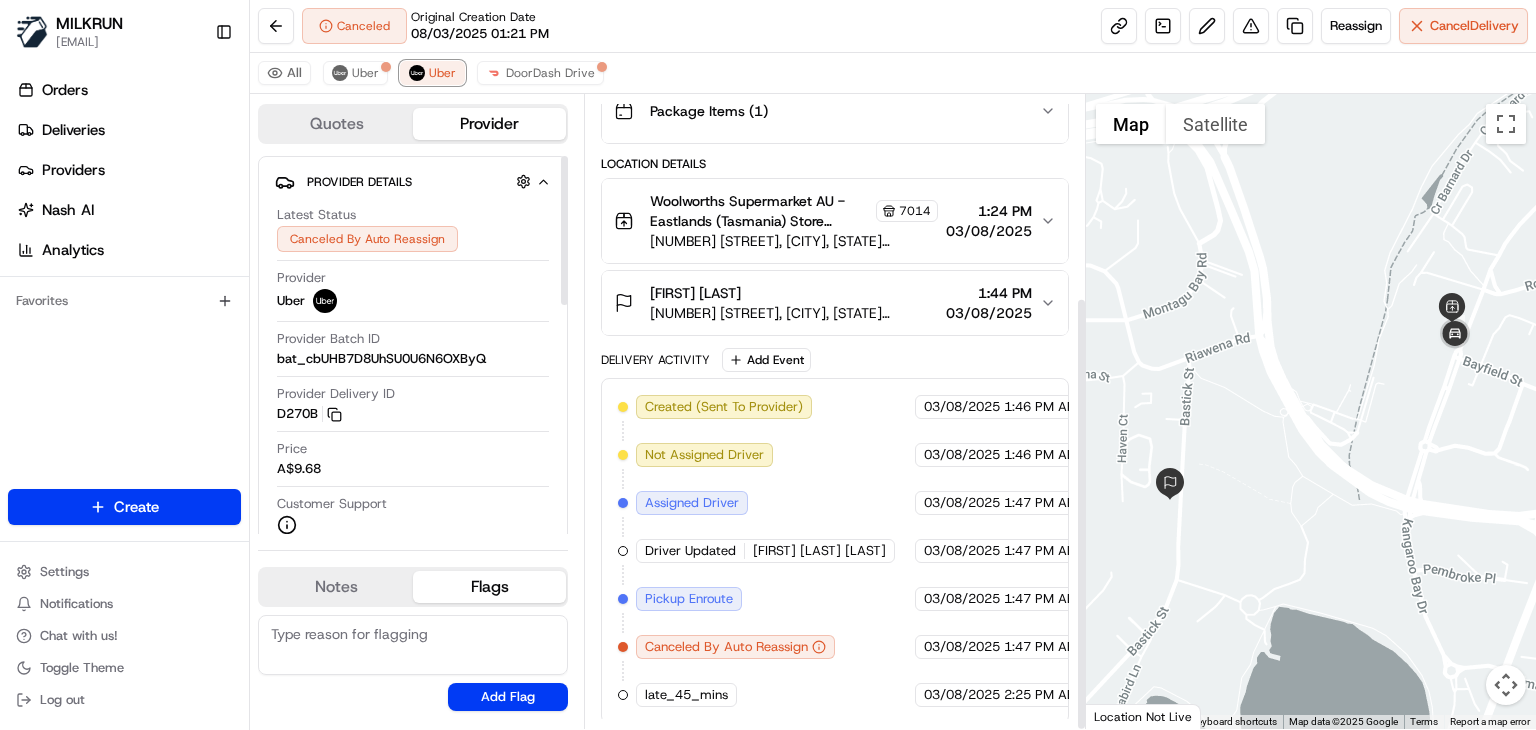 scroll, scrollTop: 295, scrollLeft: 0, axis: vertical 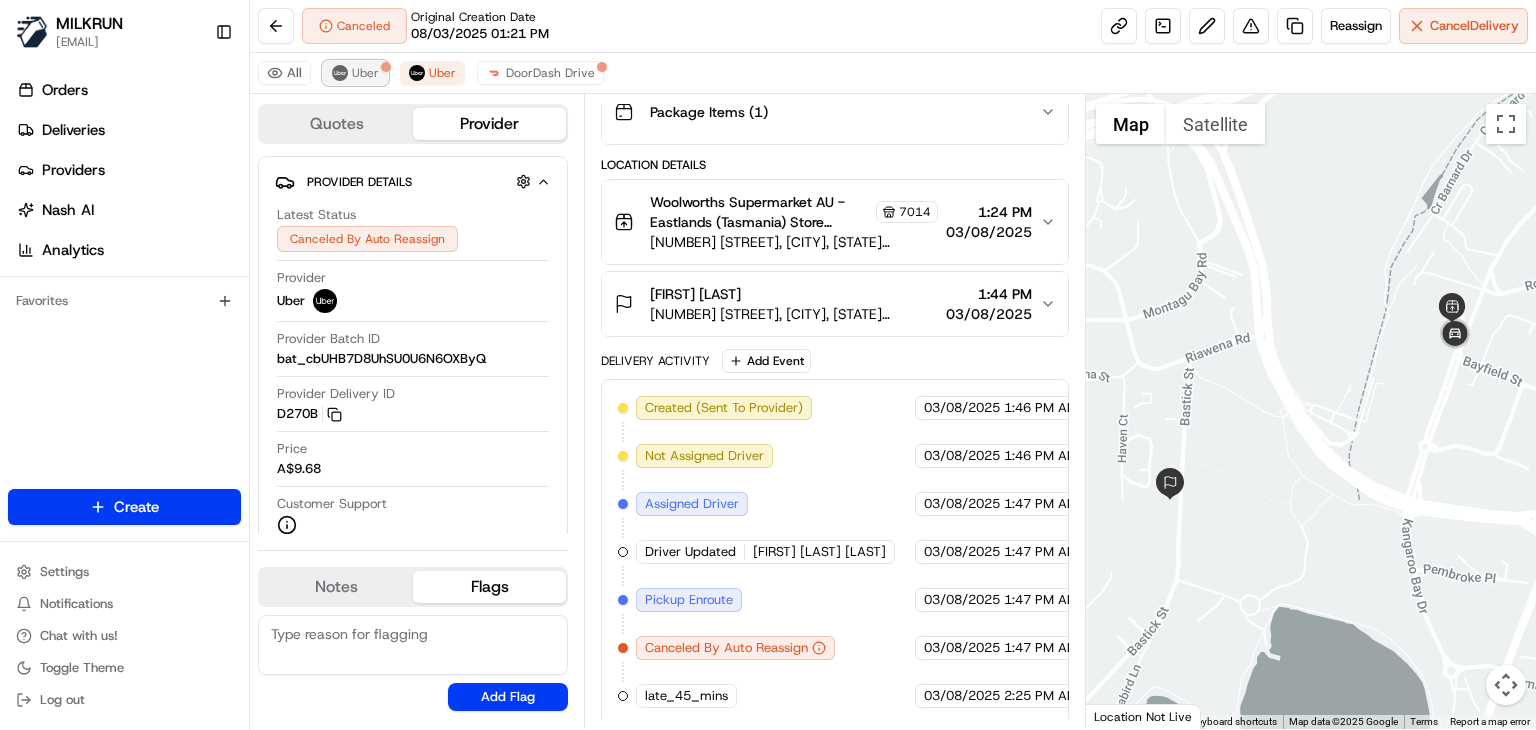 click on "Uber" at bounding box center [365, 73] 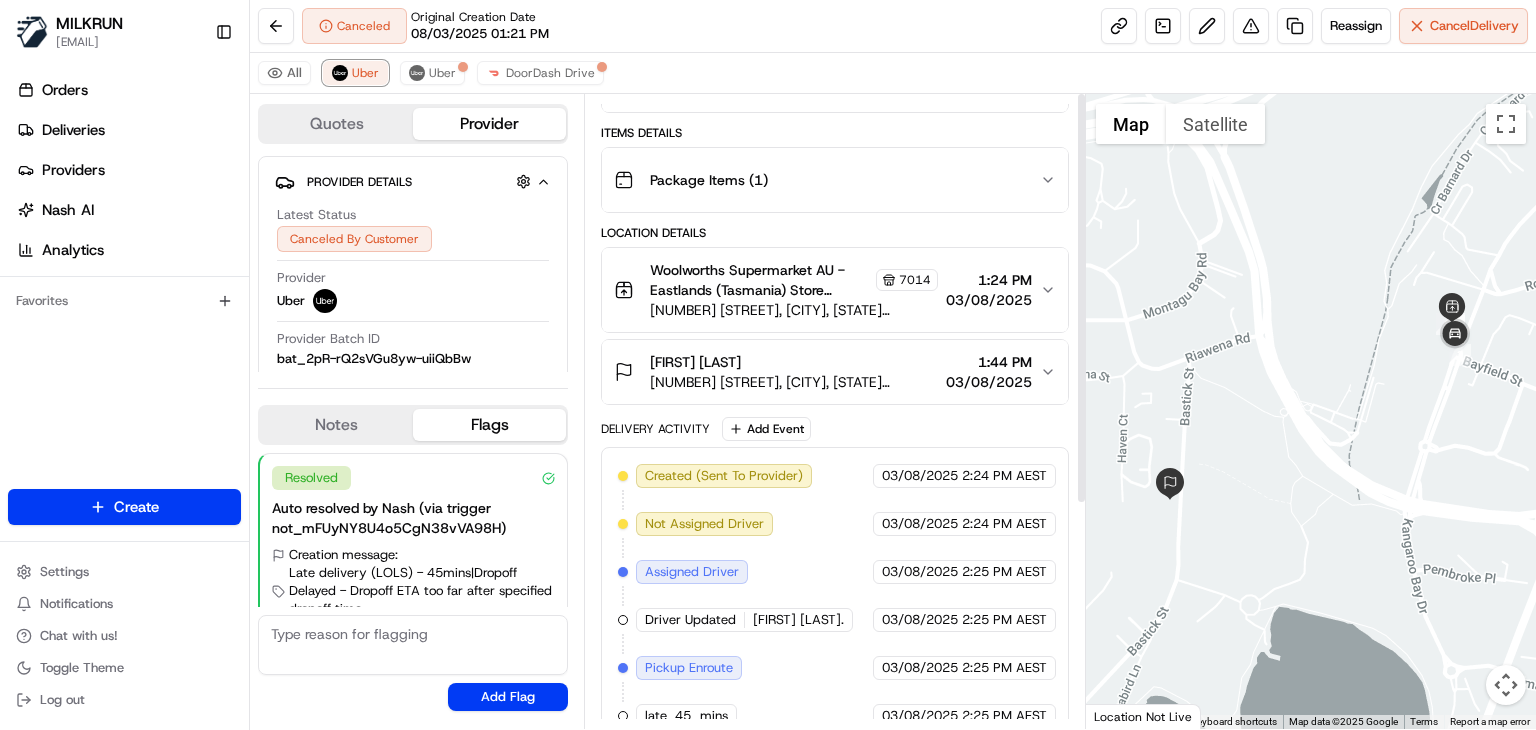 scroll, scrollTop: 0, scrollLeft: 0, axis: both 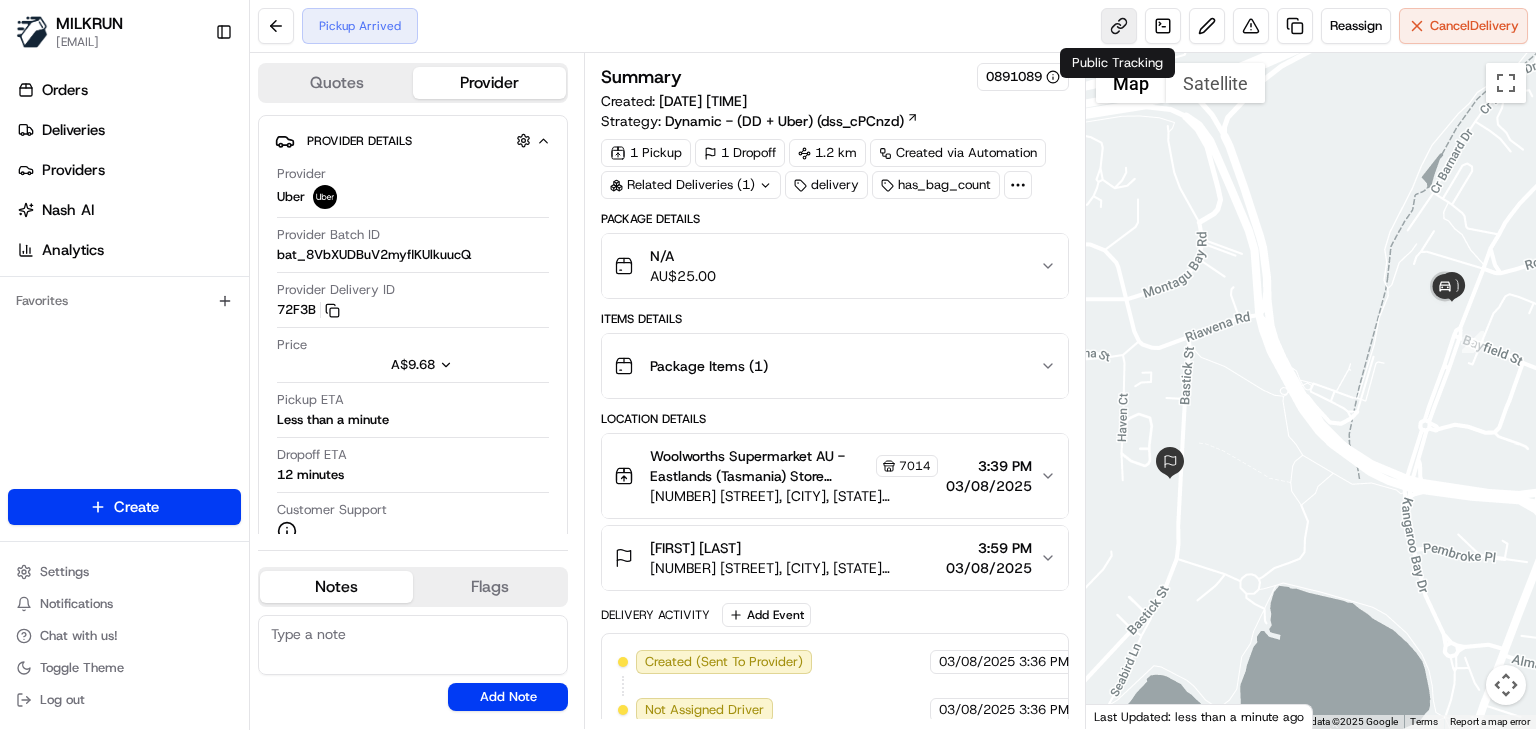 click at bounding box center [1119, 26] 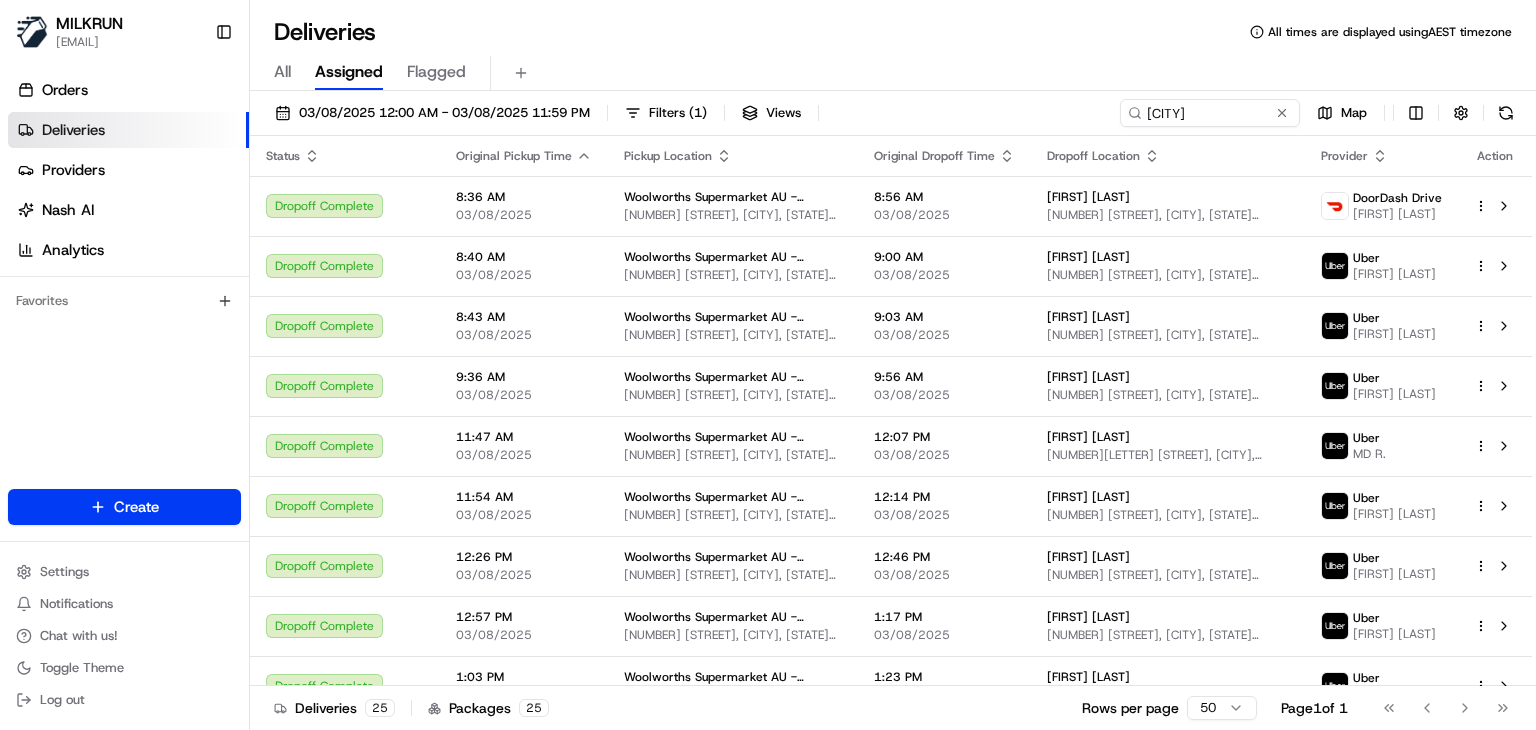 click on "[CITY]" at bounding box center (1210, 113) 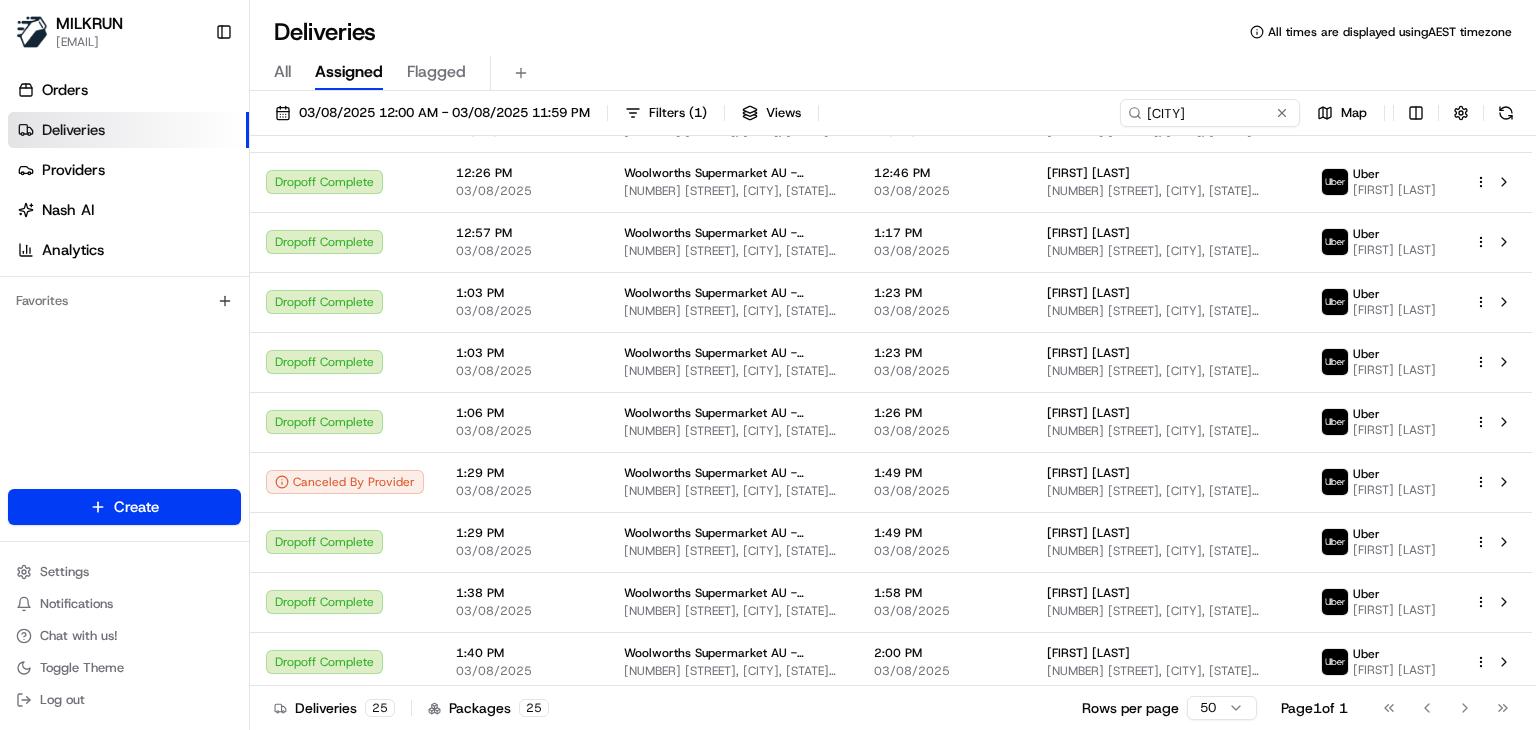 click on "Leppington" at bounding box center [1210, 113] 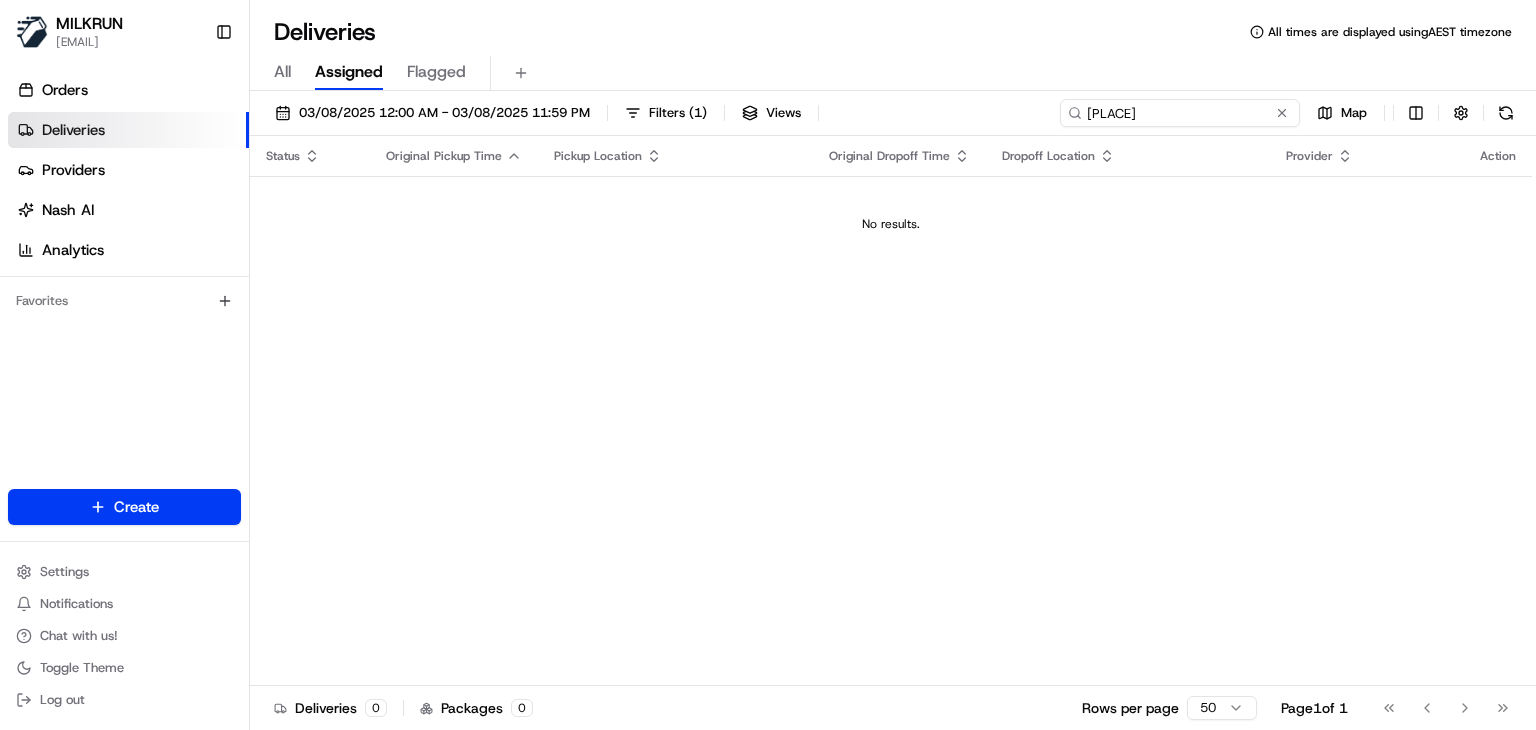 click on "red banks" at bounding box center [1180, 113] 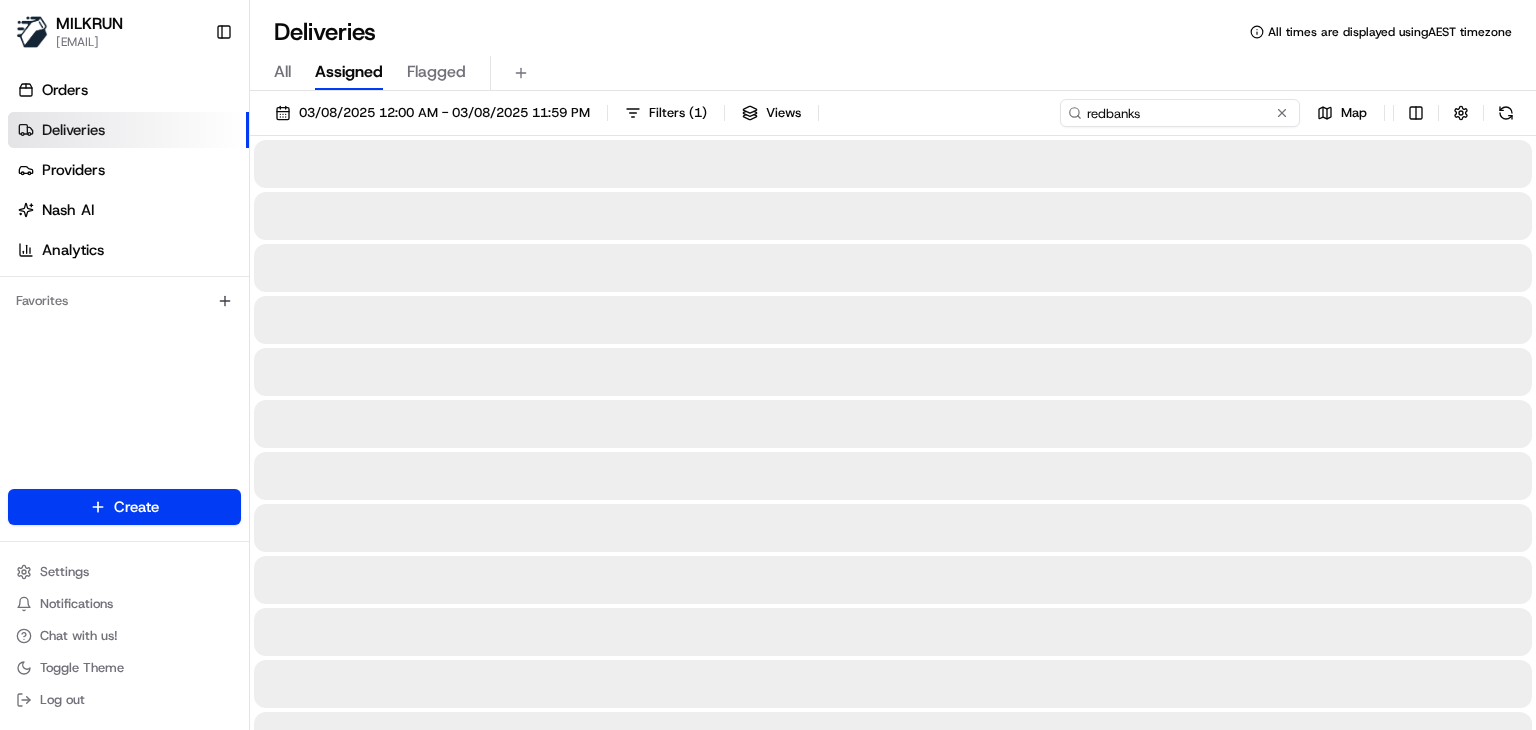 click on "redbanks" at bounding box center (1180, 113) 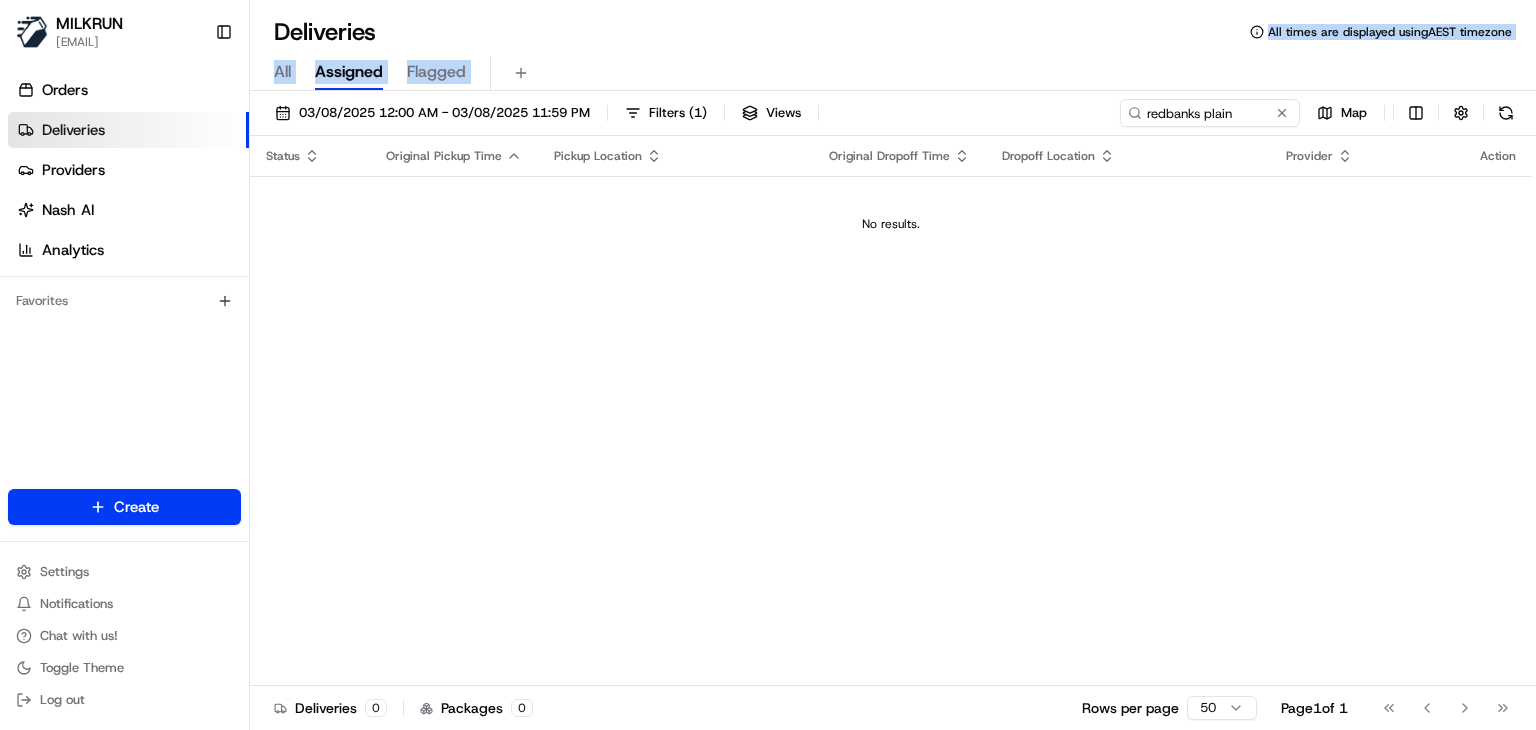 drag, startPoint x: 1112, startPoint y: 110, endPoint x: 1146, endPoint y: 64, distance: 57.201397 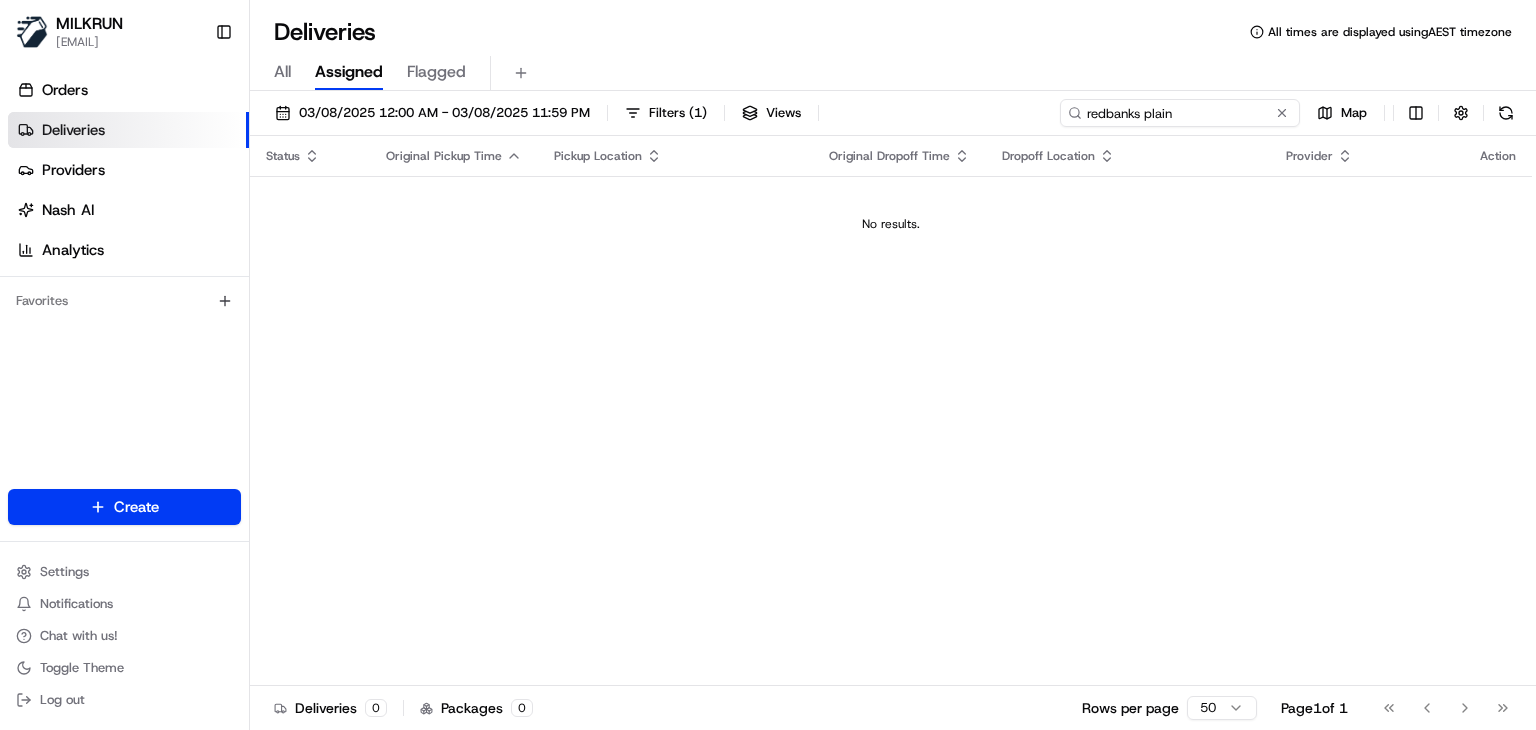 click on "redbanks plain" at bounding box center (1180, 113) 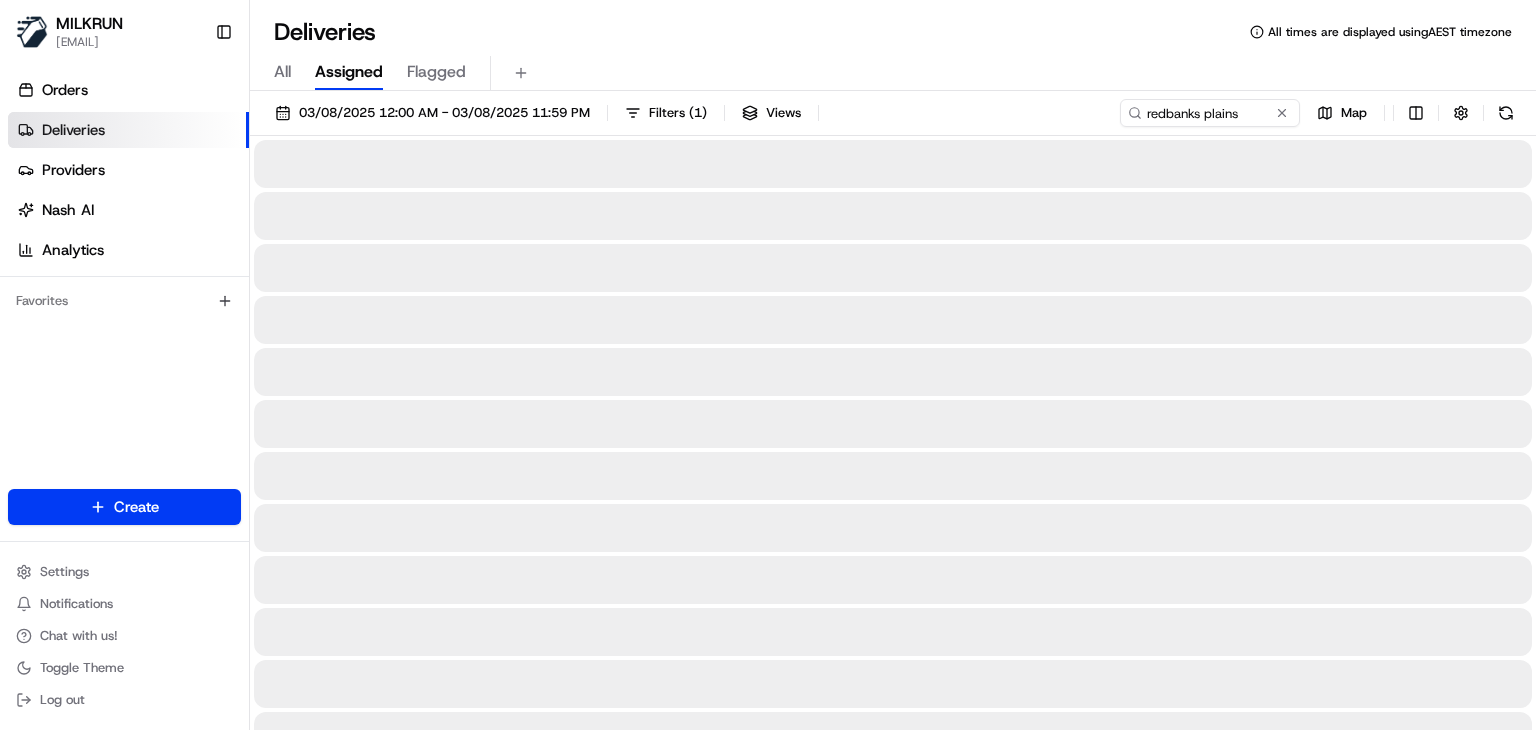 click on "Deliveries All times are displayed using  AEST   timezone" at bounding box center (893, 32) 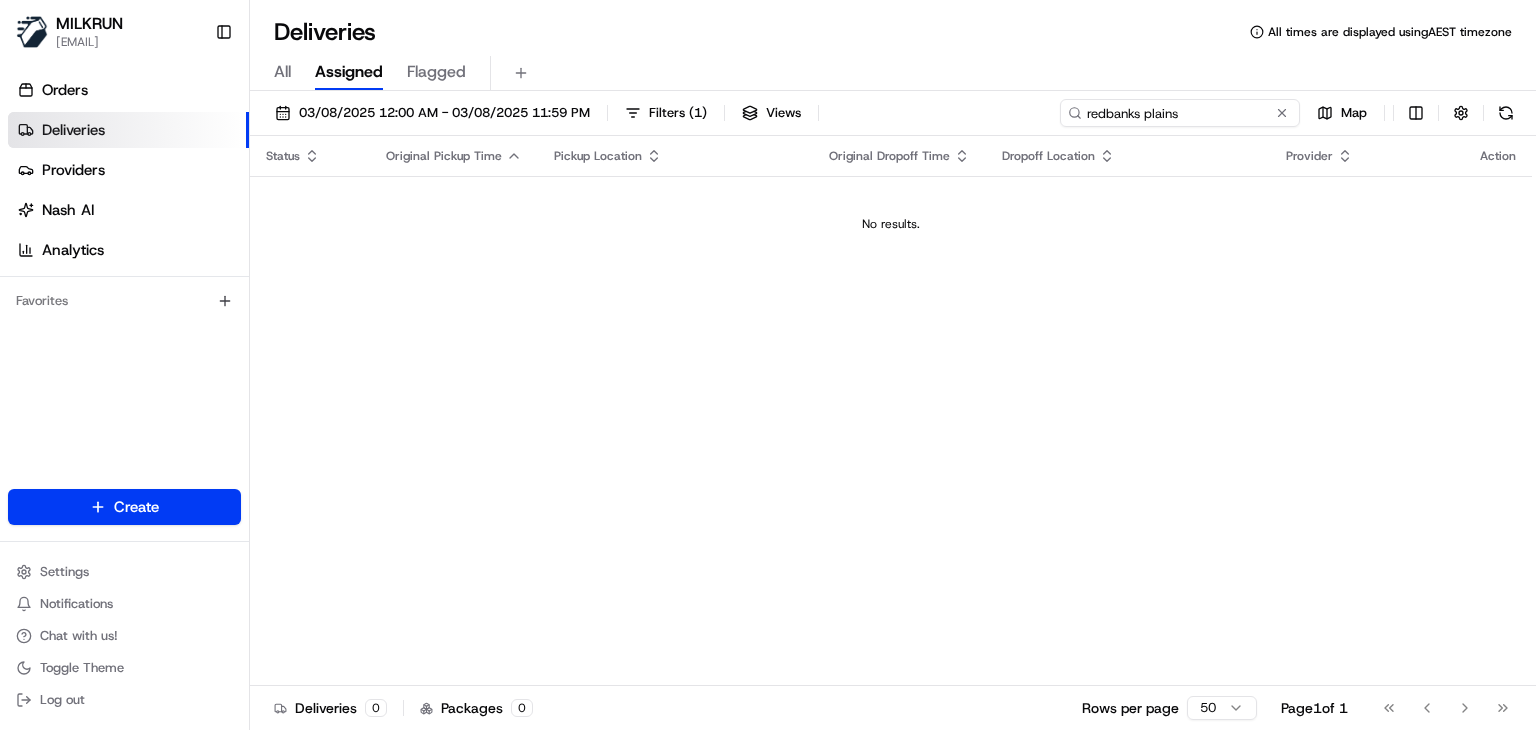 click on "redbanks plains" at bounding box center (1180, 113) 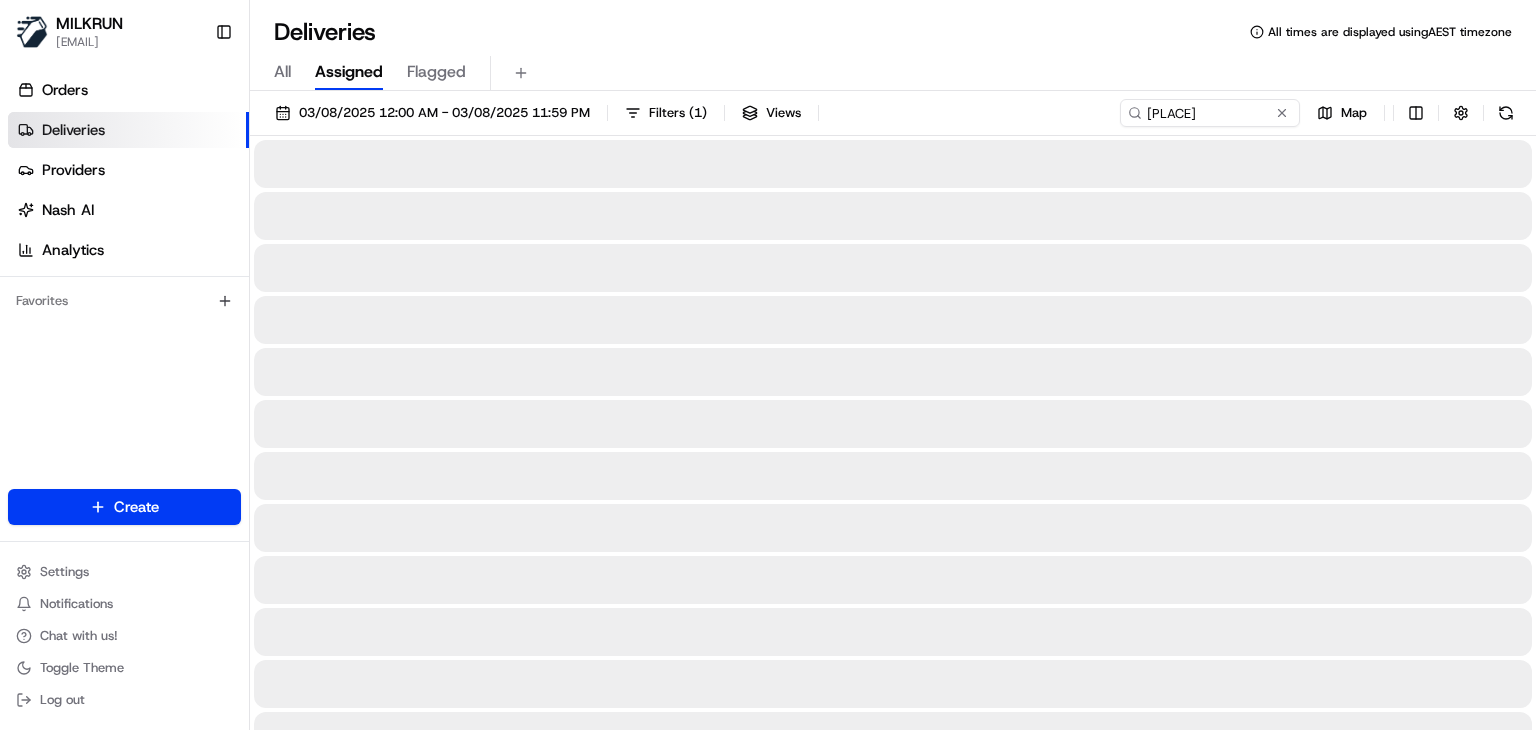 click on "Deliveries All times are displayed using  AEST   timezone" at bounding box center (893, 32) 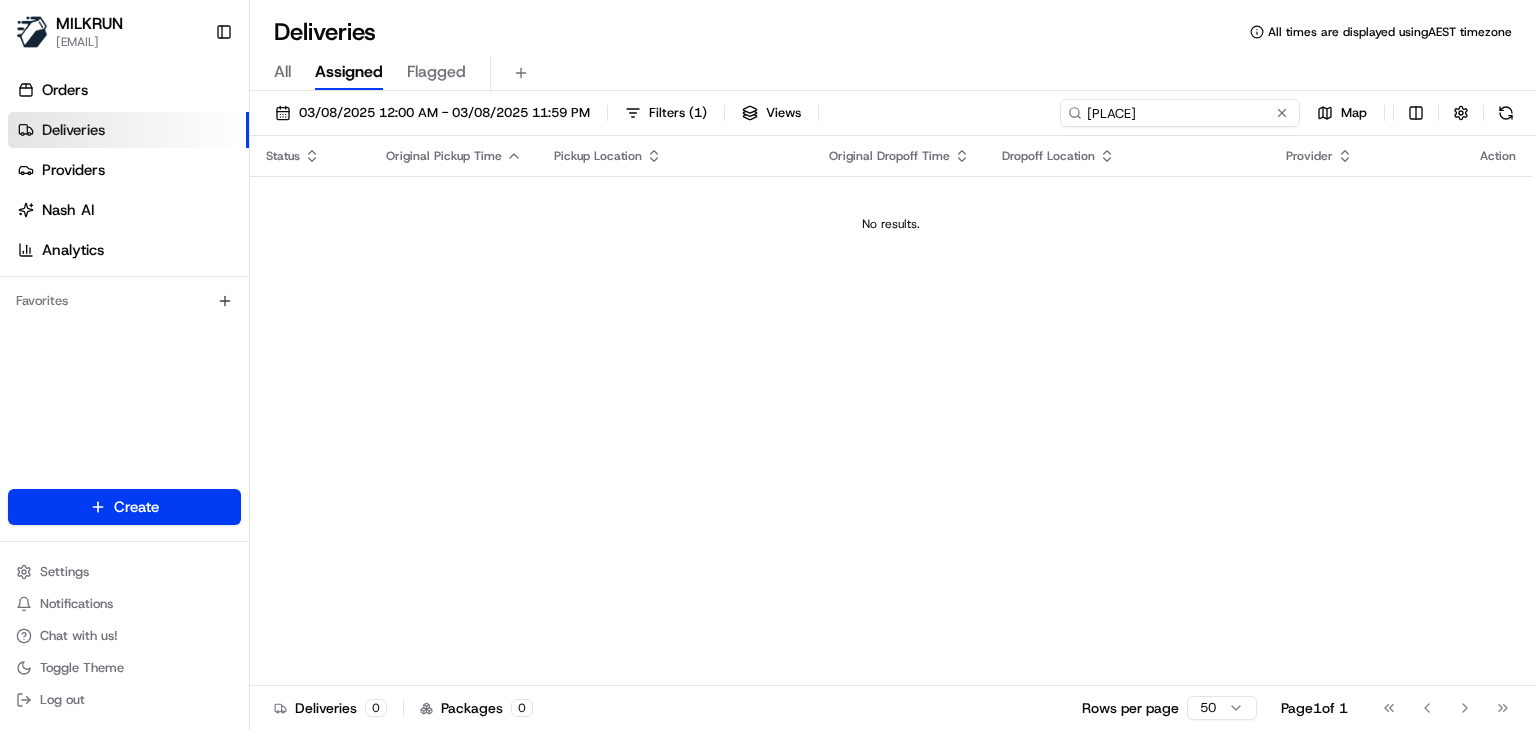 click on "Redbank's plains Mountview" at bounding box center (1180, 113) 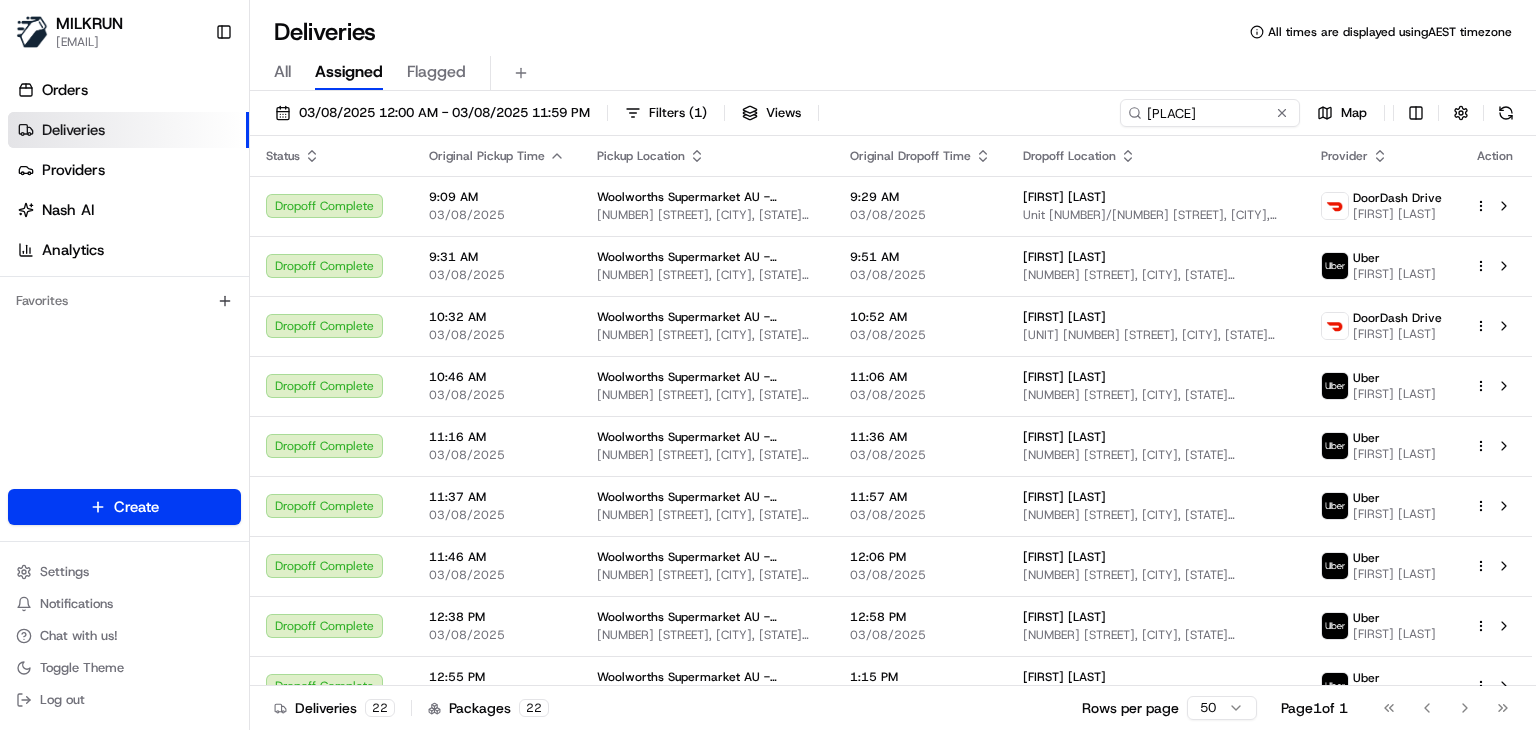 click on "All Assigned Flagged" at bounding box center [893, 73] 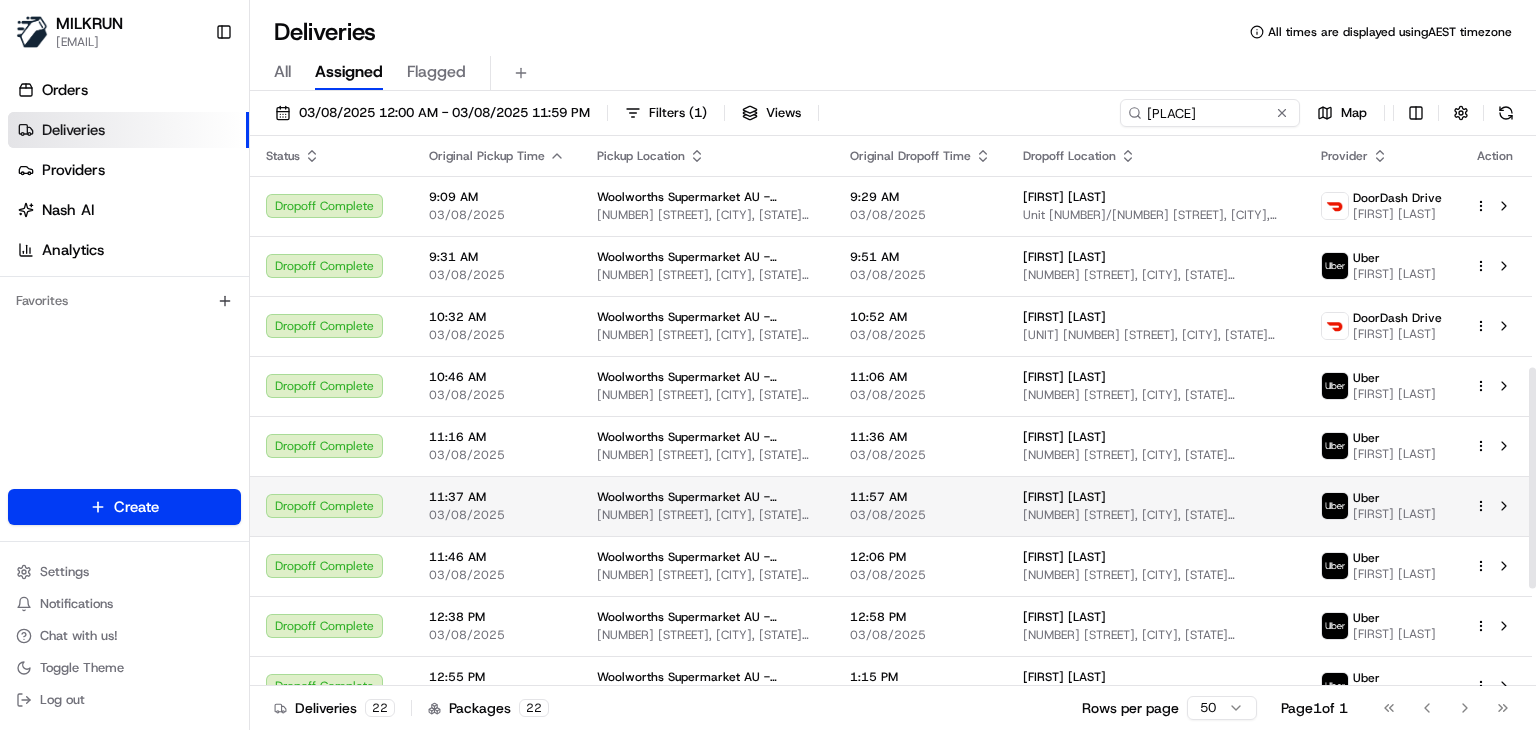 scroll, scrollTop: 820, scrollLeft: 0, axis: vertical 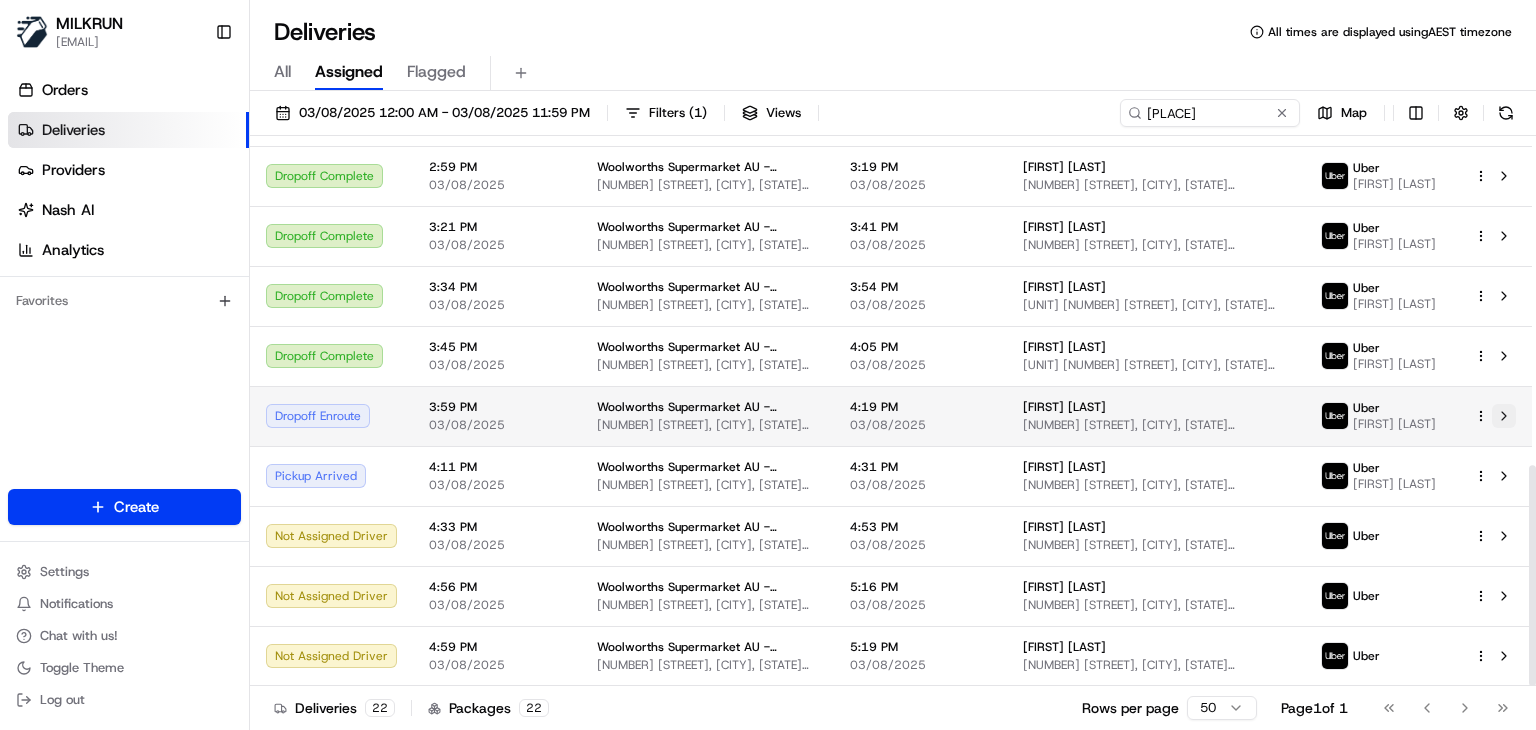 click at bounding box center [1504, 416] 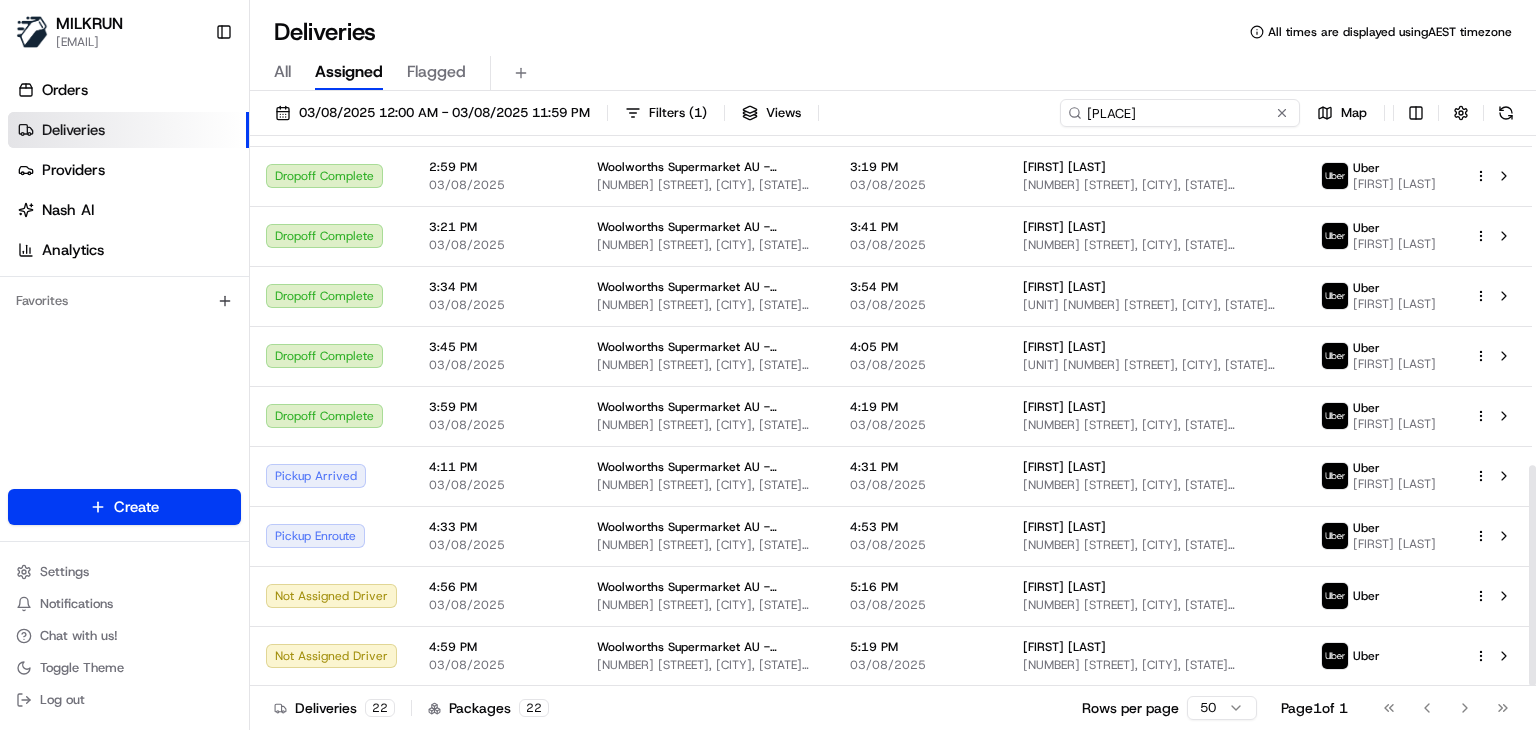 click on "Redbank Plains Mountview" at bounding box center [1180, 113] 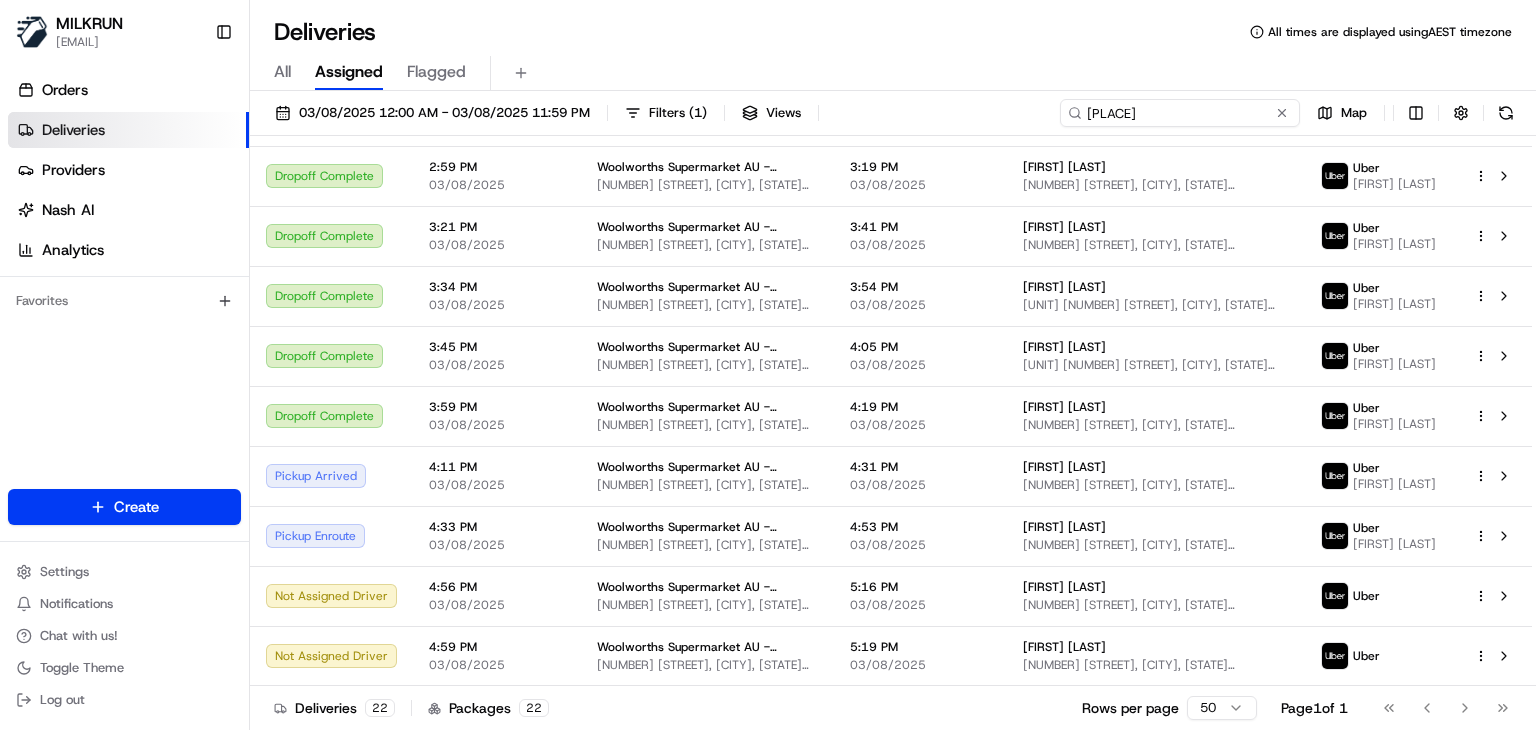 click on "Redbank Plains Mountview" at bounding box center (1180, 113) 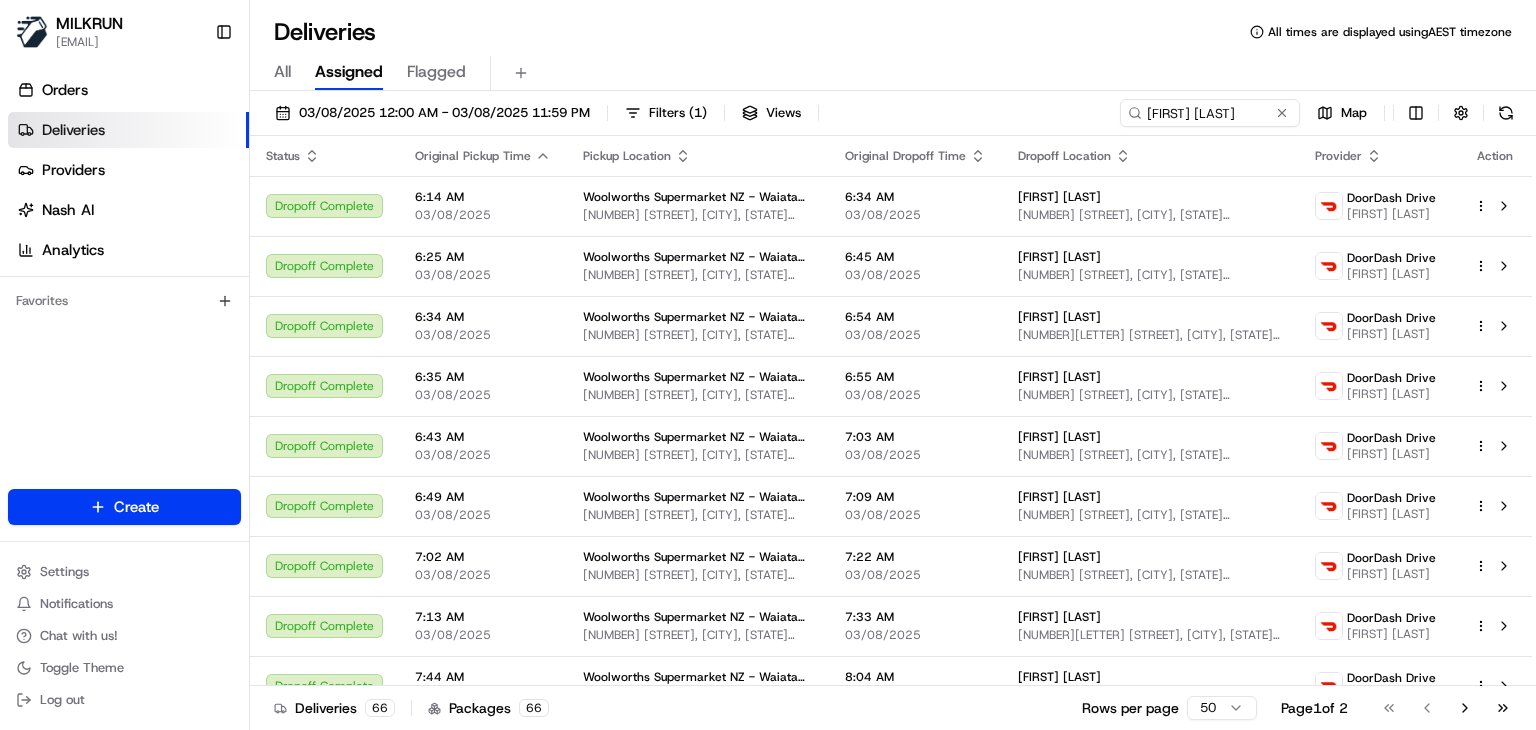drag, startPoint x: 1099, startPoint y: 115, endPoint x: 1057, endPoint y: 77, distance: 56.63921 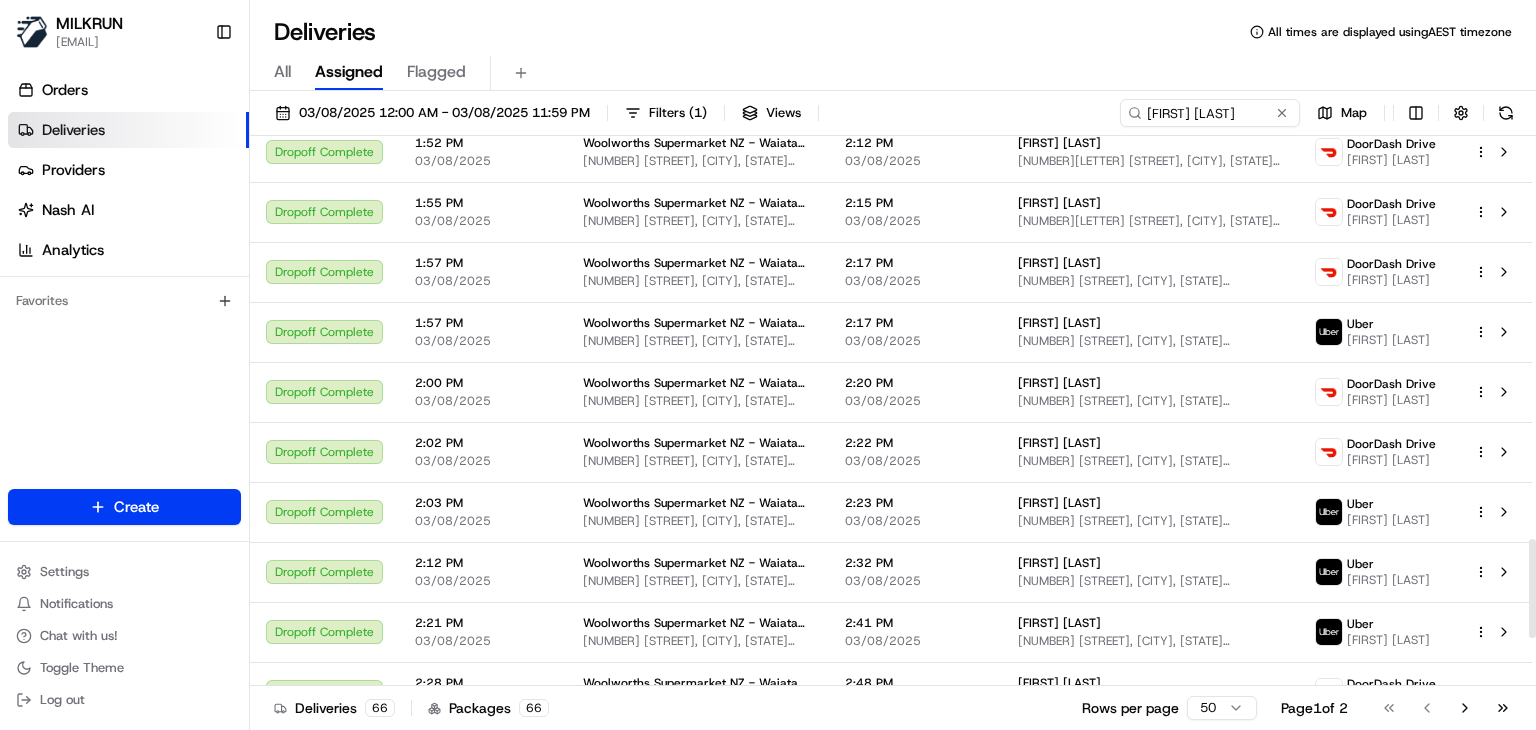scroll, scrollTop: 2500, scrollLeft: 0, axis: vertical 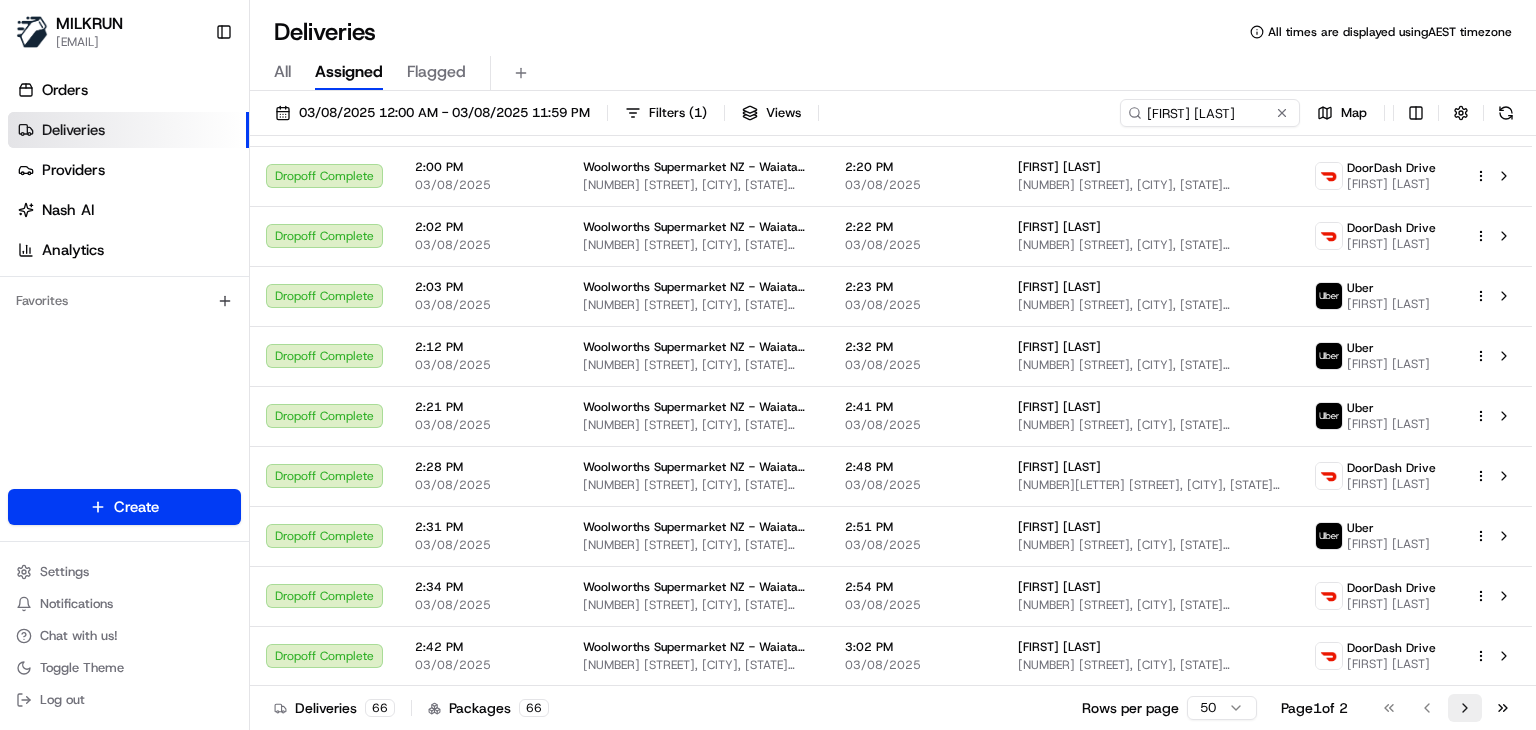 click on "Go to next page" at bounding box center [1465, 708] 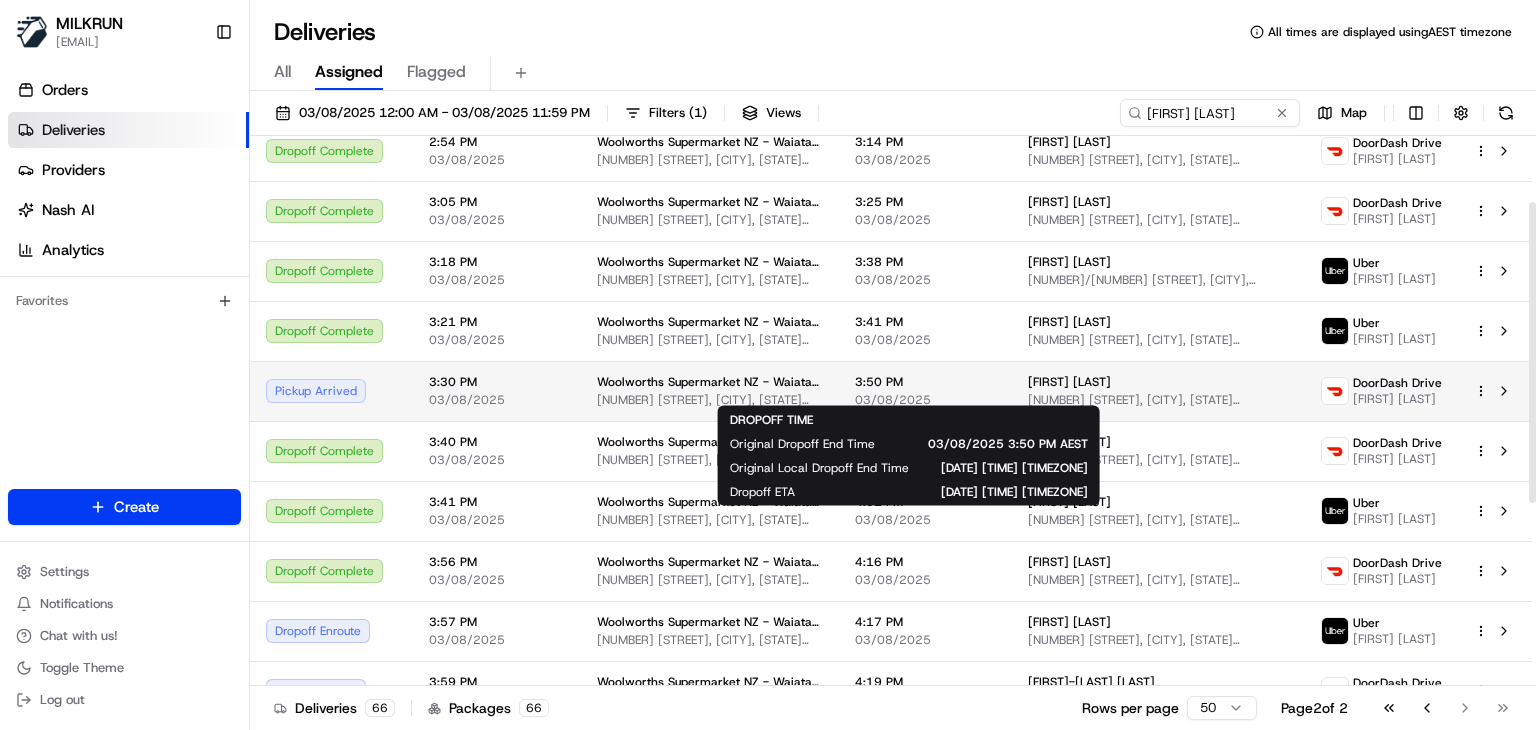 scroll, scrollTop: 120, scrollLeft: 0, axis: vertical 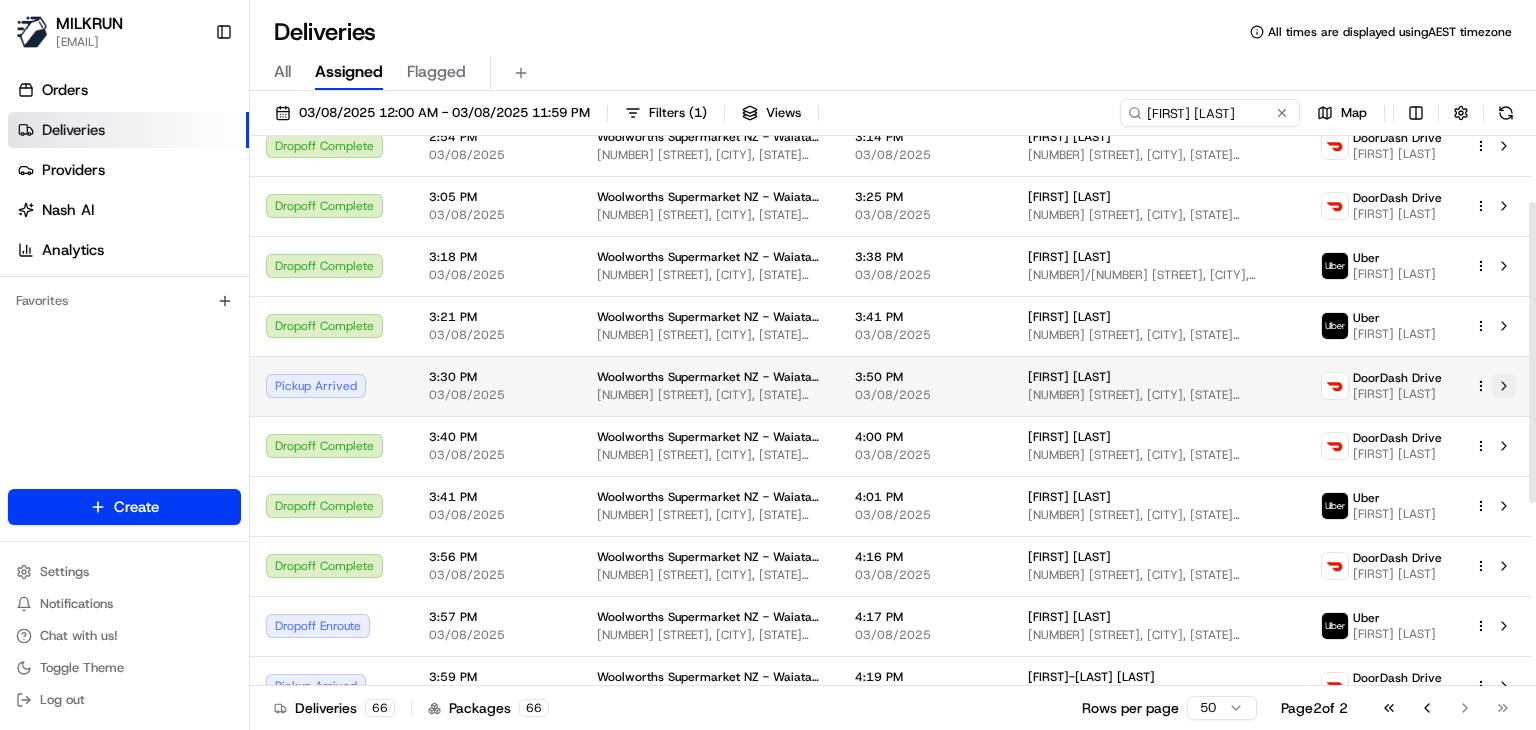 click at bounding box center [1504, 386] 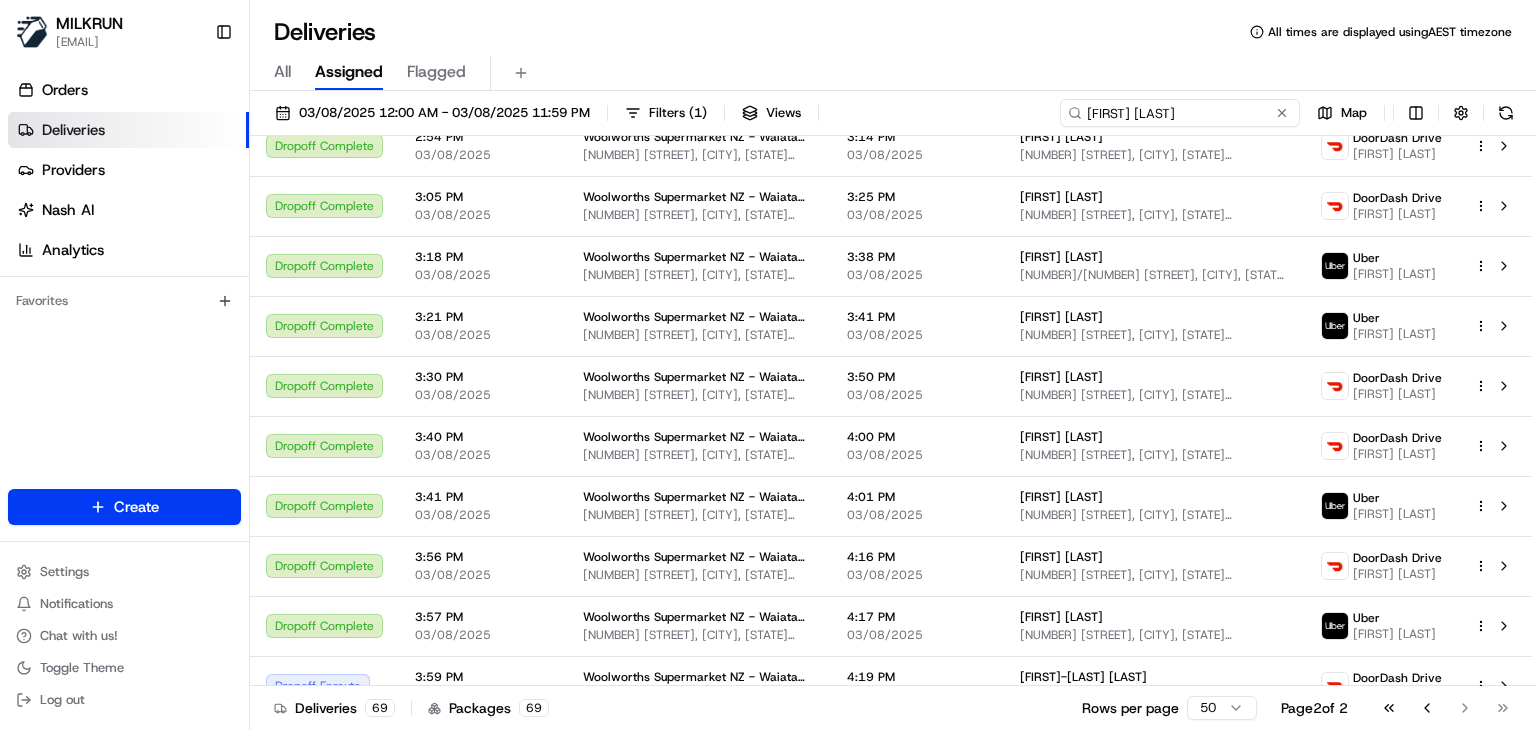 click on "waiata shores" at bounding box center (1180, 113) 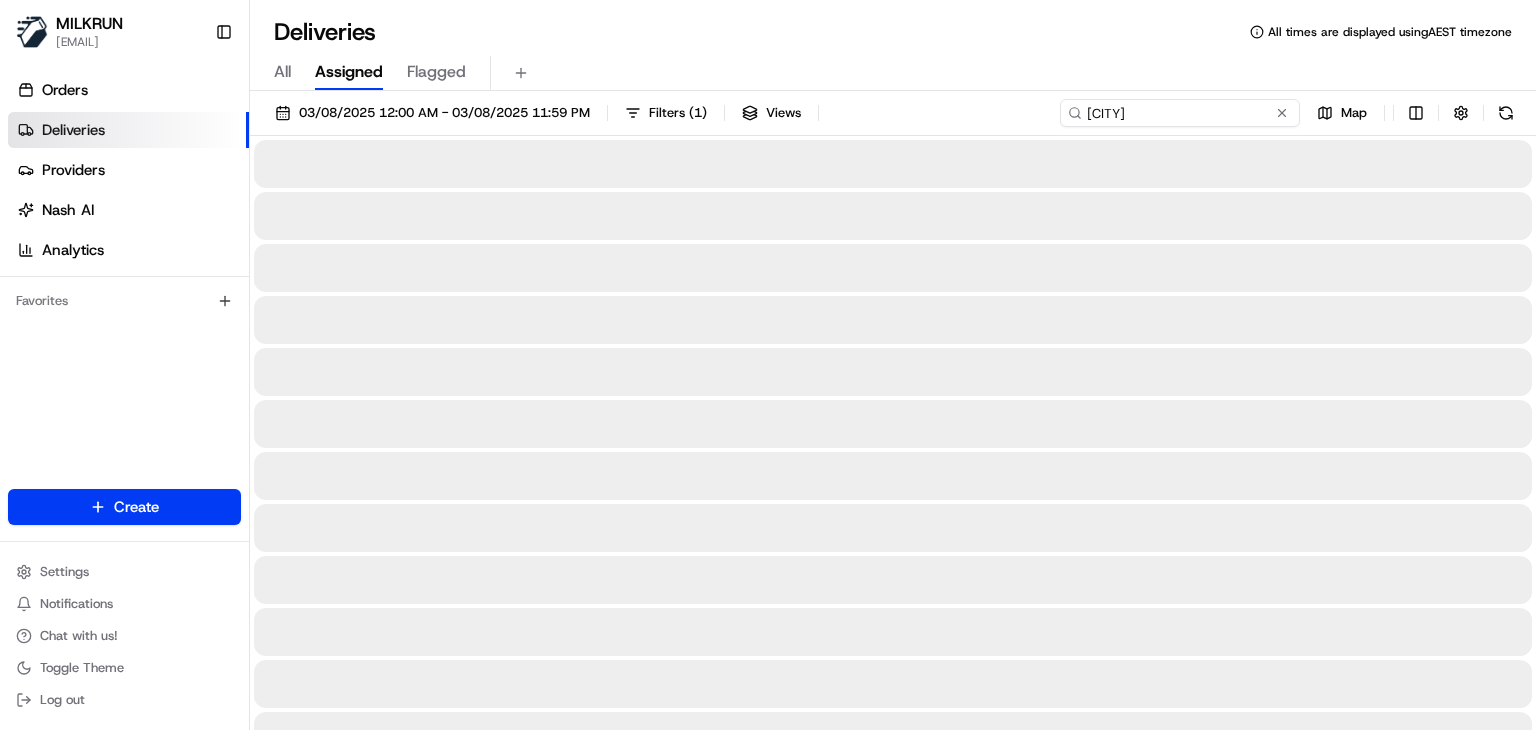 type on "Springfield" 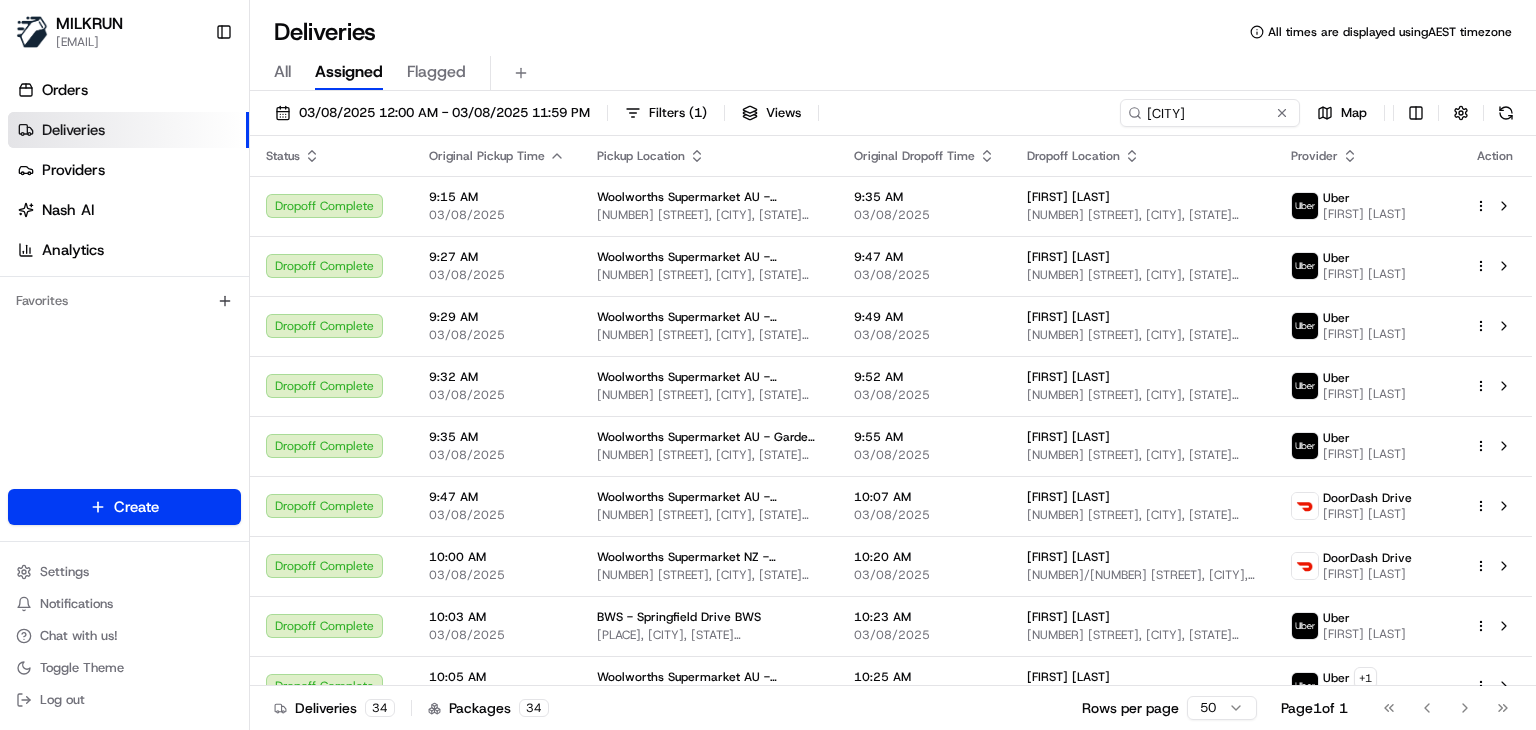 click on "All Assigned Flagged" at bounding box center (893, 69) 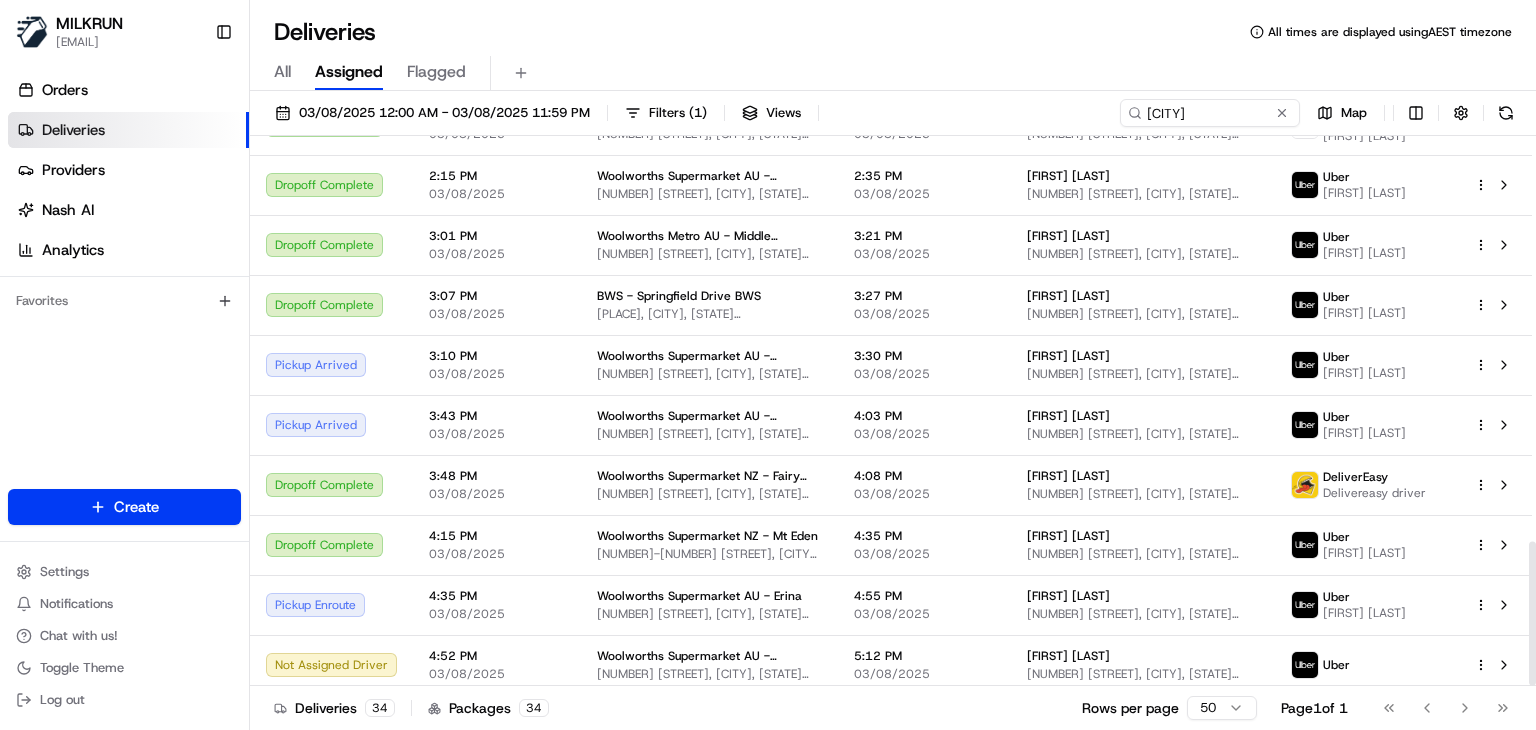 scroll, scrollTop: 1544, scrollLeft: 0, axis: vertical 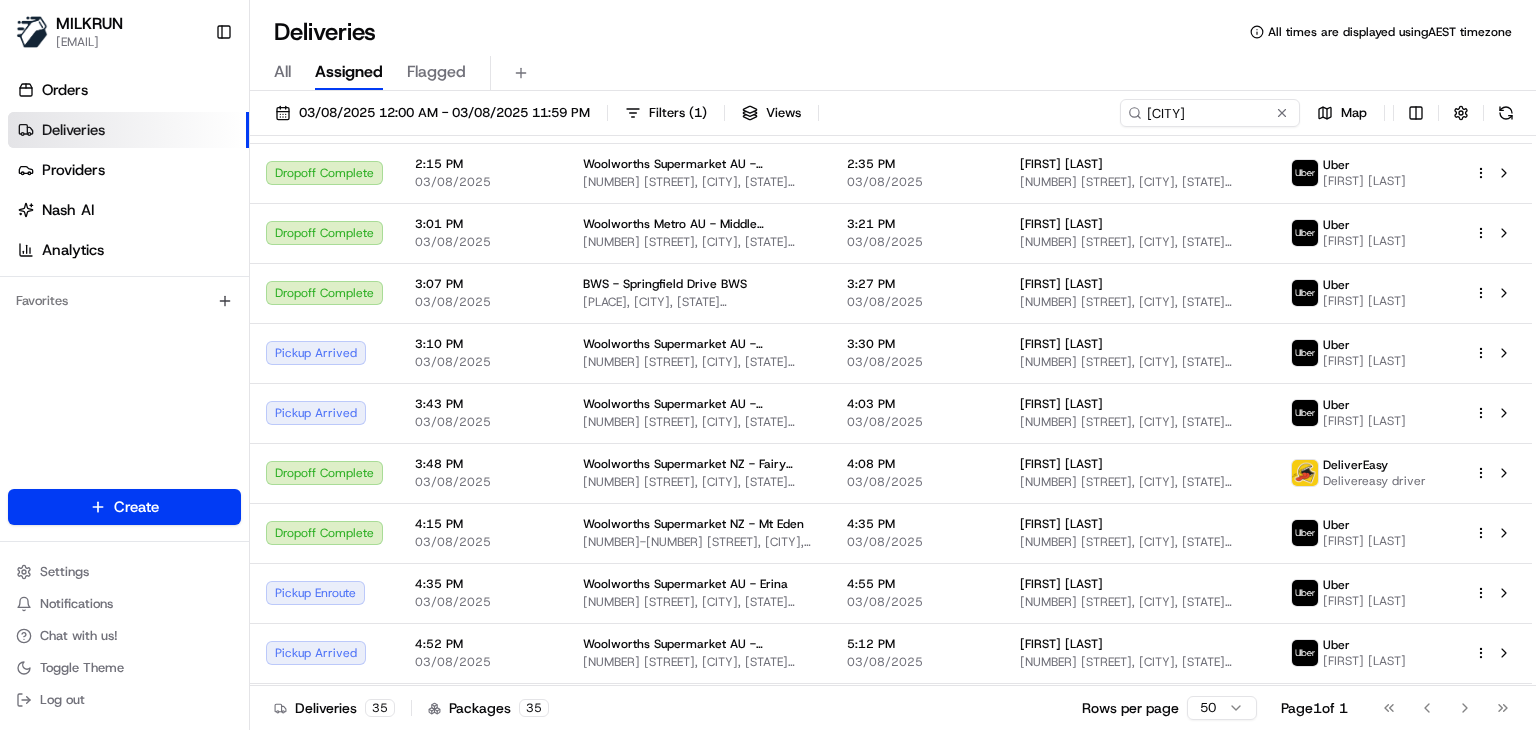 click on "All Assigned Flagged" at bounding box center [893, 69] 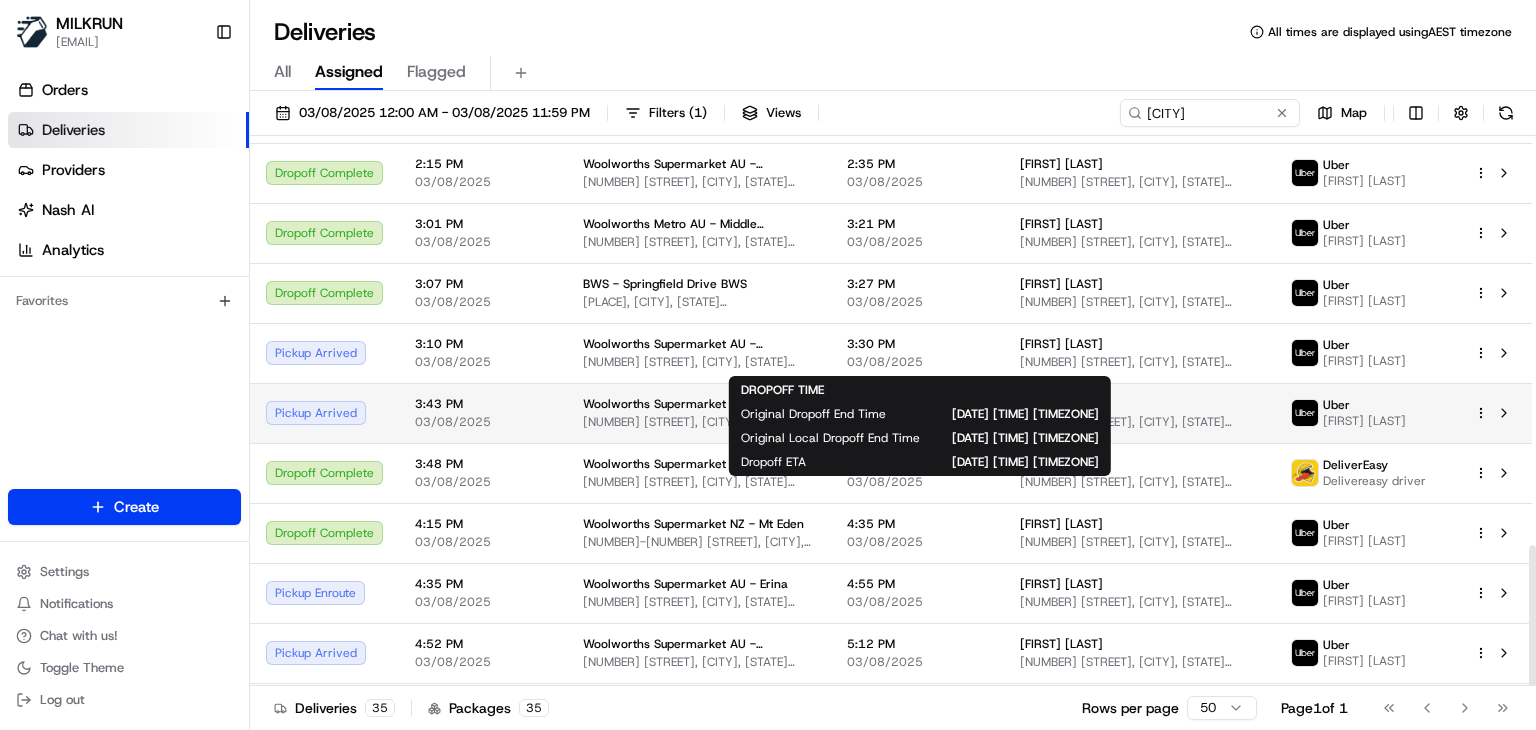 scroll, scrollTop: 1600, scrollLeft: 0, axis: vertical 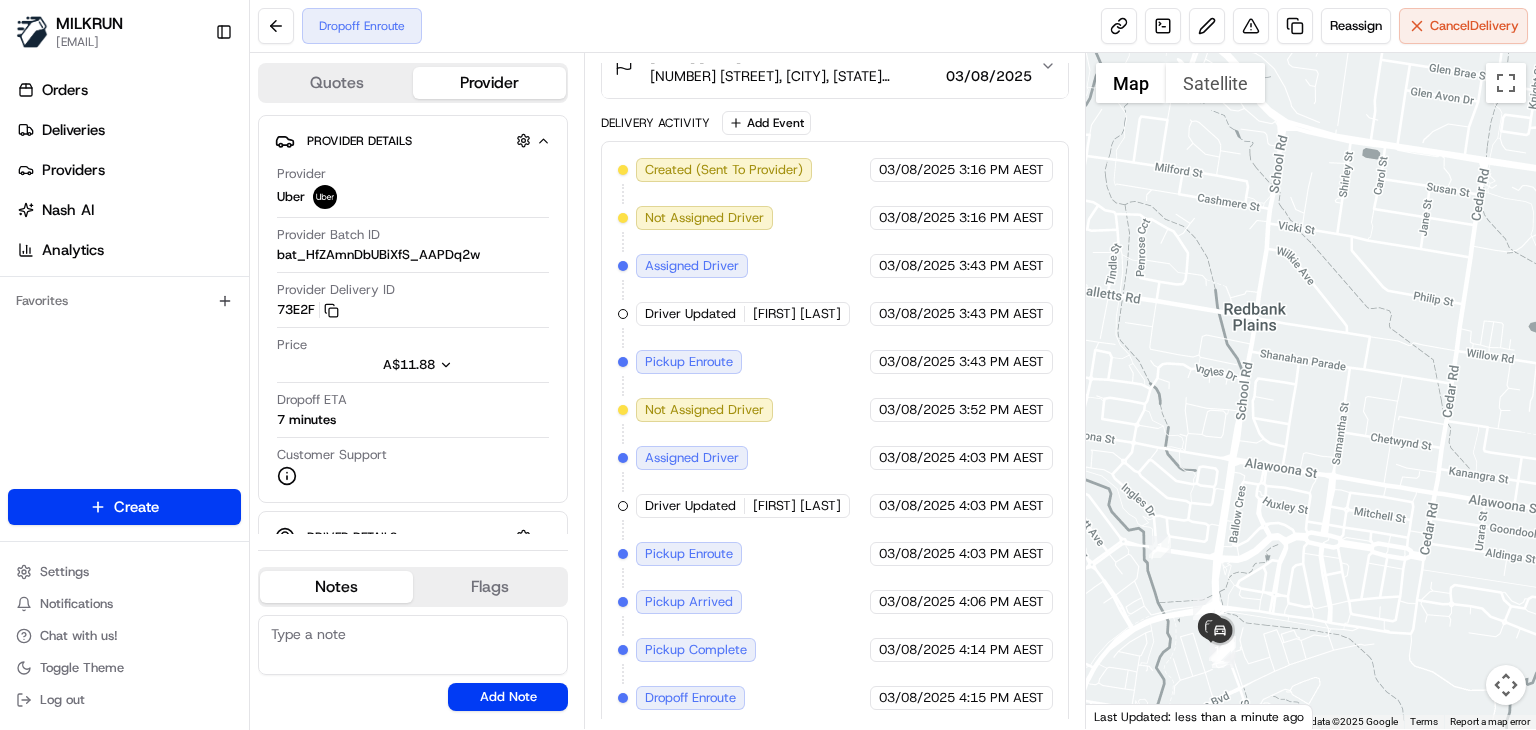 drag, startPoint x: 1148, startPoint y: 547, endPoint x: 1253, endPoint y: 526, distance: 107.07941 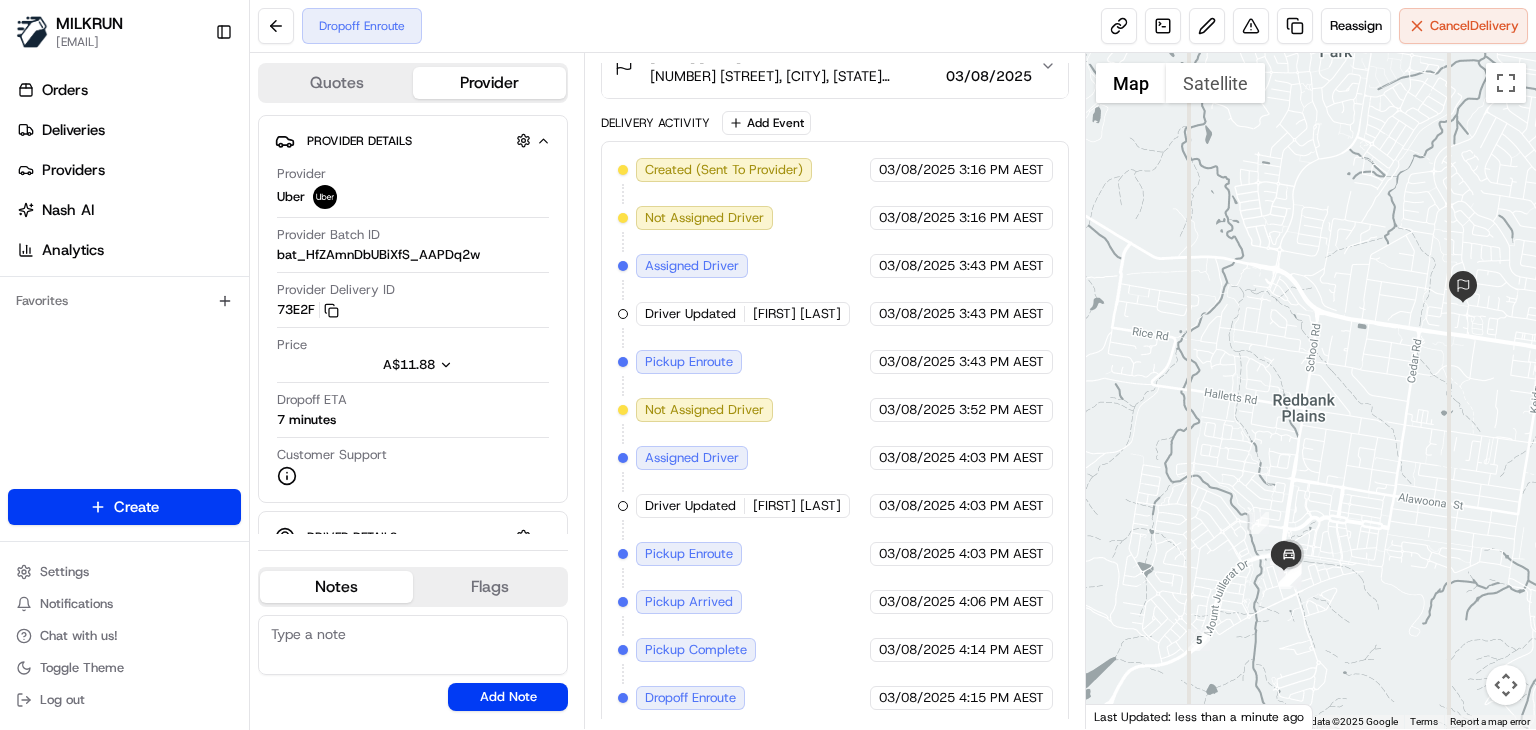 drag, startPoint x: 1346, startPoint y: 511, endPoint x: 1277, endPoint y: 511, distance: 69 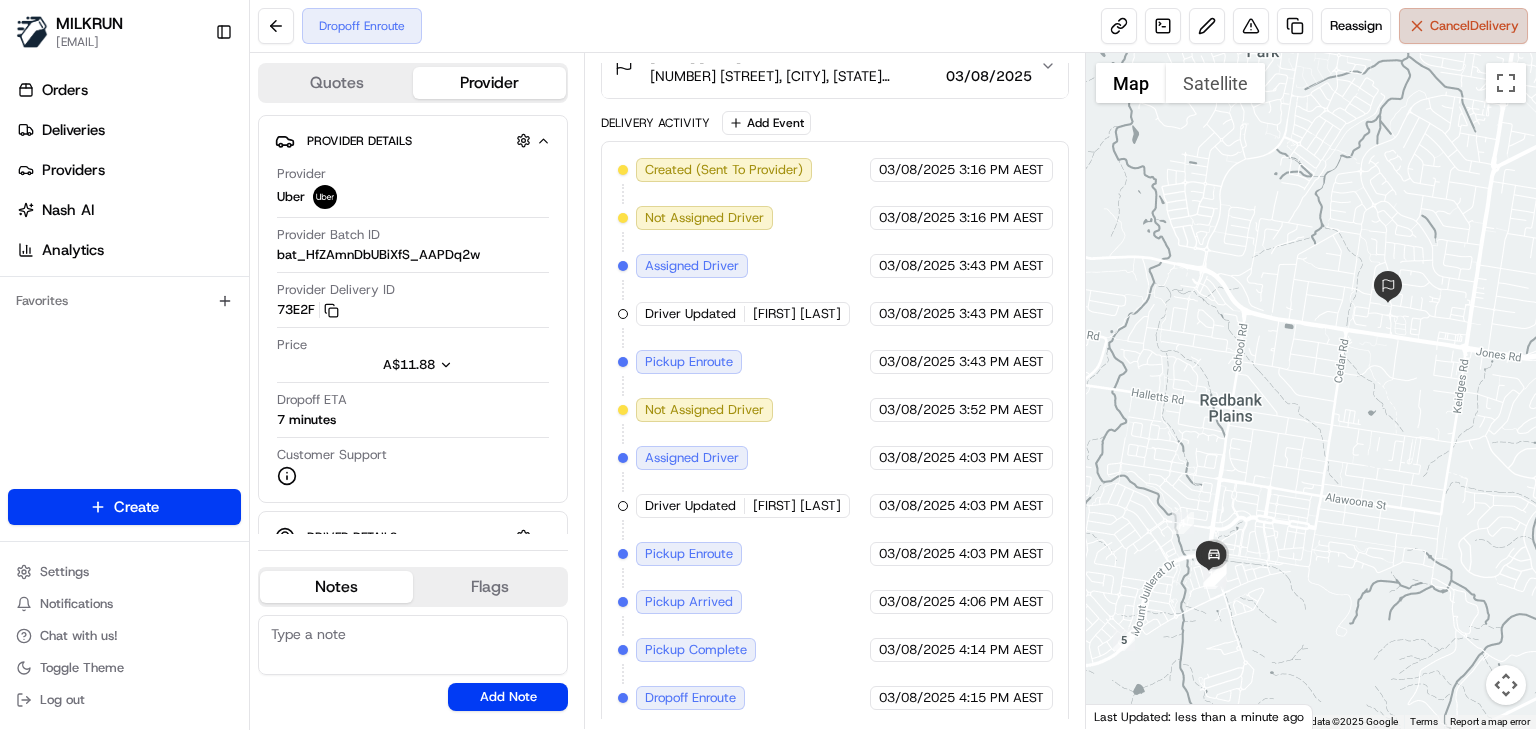 click on "Cancel  Delivery" at bounding box center [1463, 26] 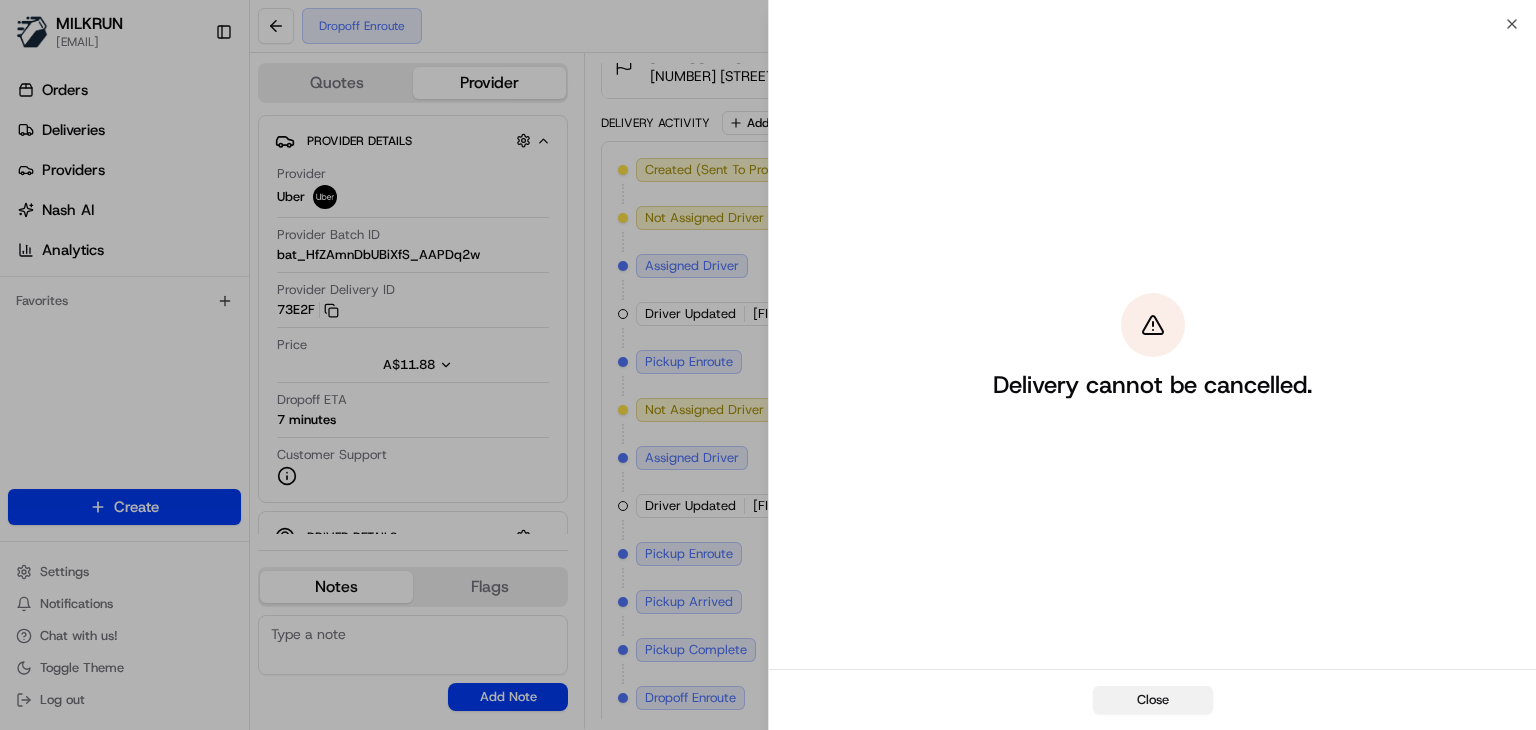 click on "Close" at bounding box center [1153, 700] 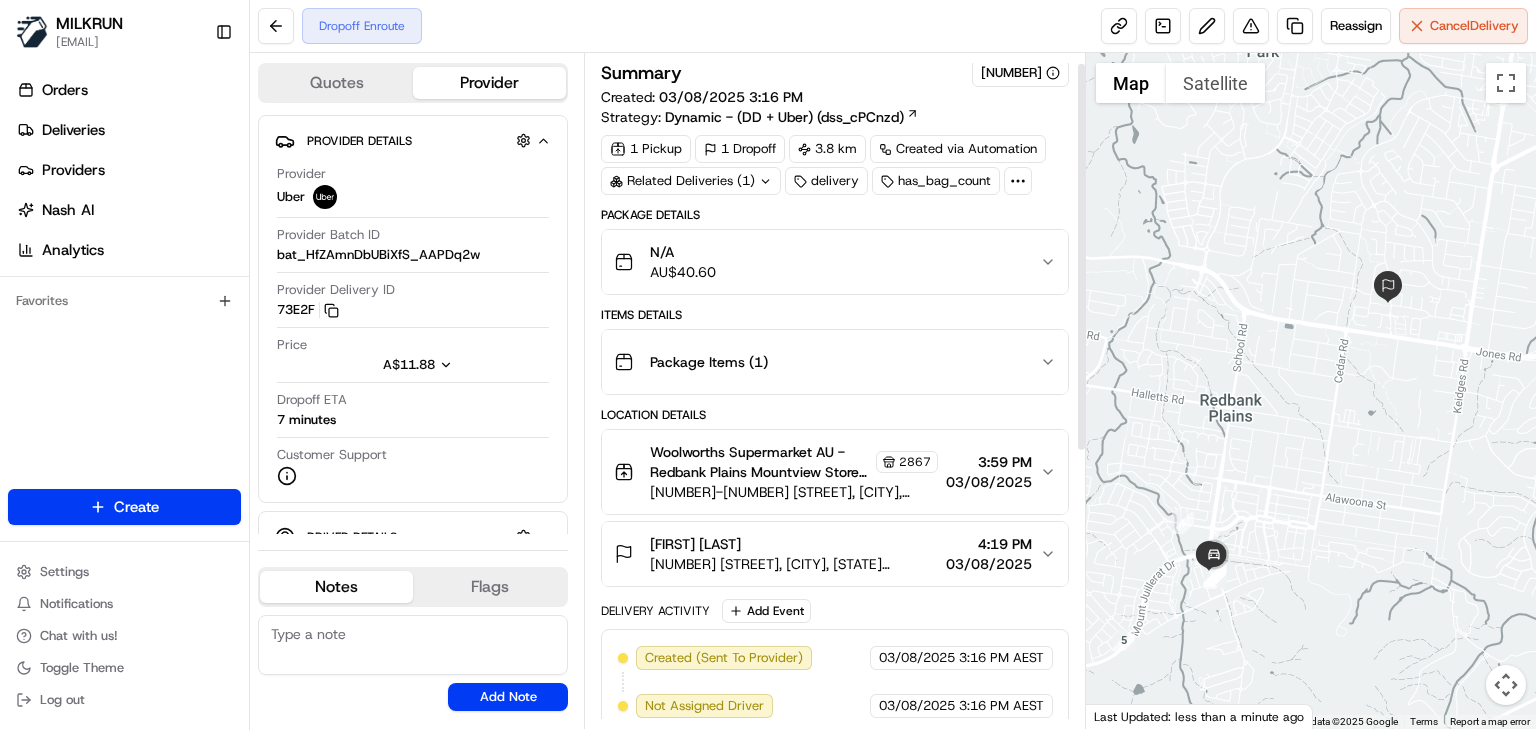 scroll, scrollTop: 0, scrollLeft: 0, axis: both 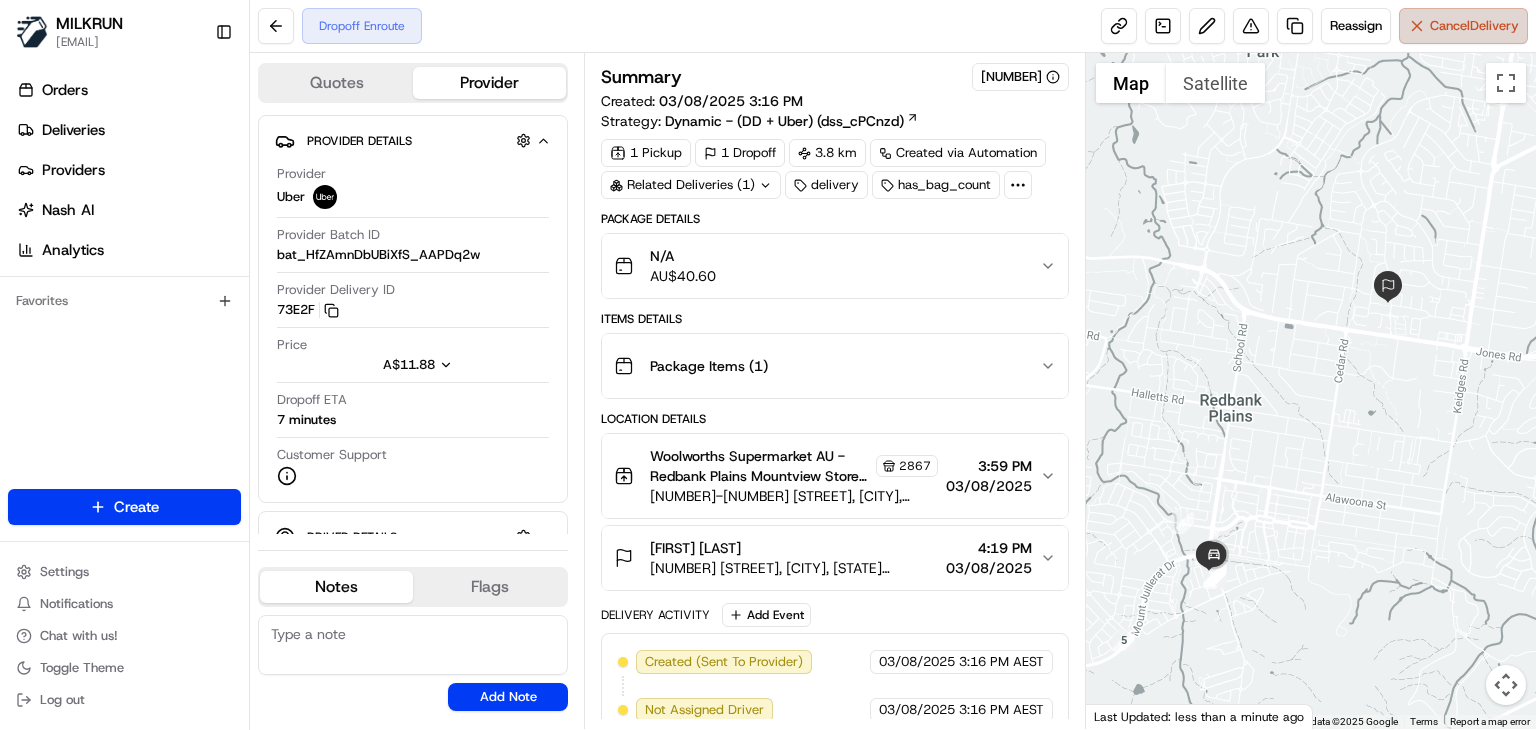 click on "Cancel  Delivery" at bounding box center (1474, 26) 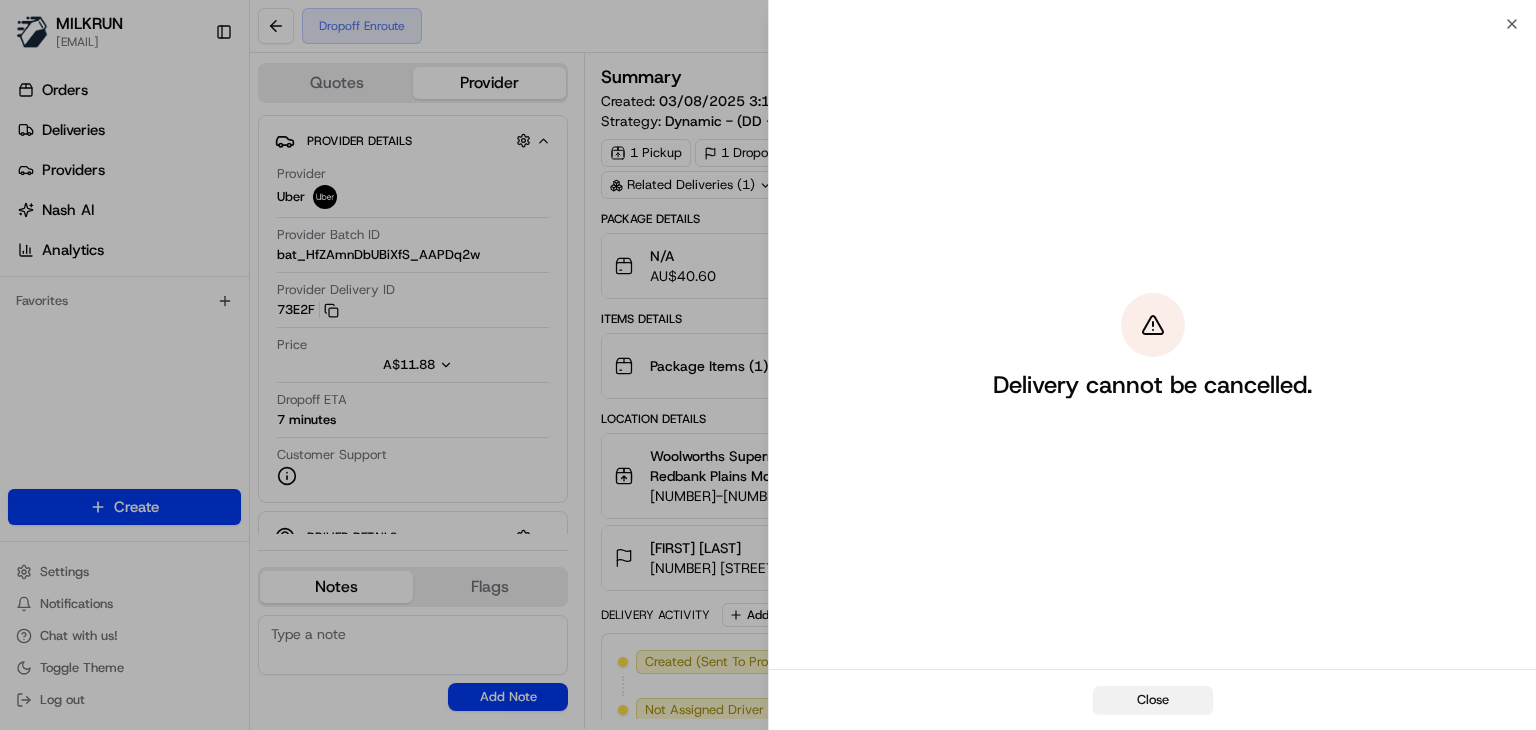 click on "Close" at bounding box center [1153, 700] 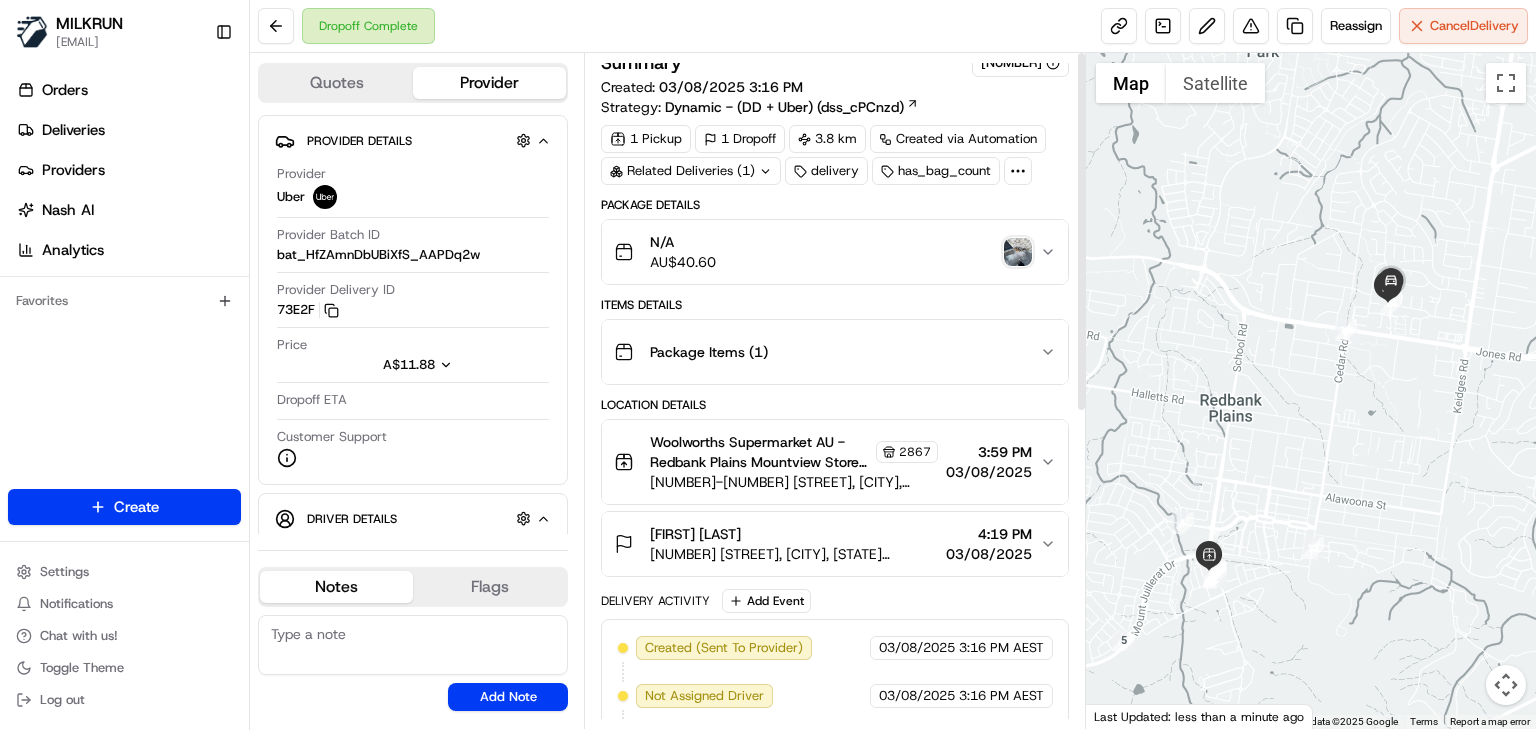 scroll, scrollTop: 0, scrollLeft: 0, axis: both 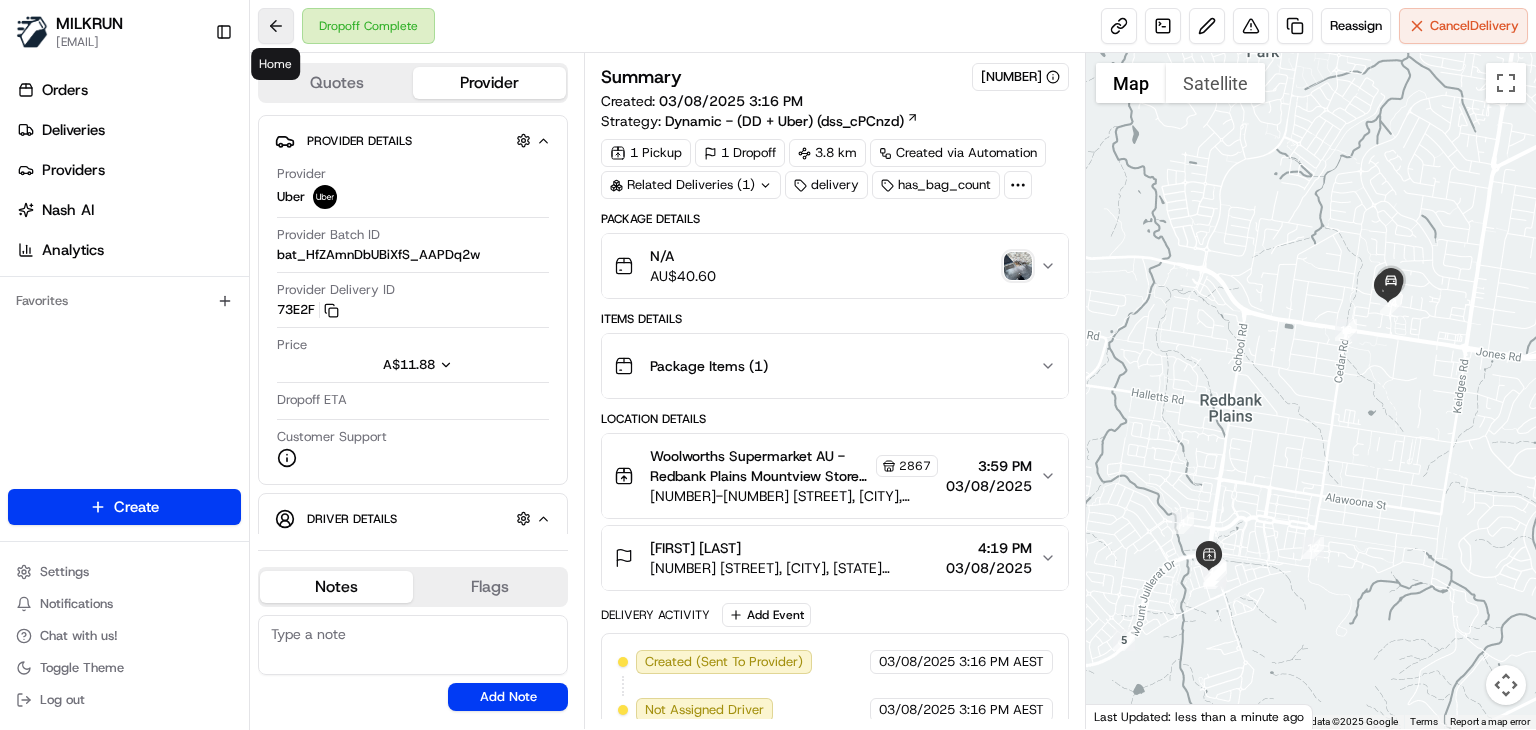 click at bounding box center (276, 26) 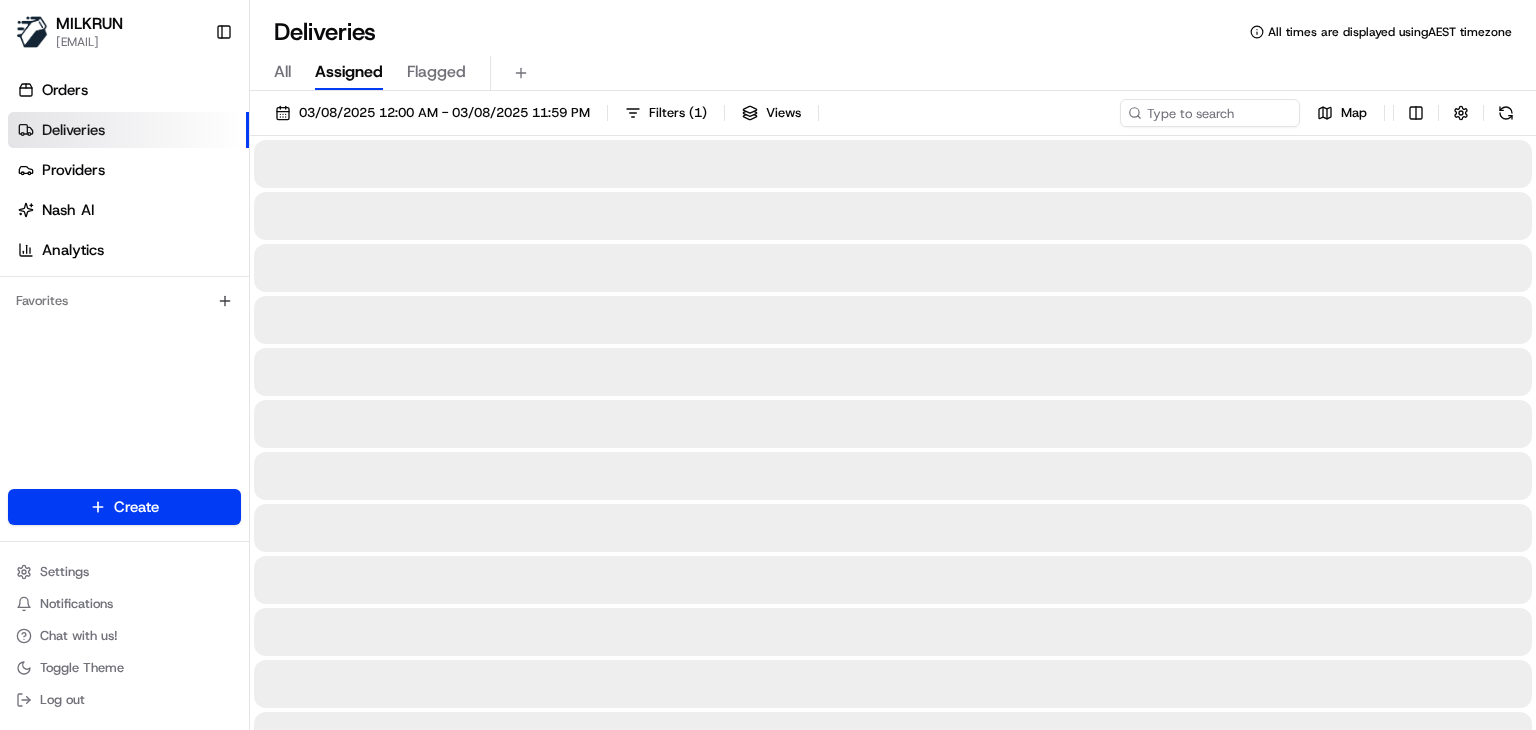 click on "All Assigned Flagged" at bounding box center [893, 69] 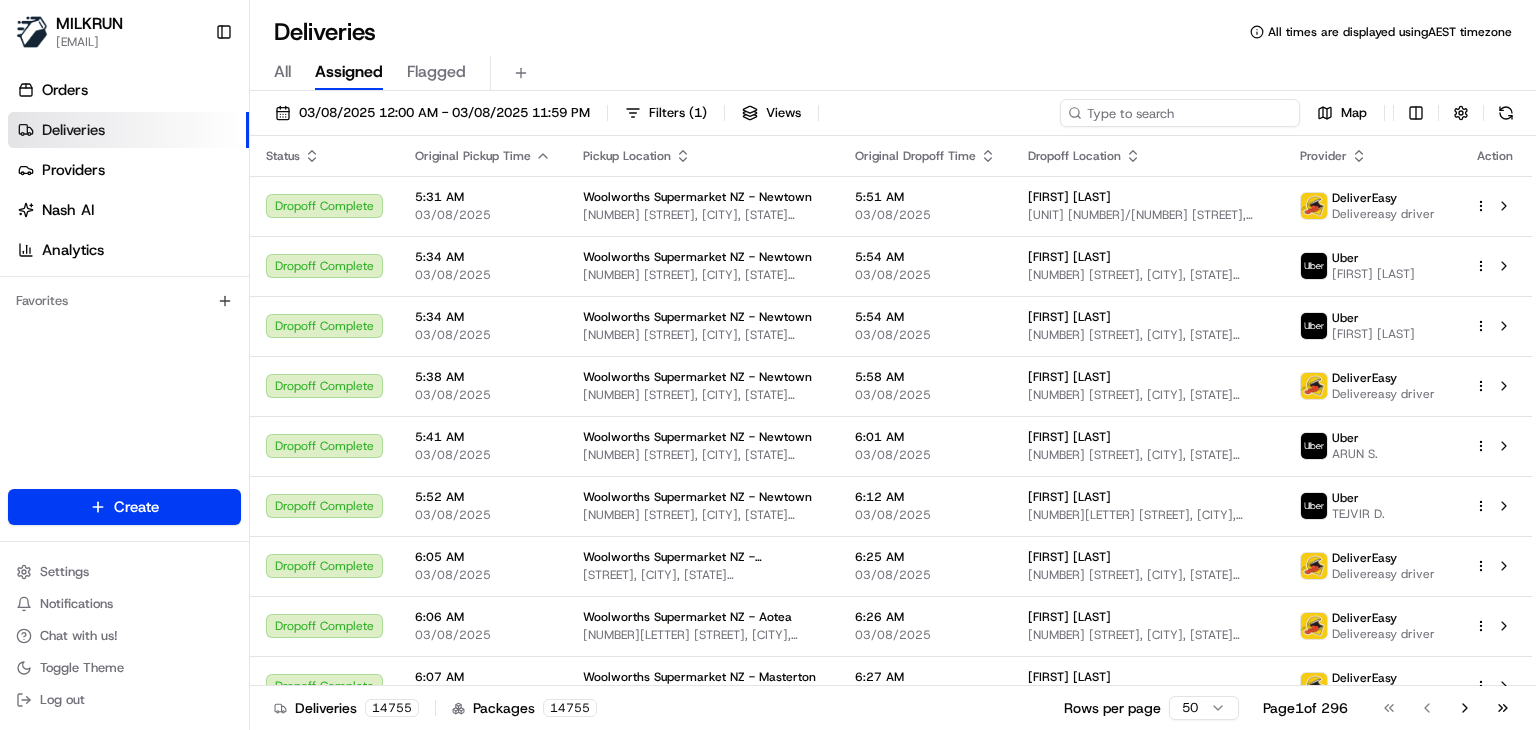 click at bounding box center (1180, 113) 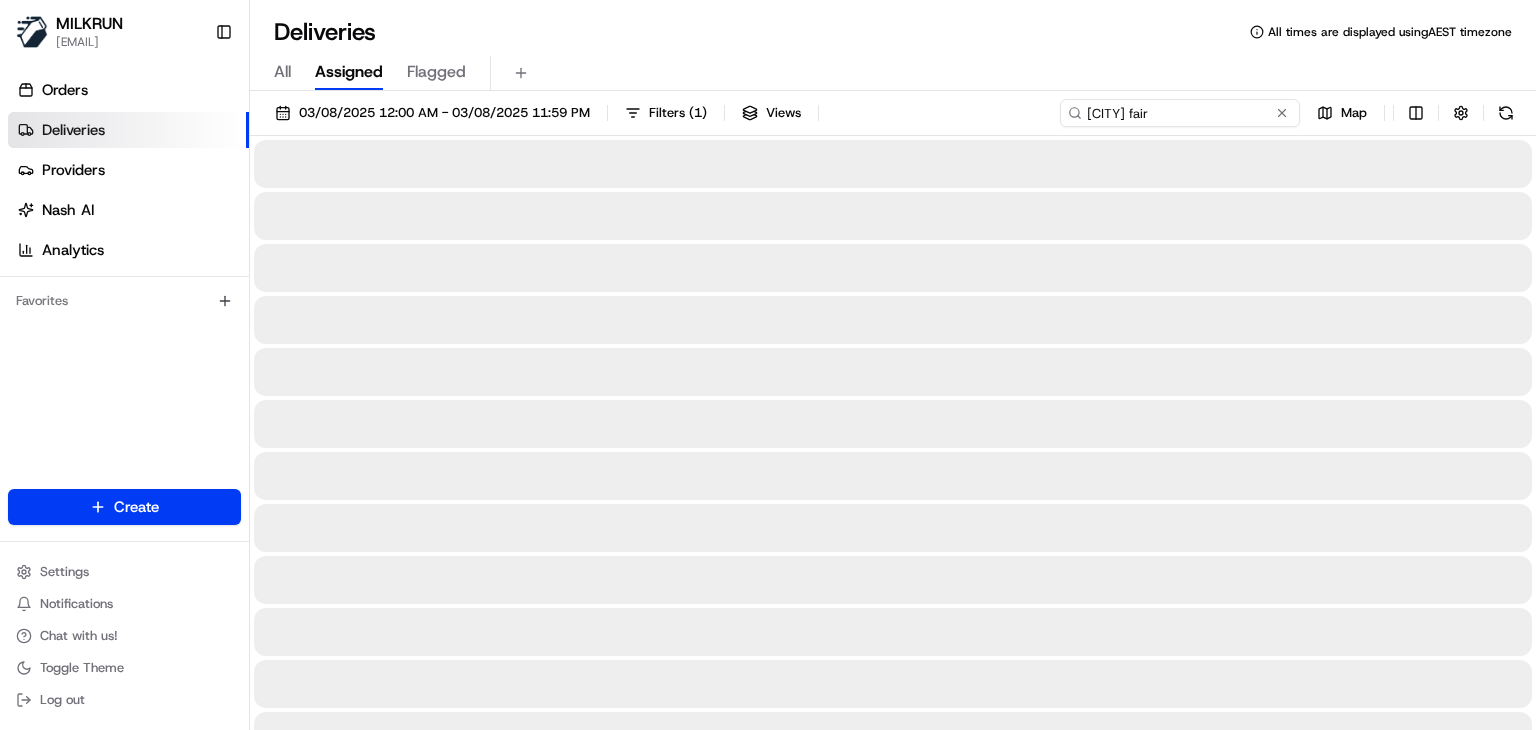click on "Kallangur fair" at bounding box center [1180, 113] 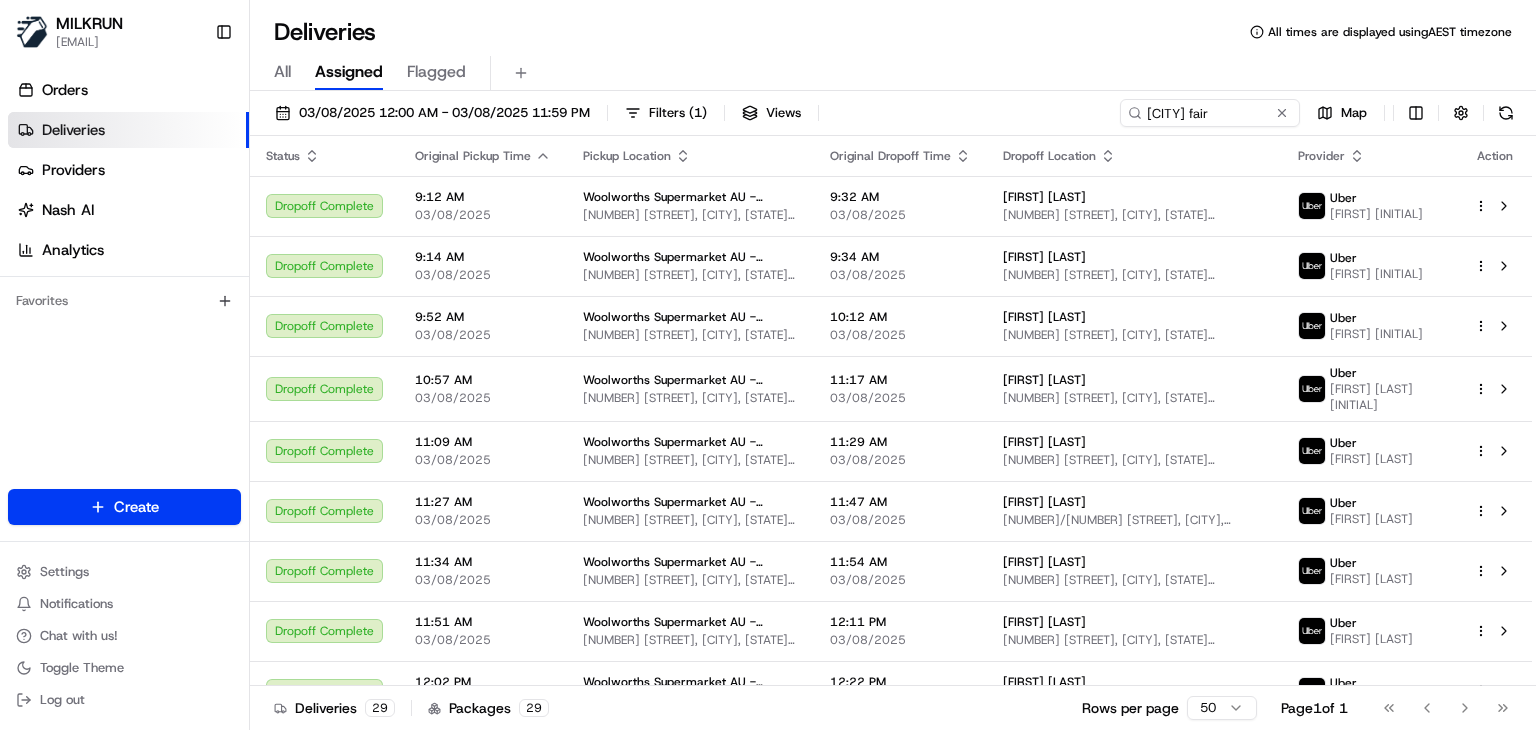 click on "Deliveries All times are displayed using  AEST   timezone" at bounding box center (893, 32) 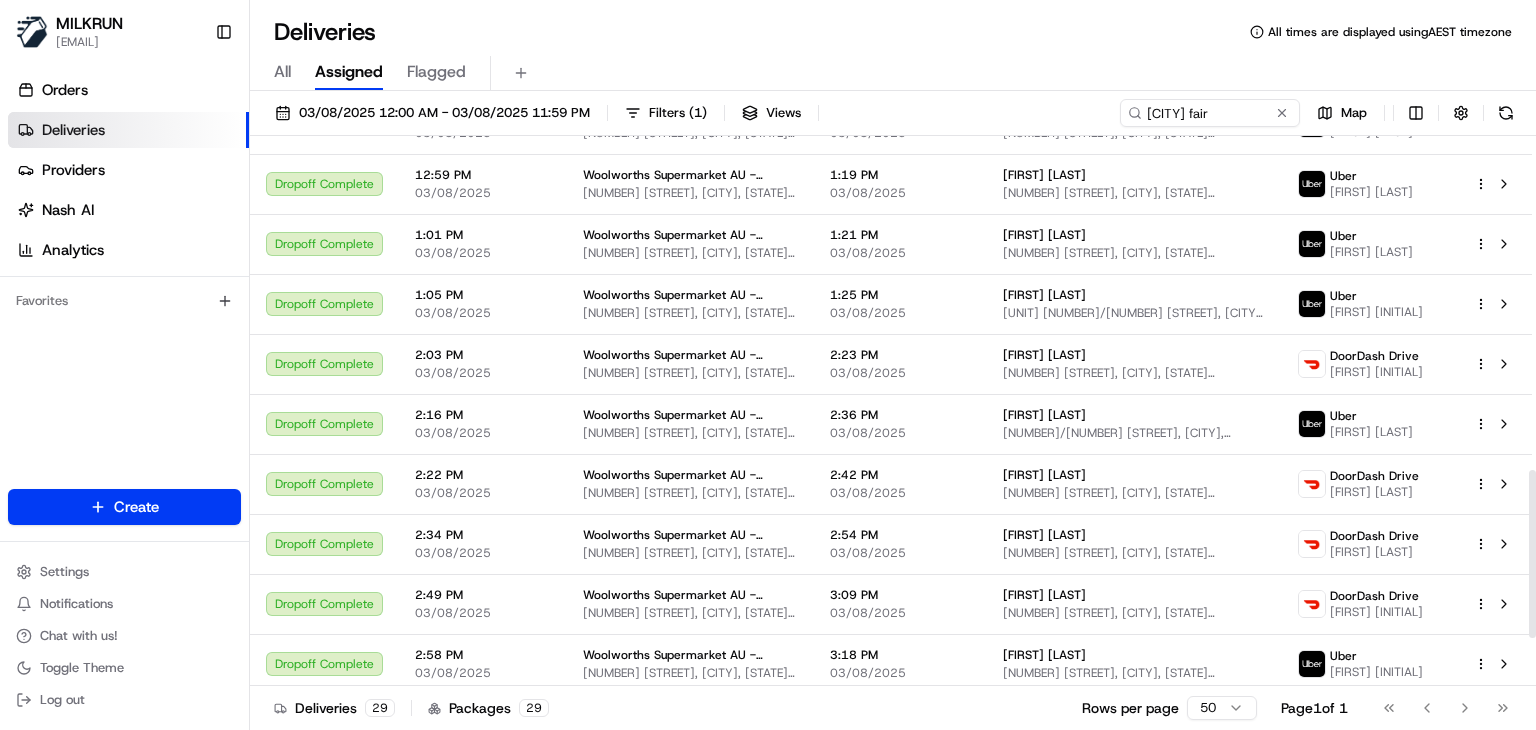 scroll, scrollTop: 1249, scrollLeft: 0, axis: vertical 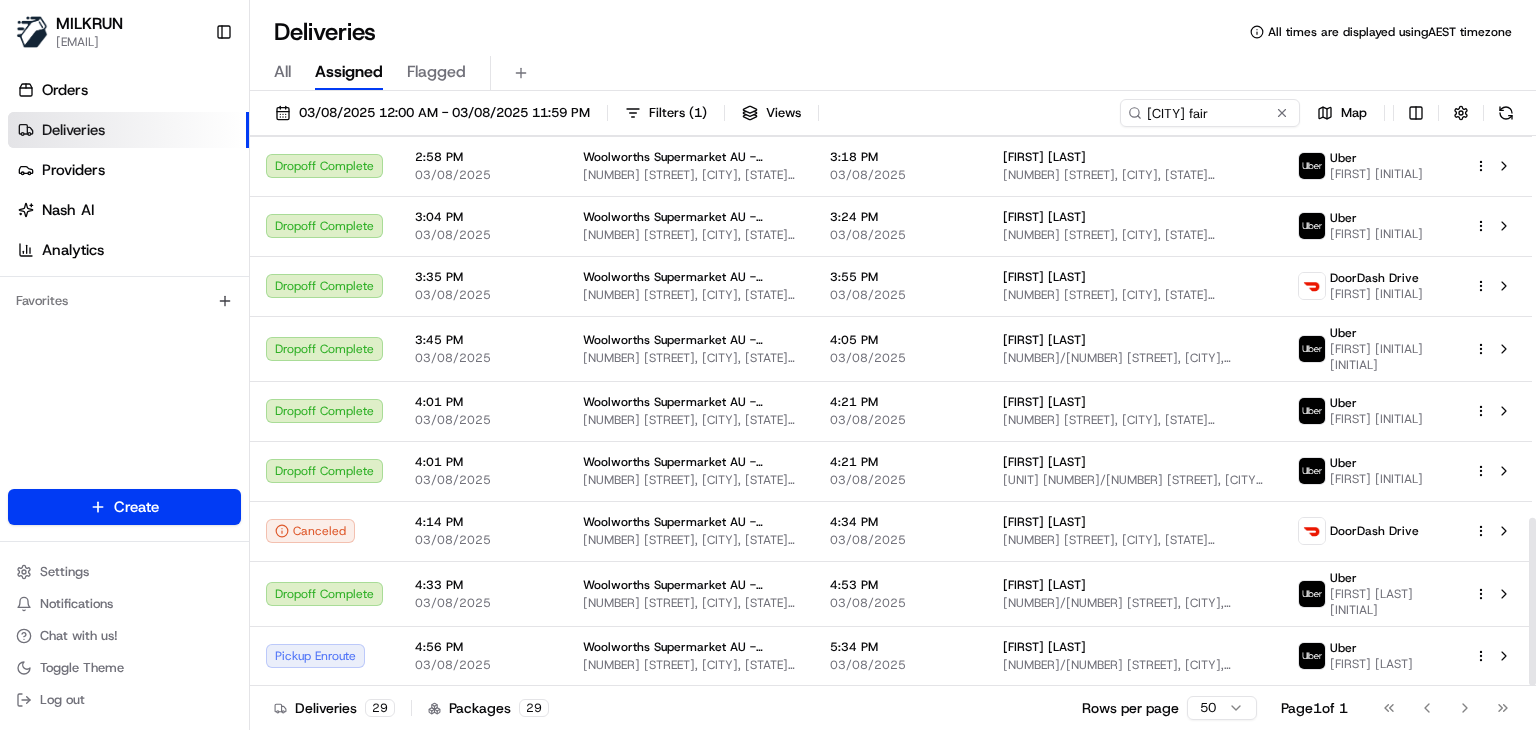 click on "Go to first page Go to previous page Go to next page Go to last page" at bounding box center (1446, 708) 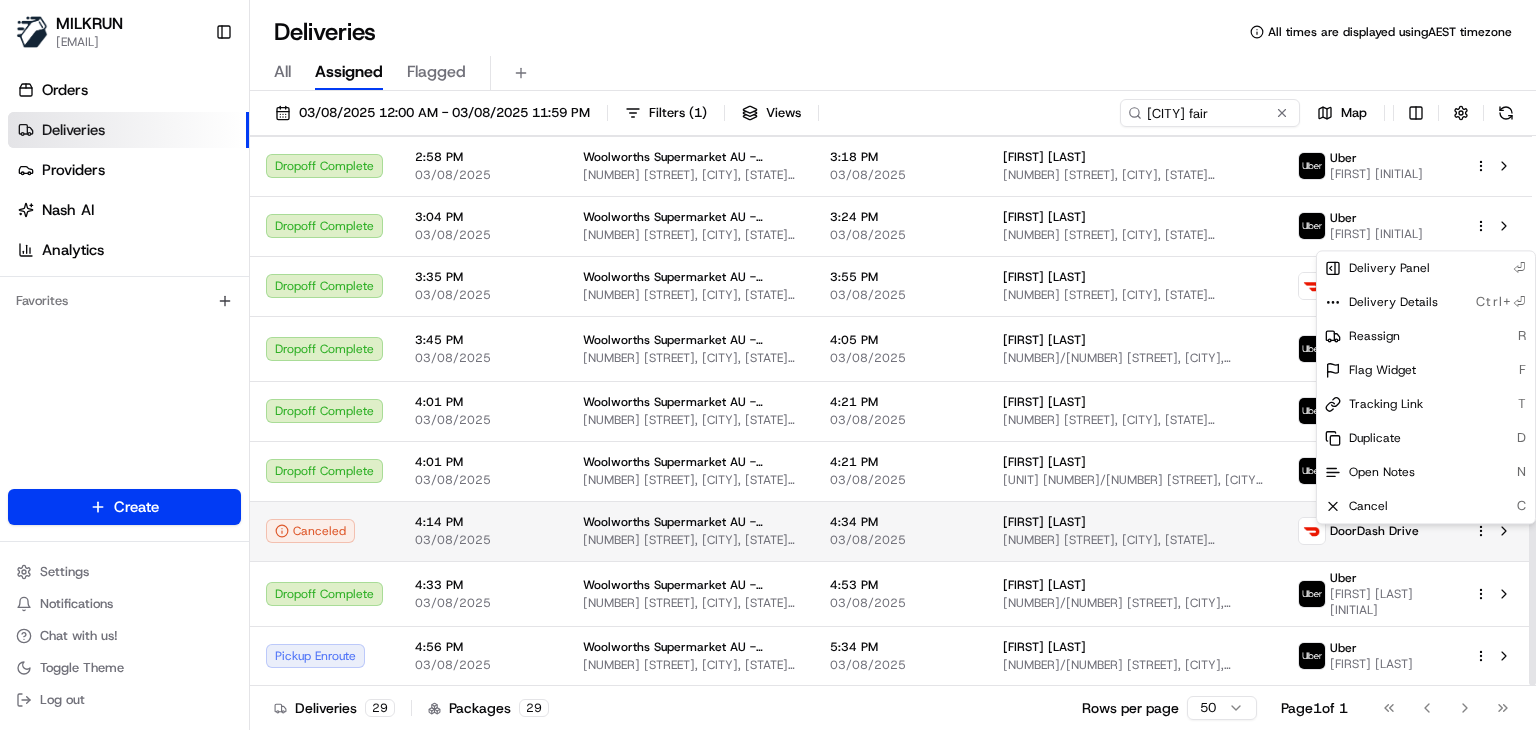 click on "MILKRUN ssubedi2@woolworths.com.au Toggle Sidebar Orders Deliveries Providers Nash AI Analytics Favorites Main Menu Members & Organization Organization Users Roles Preferences Customization Tracking Orchestration Automations Locations Pickup Locations Dropoff Locations AI Support Call Agent Billing Billing Refund Requests Integrations Notification Triggers Webhooks API Keys Request Logs Create Settings Notifications Chat with us! Toggle Theme Log out Deliveries All times are displayed using  AEST   timezone All Assigned Flagged 03/08/2025 12:00 AM - 03/08/2025 11:59 PM Filters ( 1 ) Views Kallangur fair Map Status Original Pickup Time Pickup Location Original Dropoff Time Dropoff Location Provider Action Dropoff Complete 9:12 AM 03/08/2025 Woolworths Supermarket AU - Kallangur Fair 1473 Anzac Ave, Kallangur, QLD 4503, AU 9:32 AM 03/08/2025 Kaitlin Bruce 2 Oakview Ct, Kallangur, QLD 4503, AU Uber MYUNG J. Dropoff Complete 9:14 AM 03/08/2025 Woolworths Supermarket AU - Kallangur Fair 9:34 AM 29" at bounding box center (768, 365) 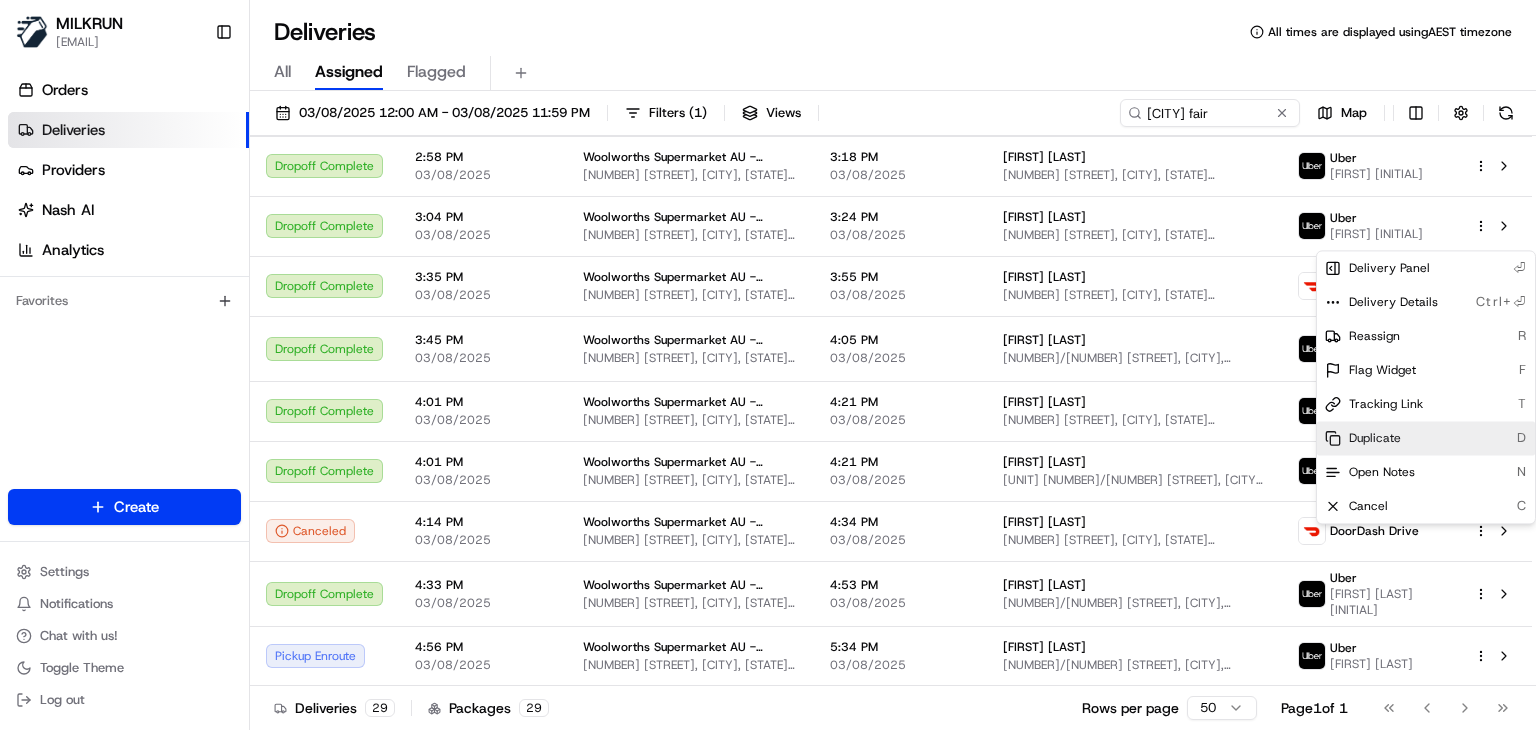 click on "Duplicate D" at bounding box center (1426, 438) 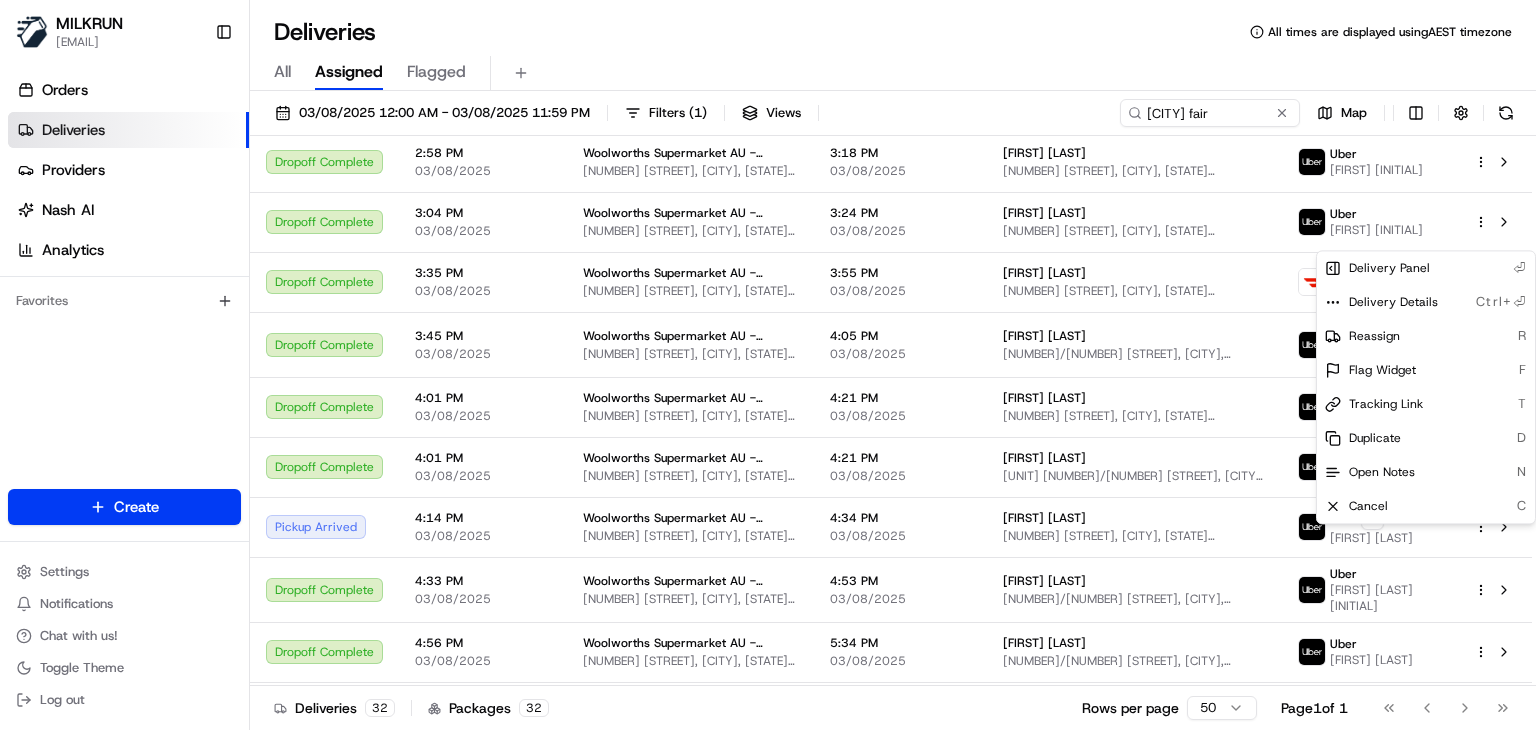 click on "MILKRUN ssubedi2@woolworths.com.au Toggle Sidebar Orders Deliveries Providers Nash AI Analytics Favorites Main Menu Members & Organization Organization Users Roles Preferences Customization Tracking Orchestration Automations Locations Pickup Locations Dropoff Locations AI Support Call Agent Billing Billing Refund Requests Integrations Notification Triggers Webhooks API Keys Request Logs Create Settings Notifications Chat with us! Toggle Theme Log out Deliveries All times are displayed using  AEST   timezone All Assigned Flagged 03/08/2025 12:00 AM - 03/08/2025 11:59 PM Filters ( 1 ) Views Kallangur fair Map Status Original Pickup Time Pickup Location Original Dropoff Time Dropoff Location Provider Action Dropoff Complete 9:12 AM 03/08/2025 Woolworths Supermarket AU - Kallangur Fair 1473 Anzac Ave, Kallangur, QLD 4503, AU 9:32 AM 03/08/2025 Kaitlin Bruce 2 Oakview Ct, Kallangur, QLD 4503, AU Uber MYUNG J. Dropoff Complete 9:14 AM 03/08/2025 Woolworths Supermarket AU - Kallangur Fair 9:34 AM + 1" at bounding box center [768, 365] 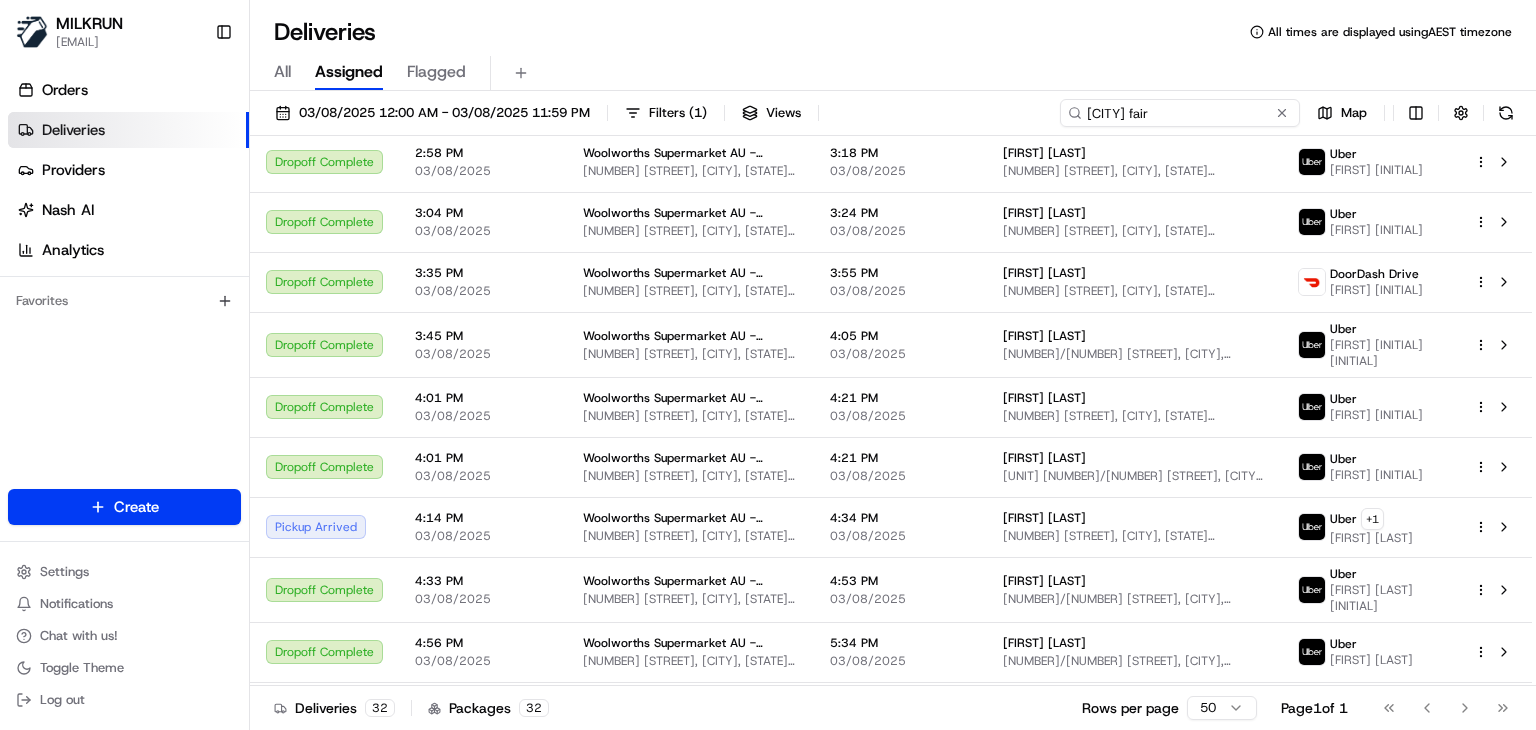 click on "Kallangur fair" at bounding box center (1180, 113) 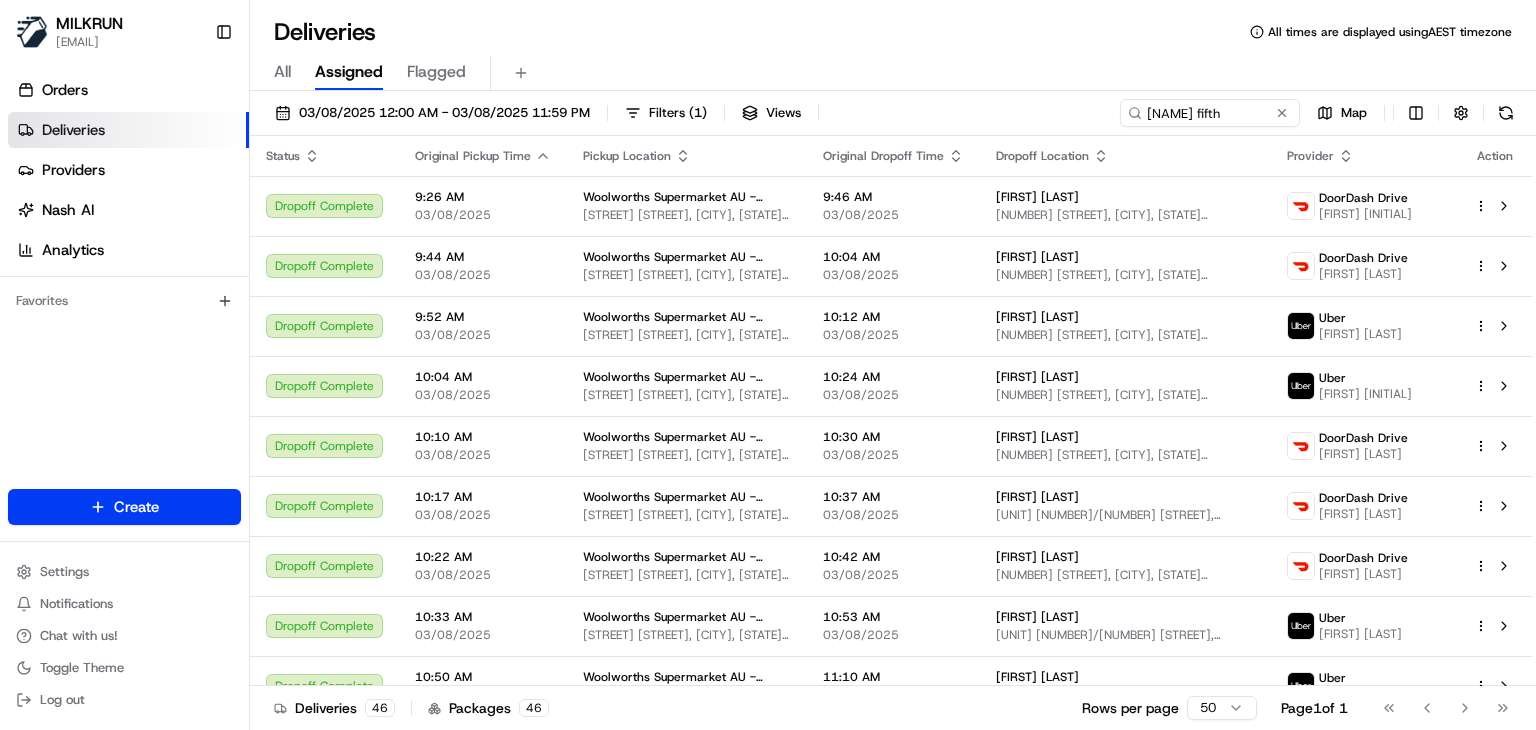 click on "All Assigned Flagged" at bounding box center (893, 69) 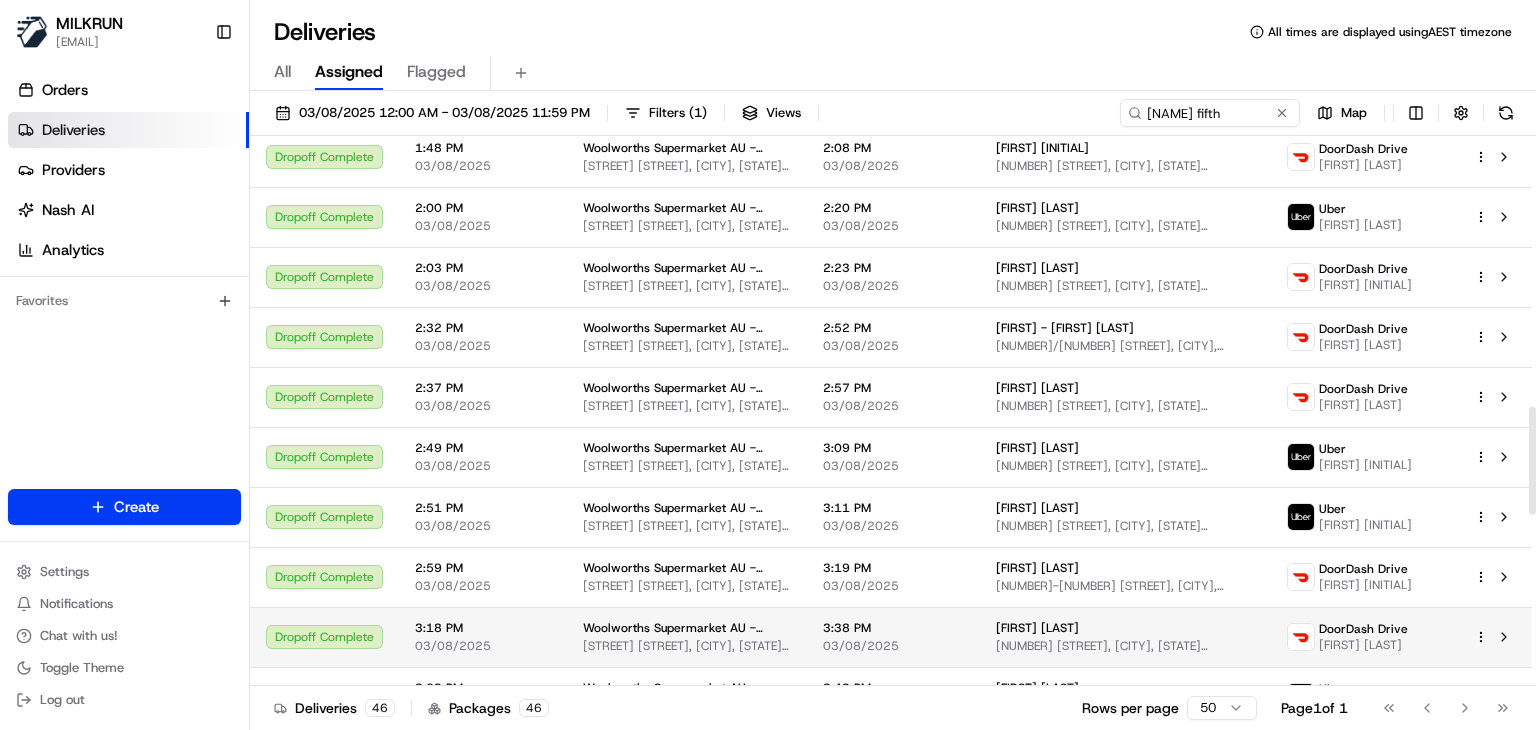 scroll, scrollTop: 1373, scrollLeft: 0, axis: vertical 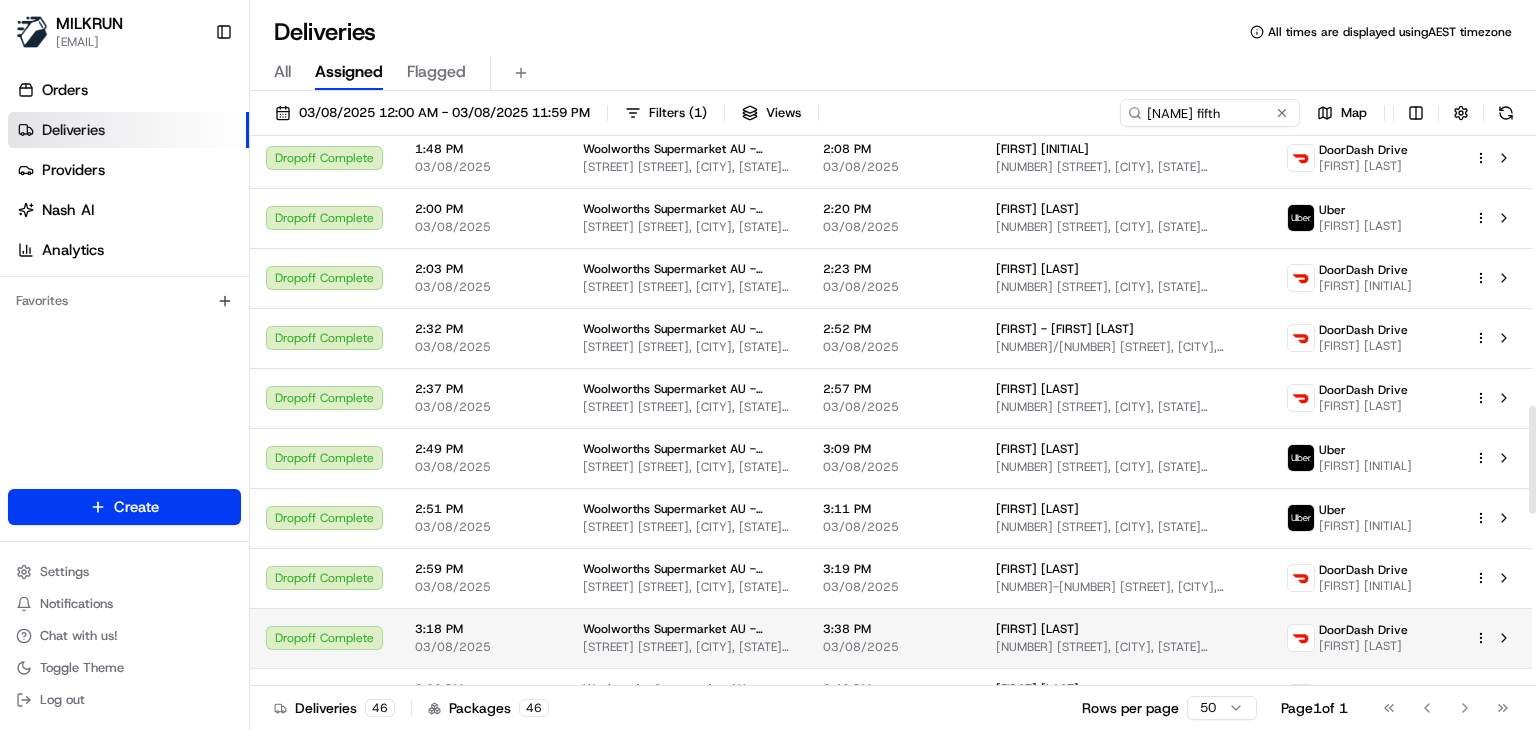 click on "52 Judith Street, Crestmead, QLD 4132, AU" at bounding box center [1125, 407] 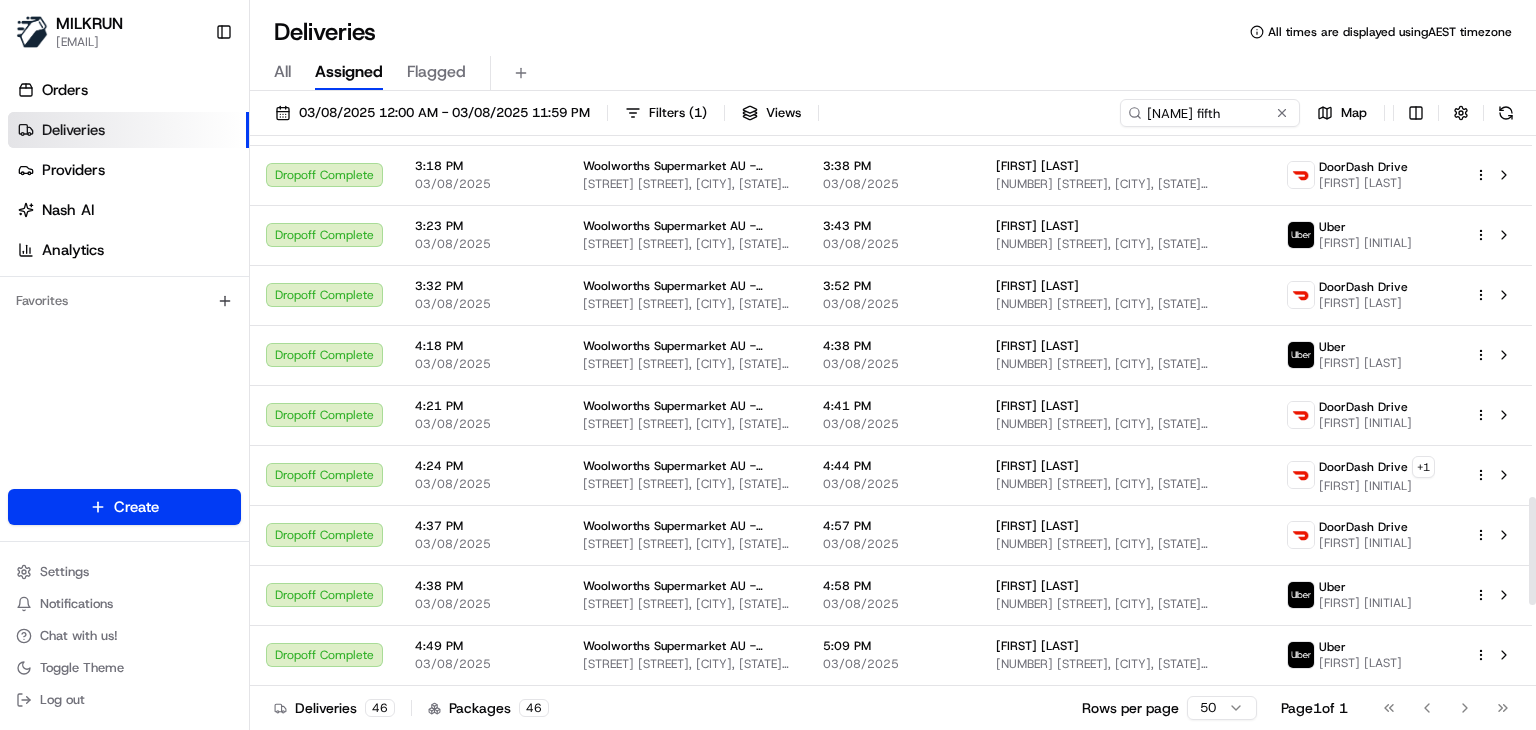 scroll, scrollTop: 1837, scrollLeft: 0, axis: vertical 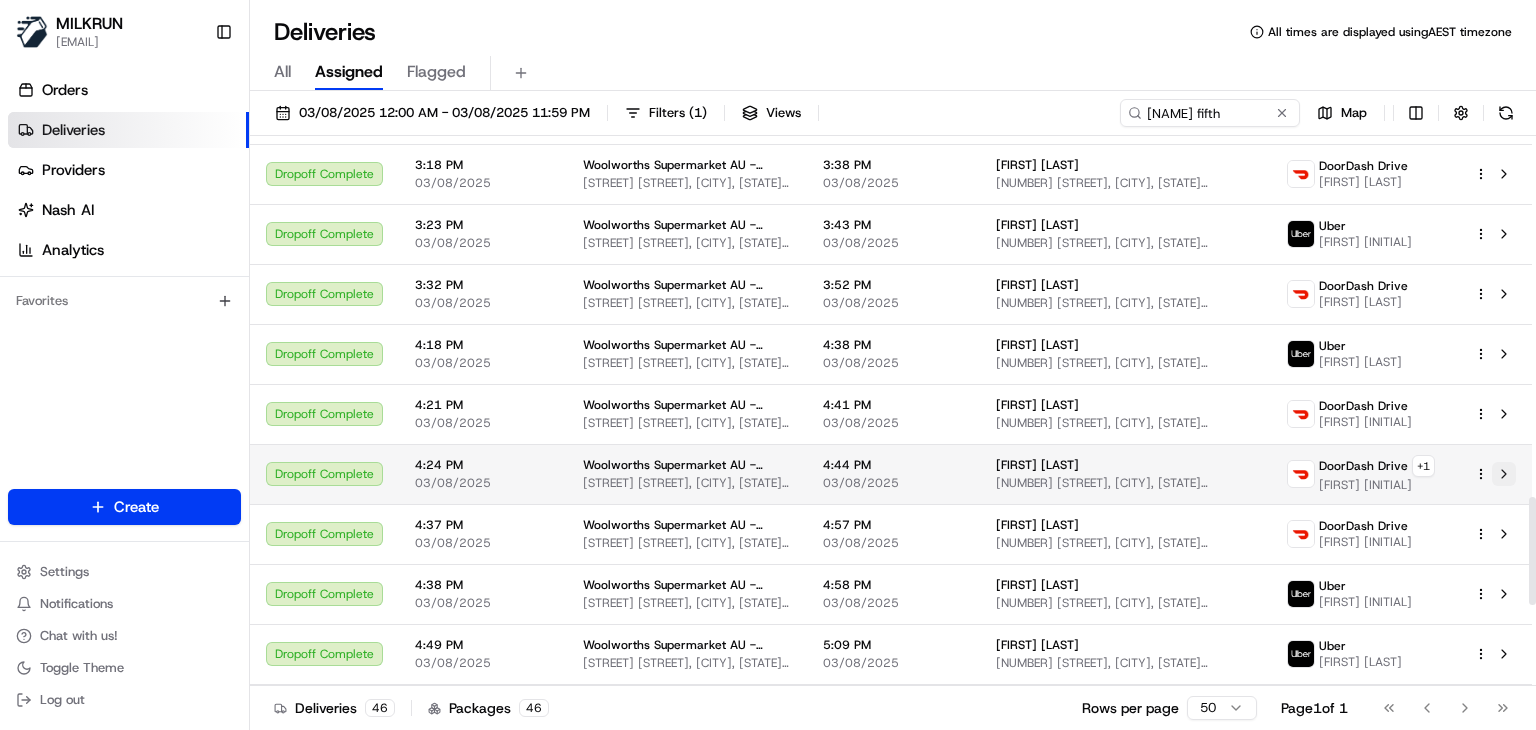 click at bounding box center (1504, 474) 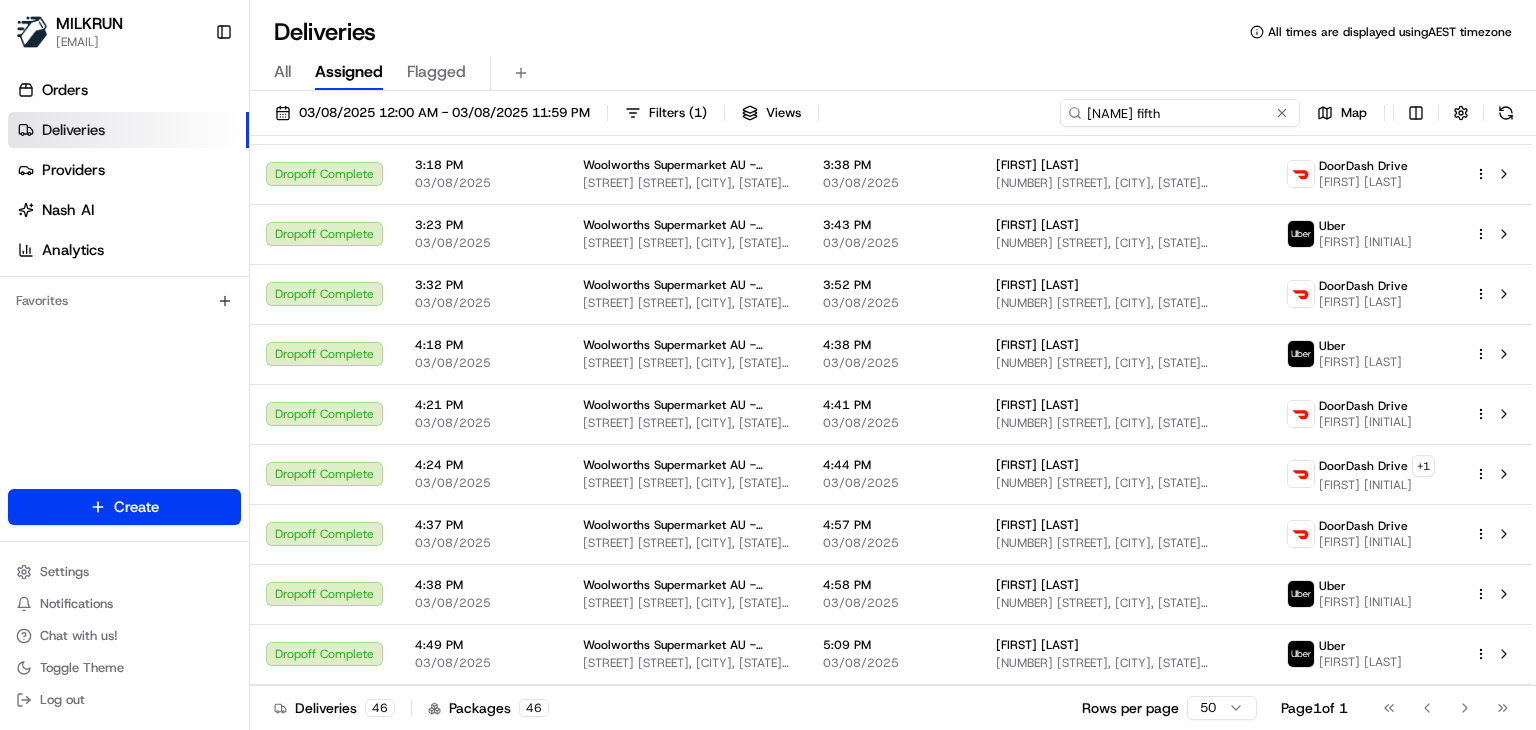 click on "Marsden fifth" at bounding box center (1180, 113) 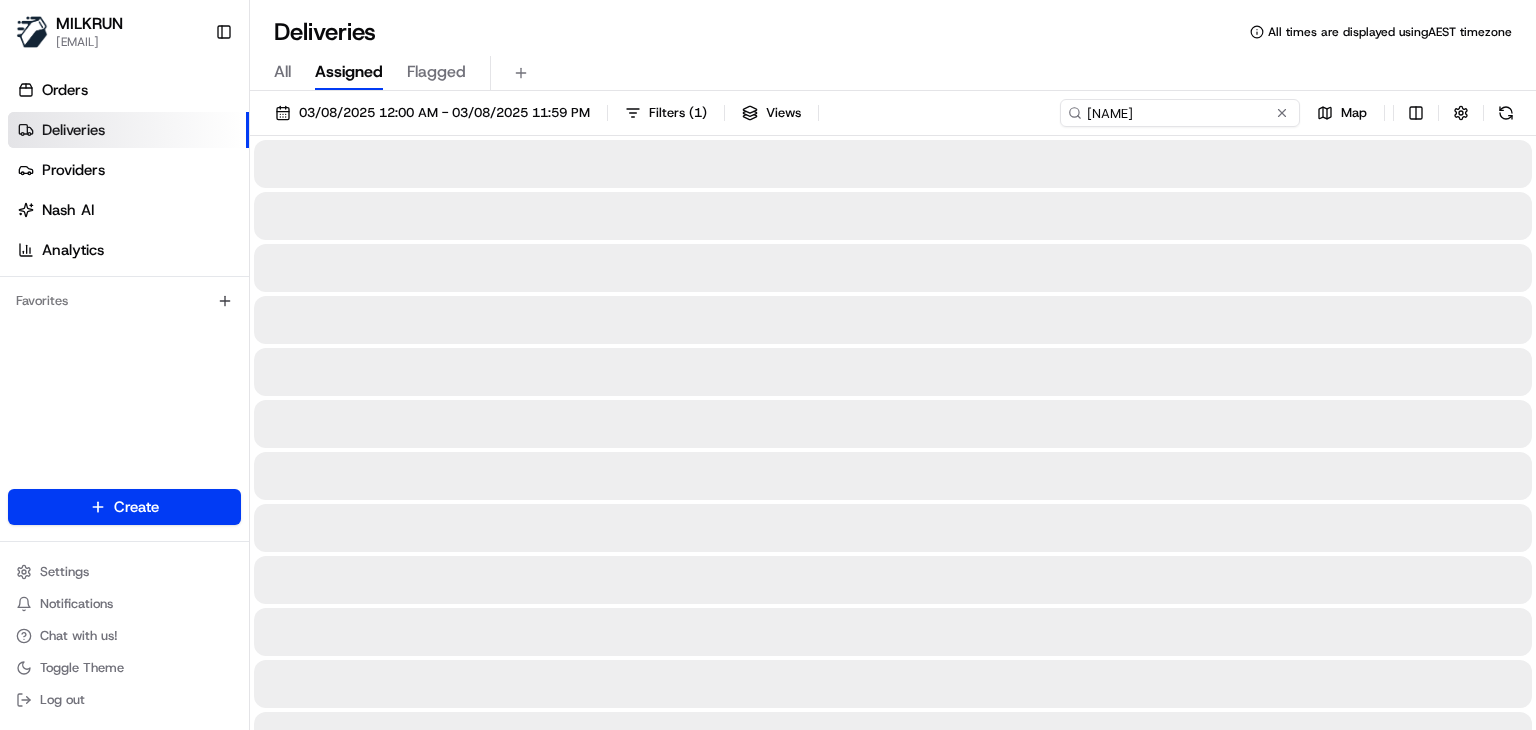 type on "dickson" 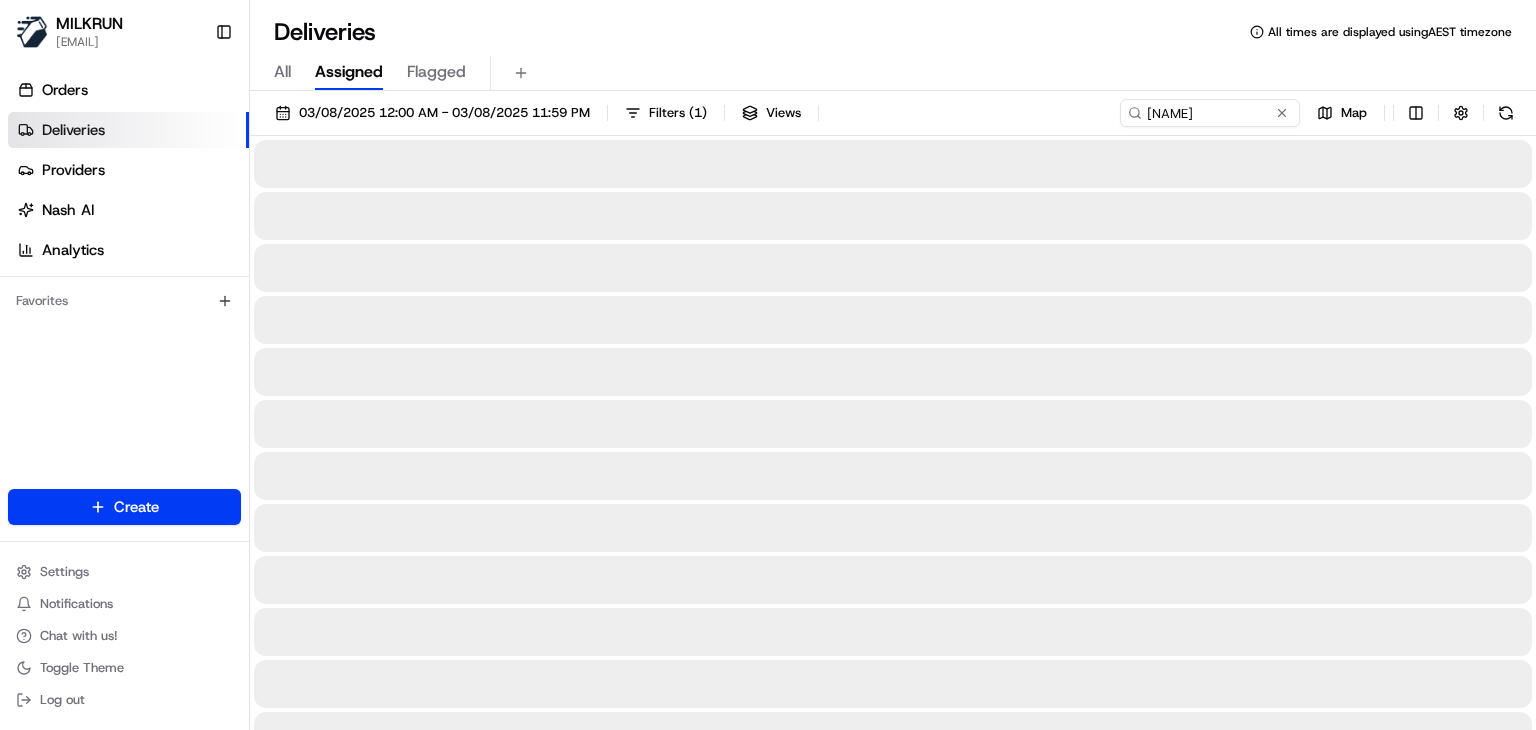 click on "All Assigned Flagged" at bounding box center (893, 69) 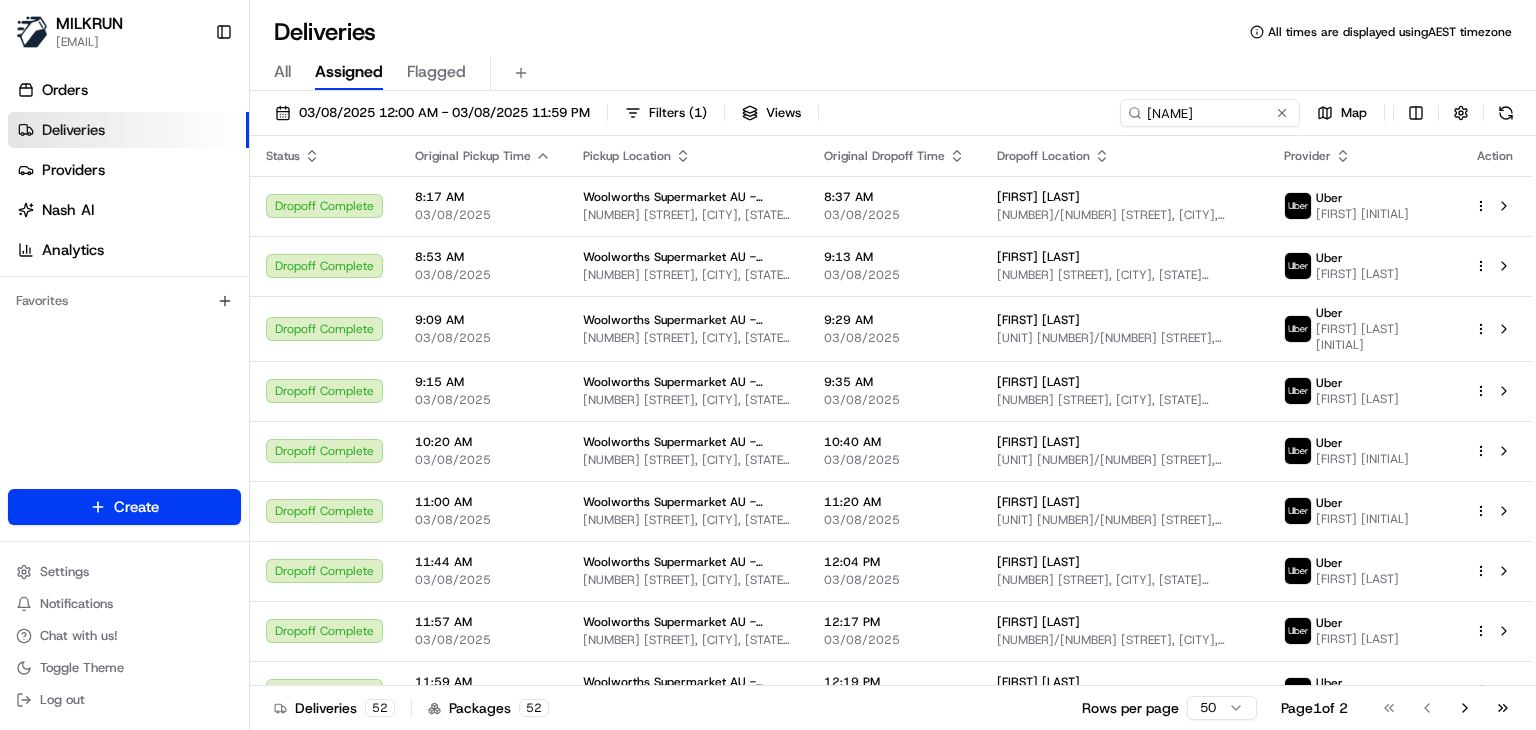 click on "All Assigned Flagged" at bounding box center (893, 69) 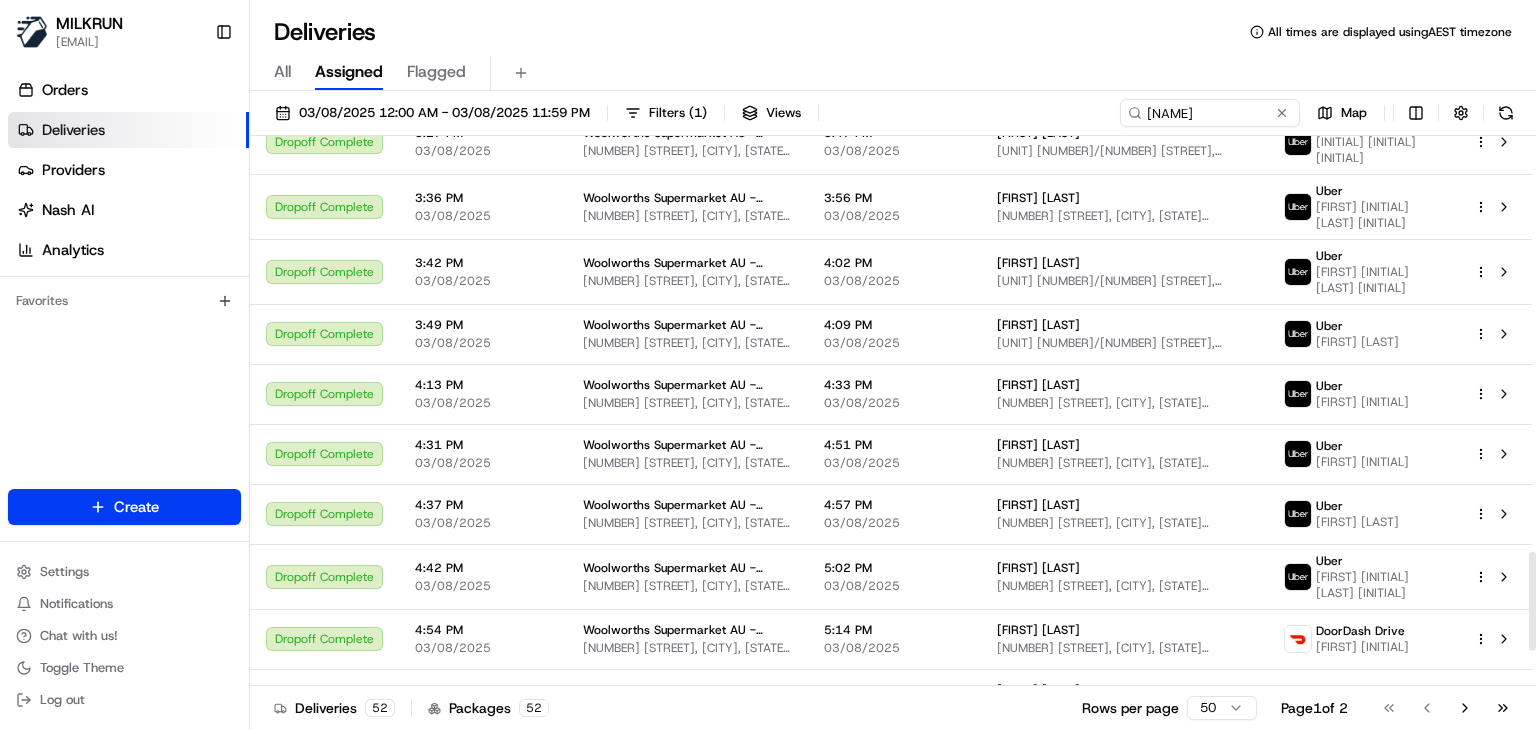 scroll, scrollTop: 2495, scrollLeft: 0, axis: vertical 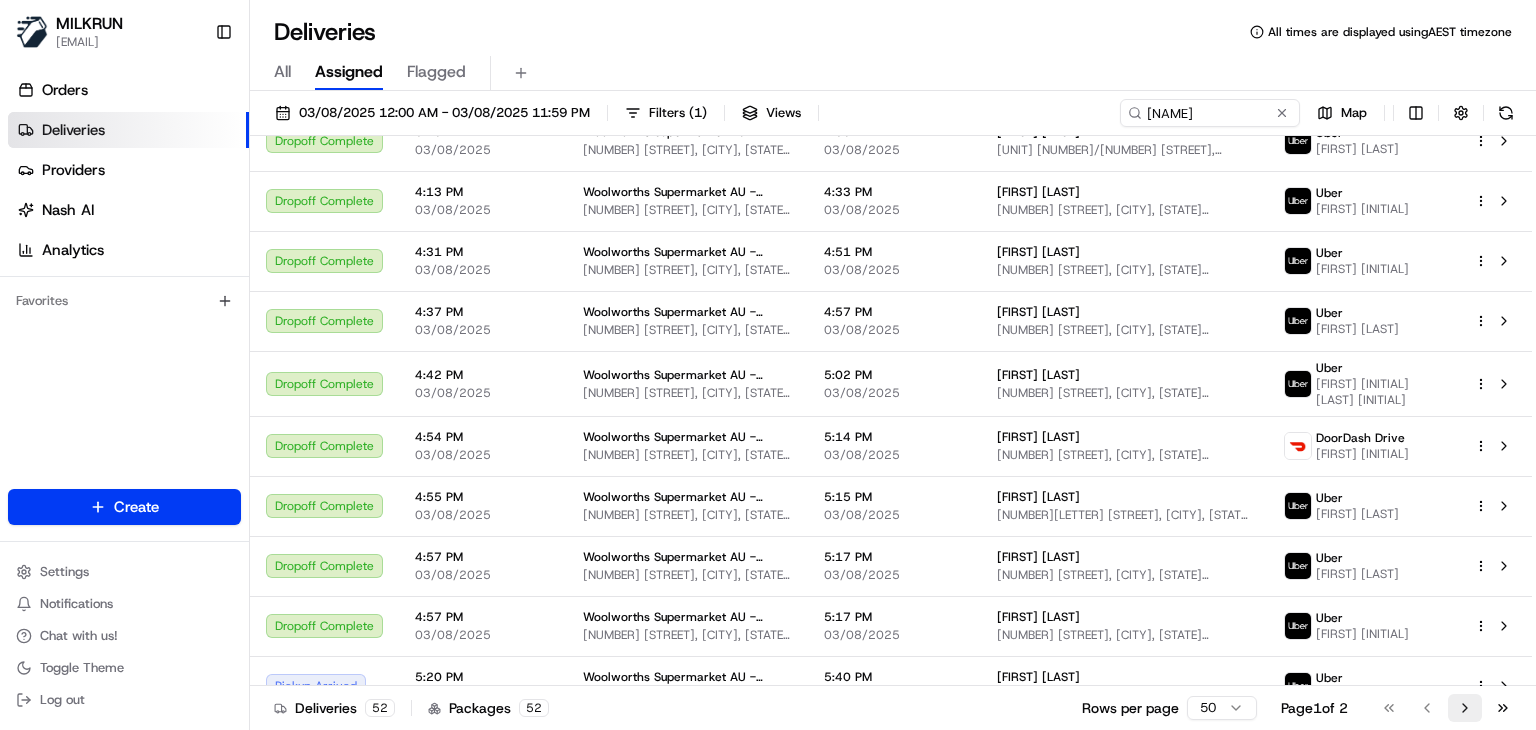 click on "Go to next page" at bounding box center [1465, 708] 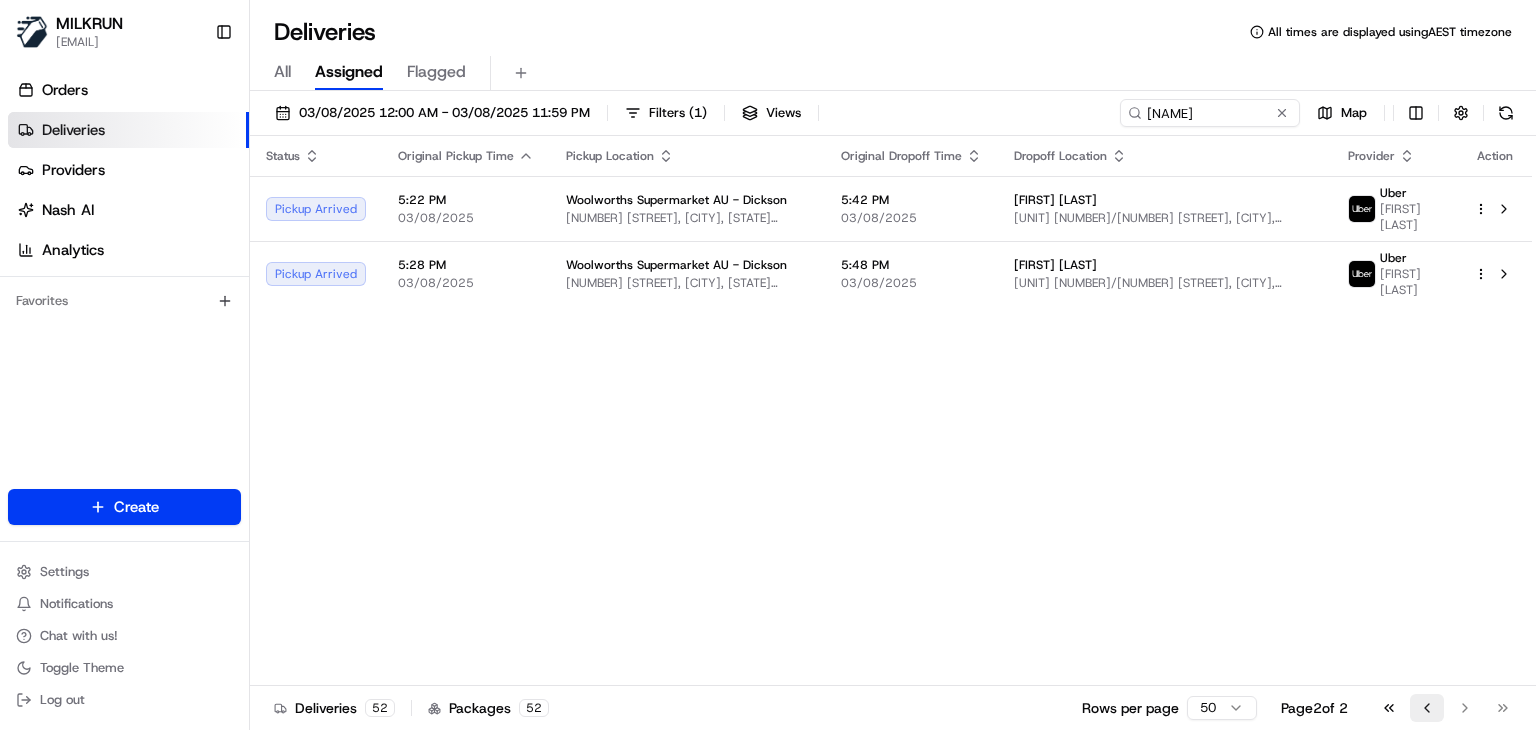 click on "Go to previous page" at bounding box center [1427, 708] 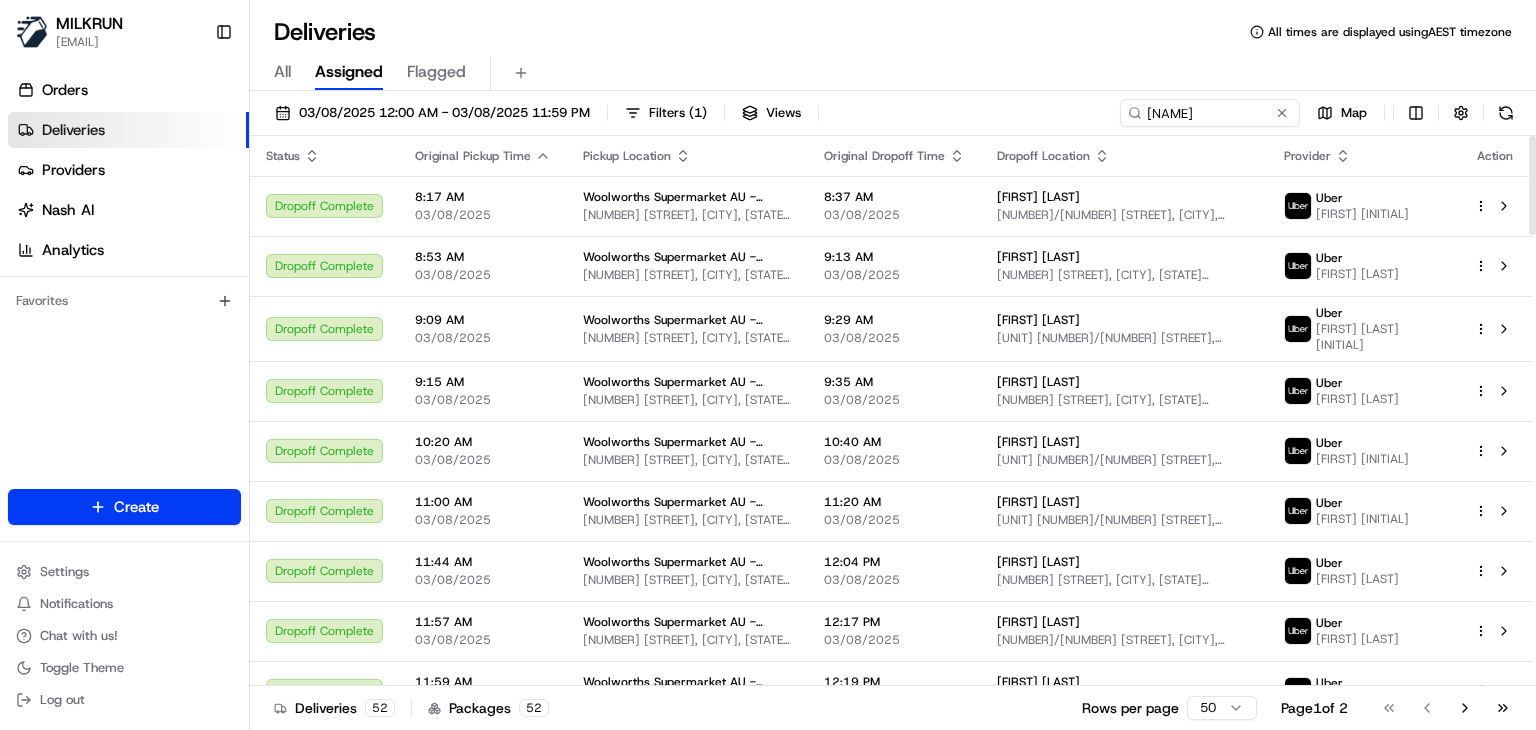 click on "All Assigned Flagged" at bounding box center [893, 73] 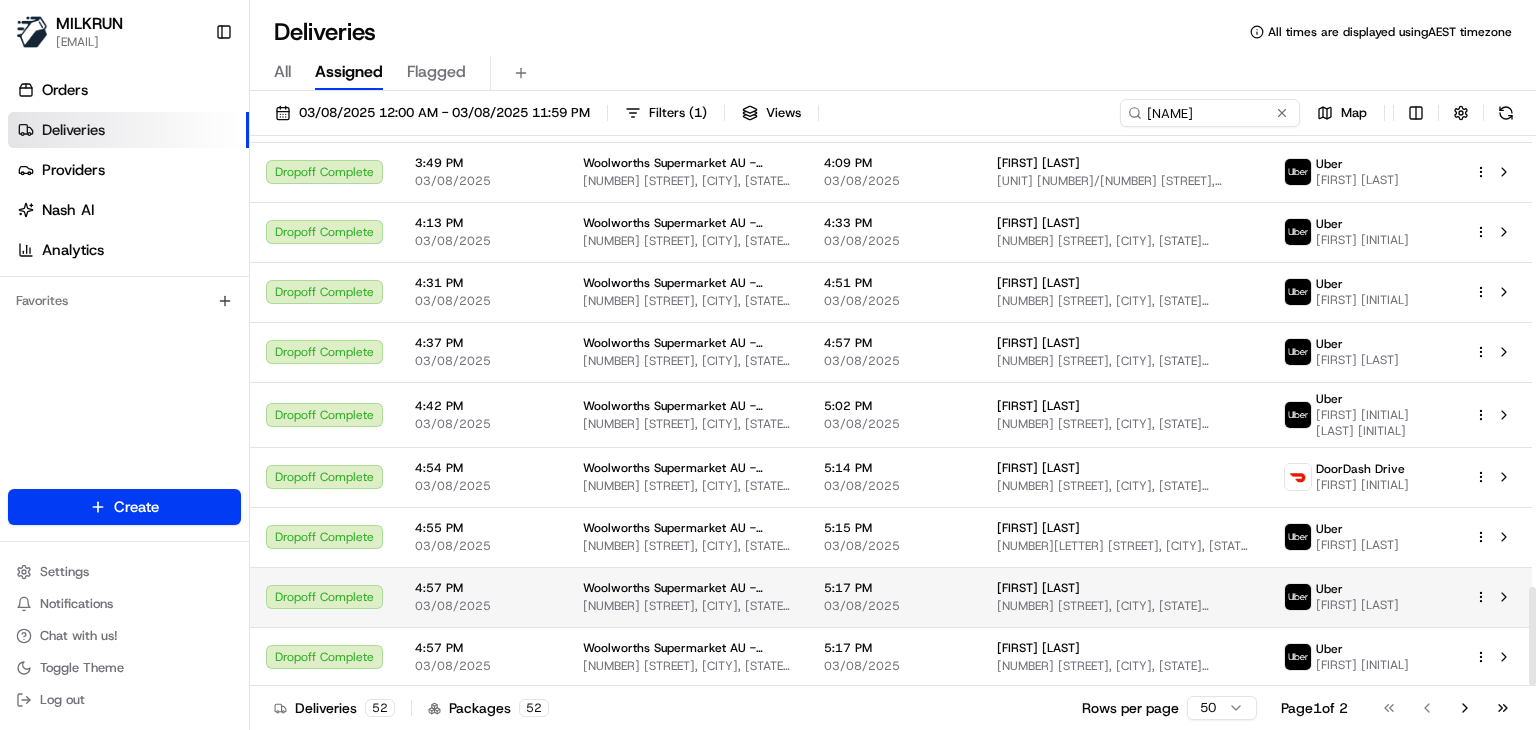 scroll, scrollTop: 2495, scrollLeft: 0, axis: vertical 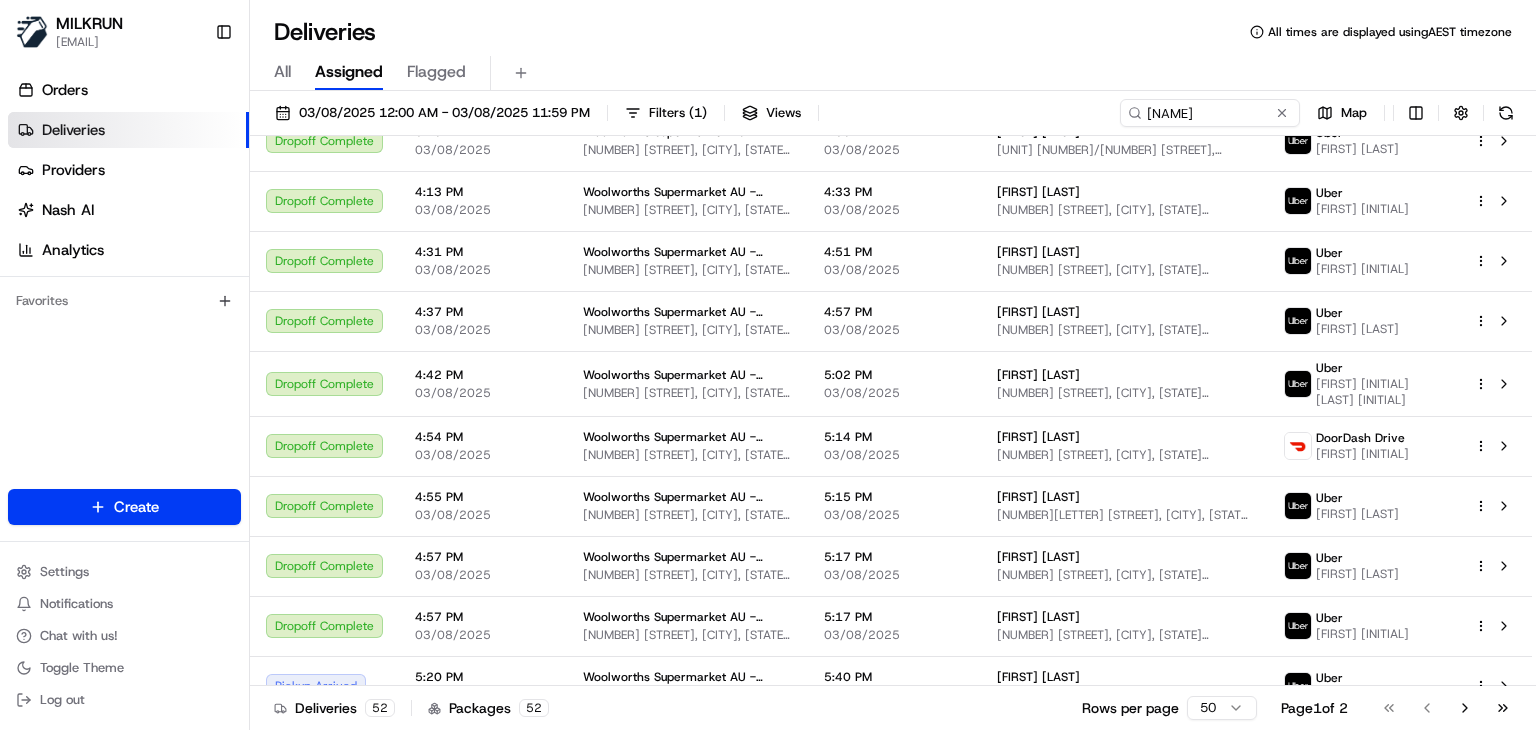 click on "Deliveries 52 Packages 52 Rows per page 50 Page  1  of   2 Go to first page Go to previous page Go to next page Go to last page" at bounding box center [893, 707] 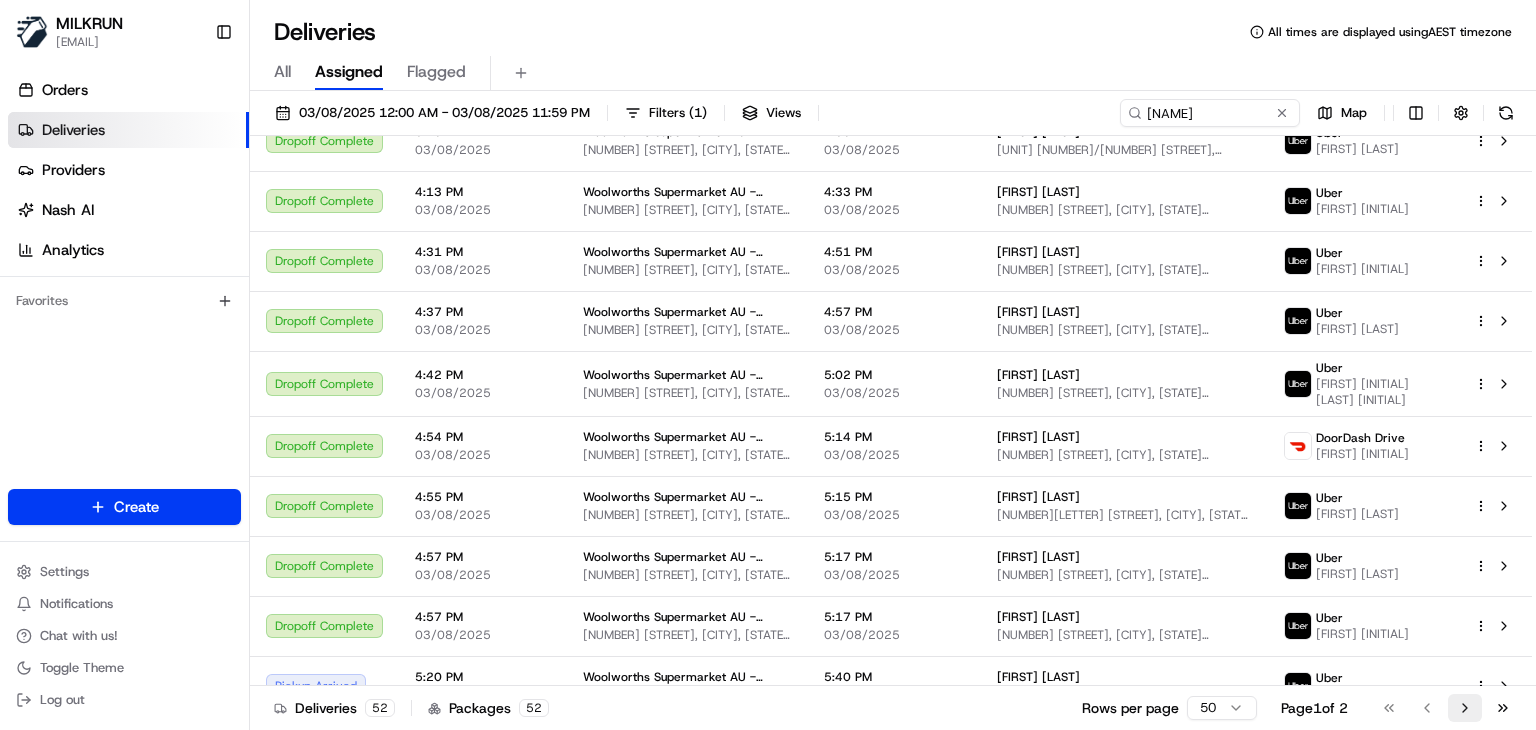 click on "Go to next page" at bounding box center [1465, 708] 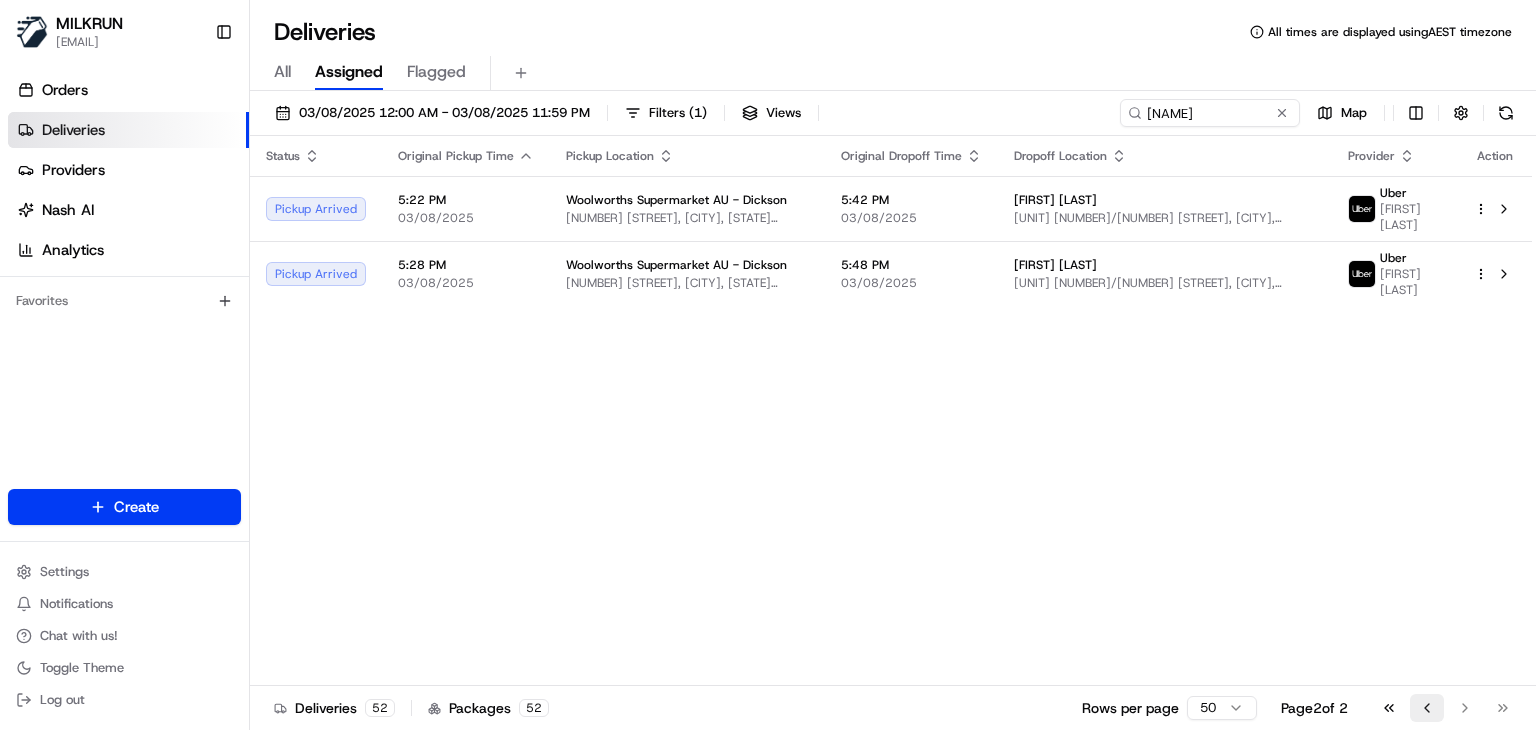 click on "Go to previous page" at bounding box center (1427, 708) 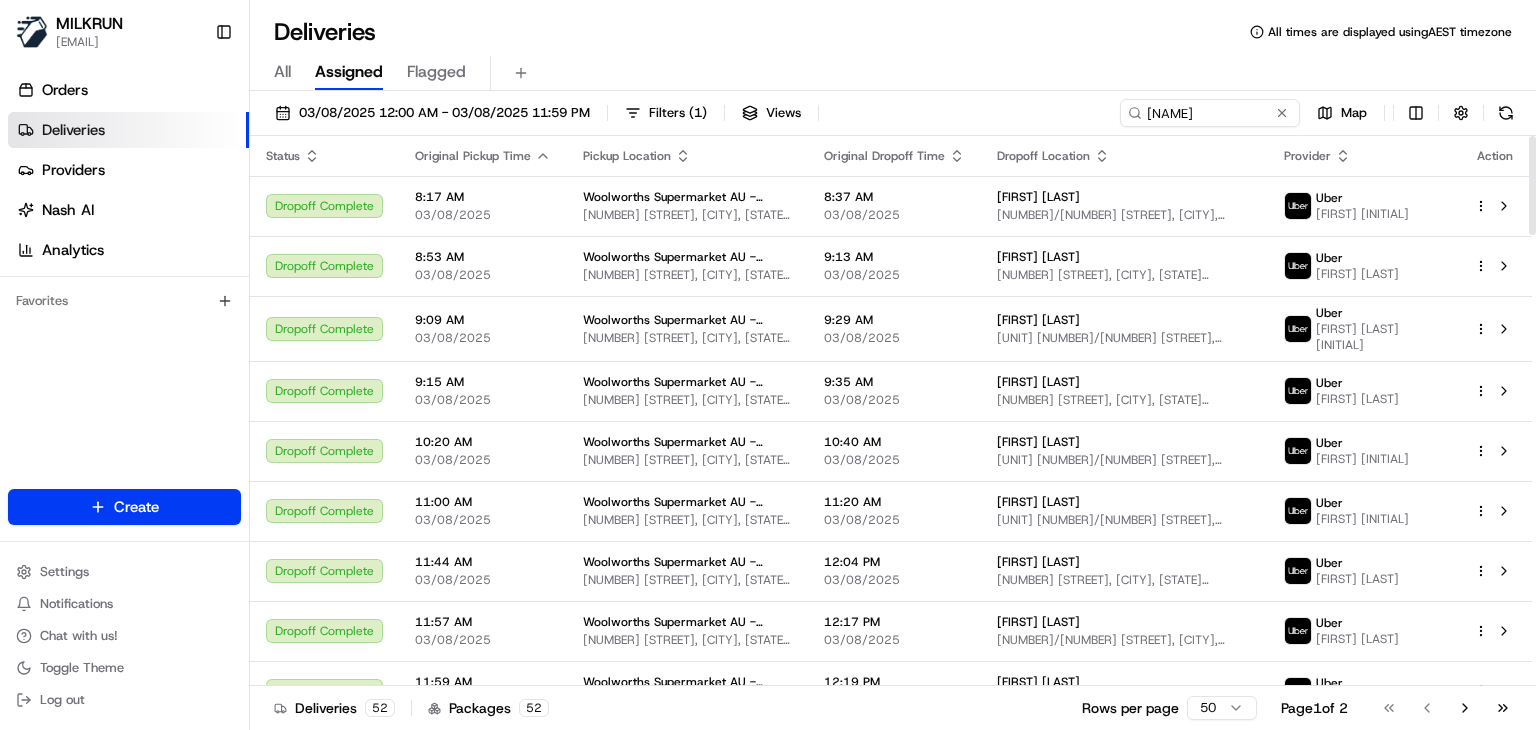 click on "03/08/2025 12:00 AM - 03/08/2025 11:59 PM Filters ( 1 ) Views dickson Map" at bounding box center (893, 117) 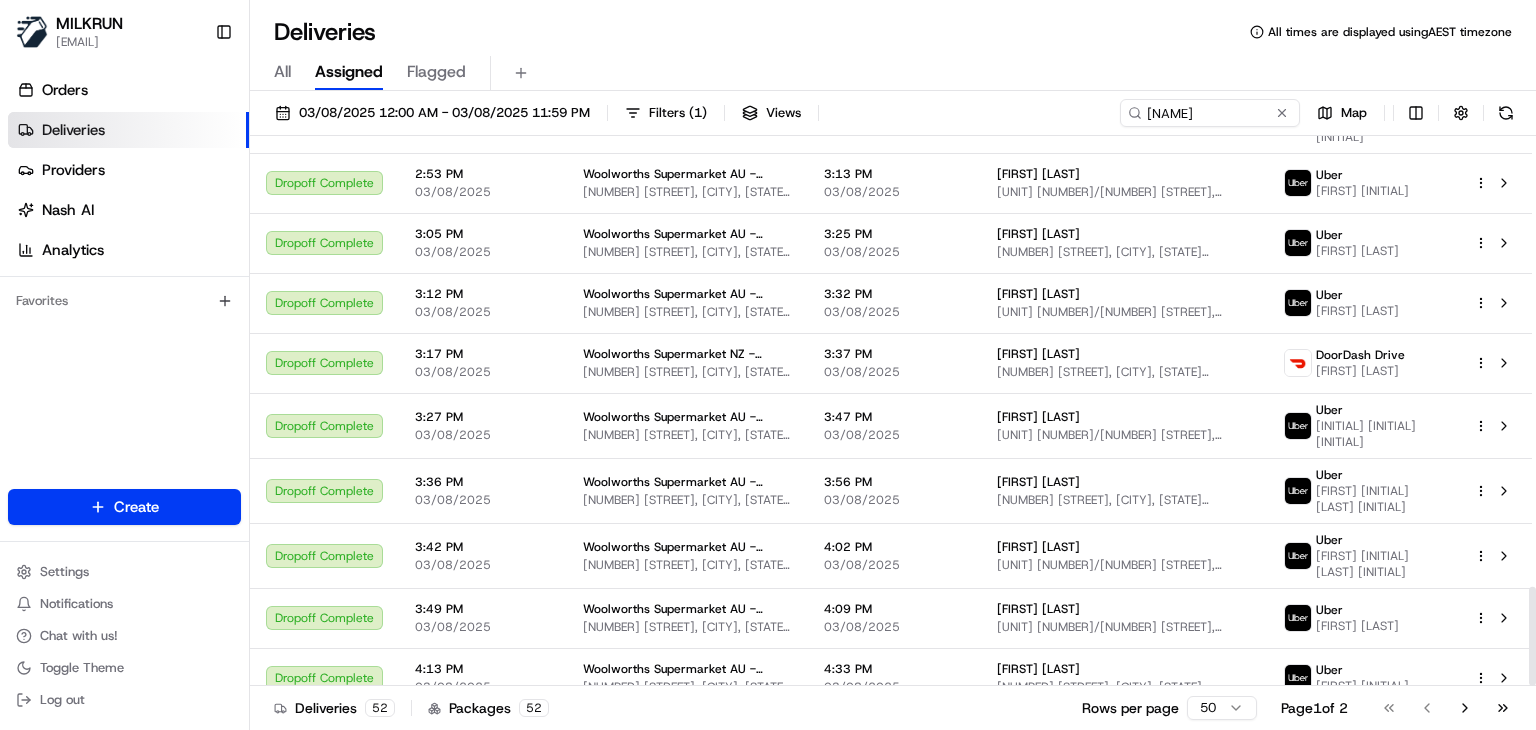 scroll, scrollTop: 2495, scrollLeft: 0, axis: vertical 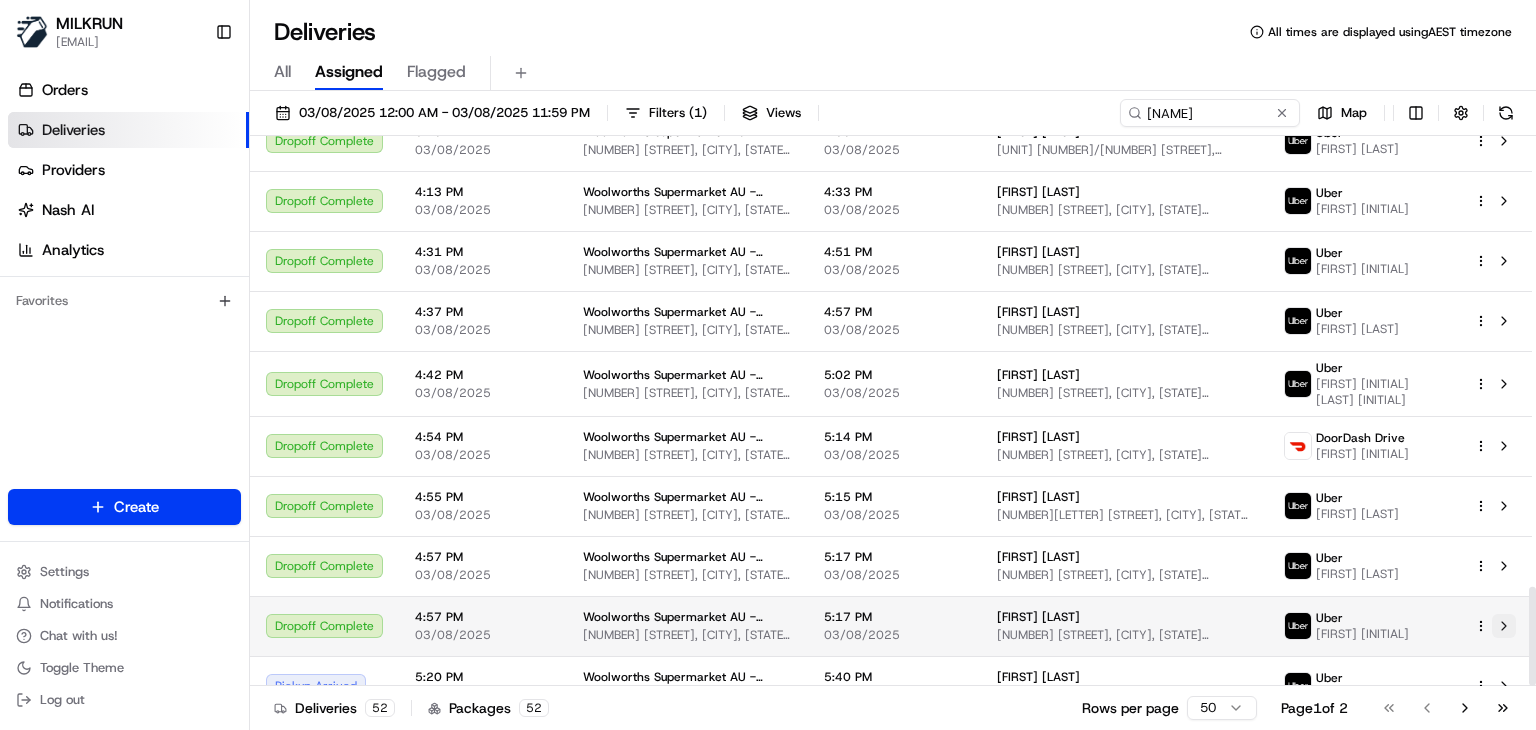 click at bounding box center [1504, 626] 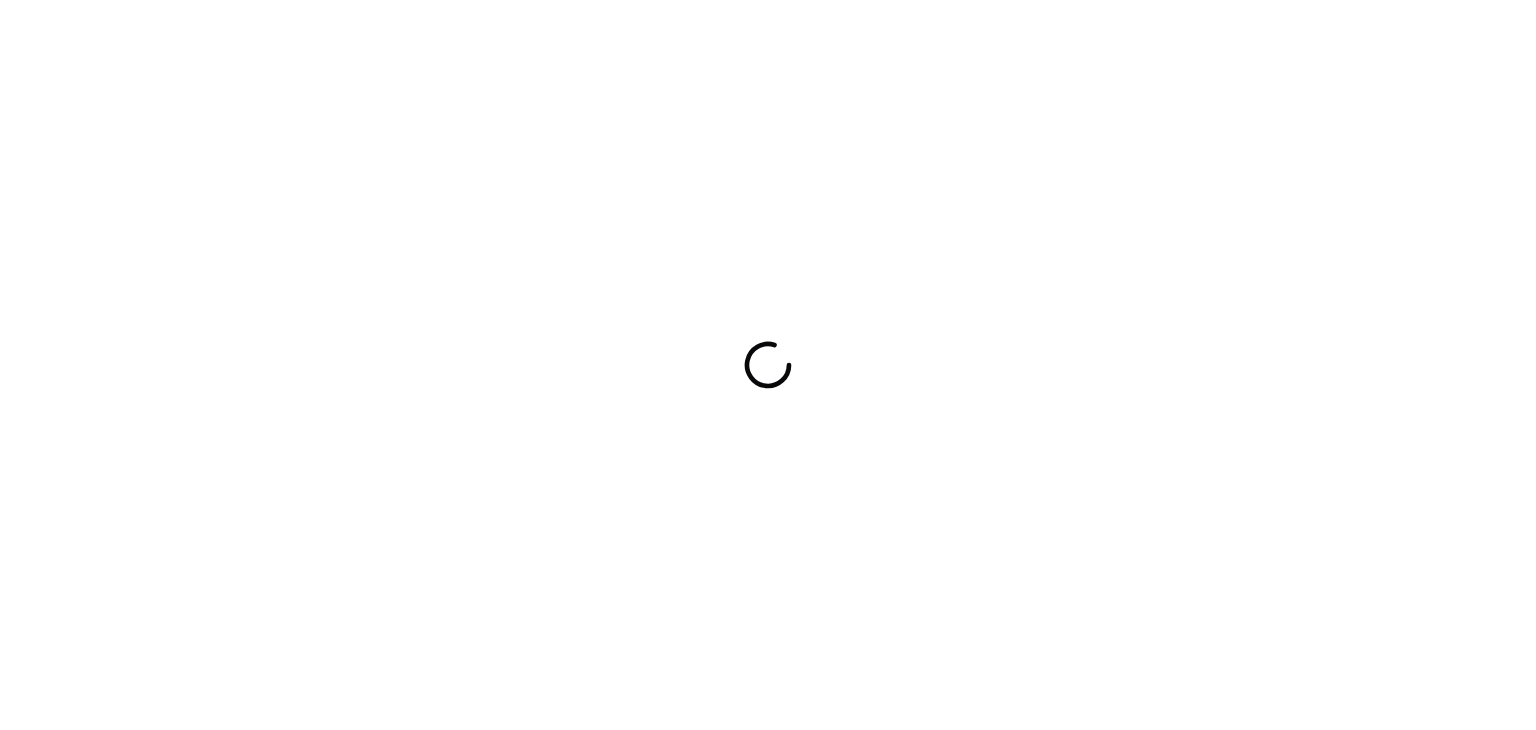 scroll, scrollTop: 0, scrollLeft: 0, axis: both 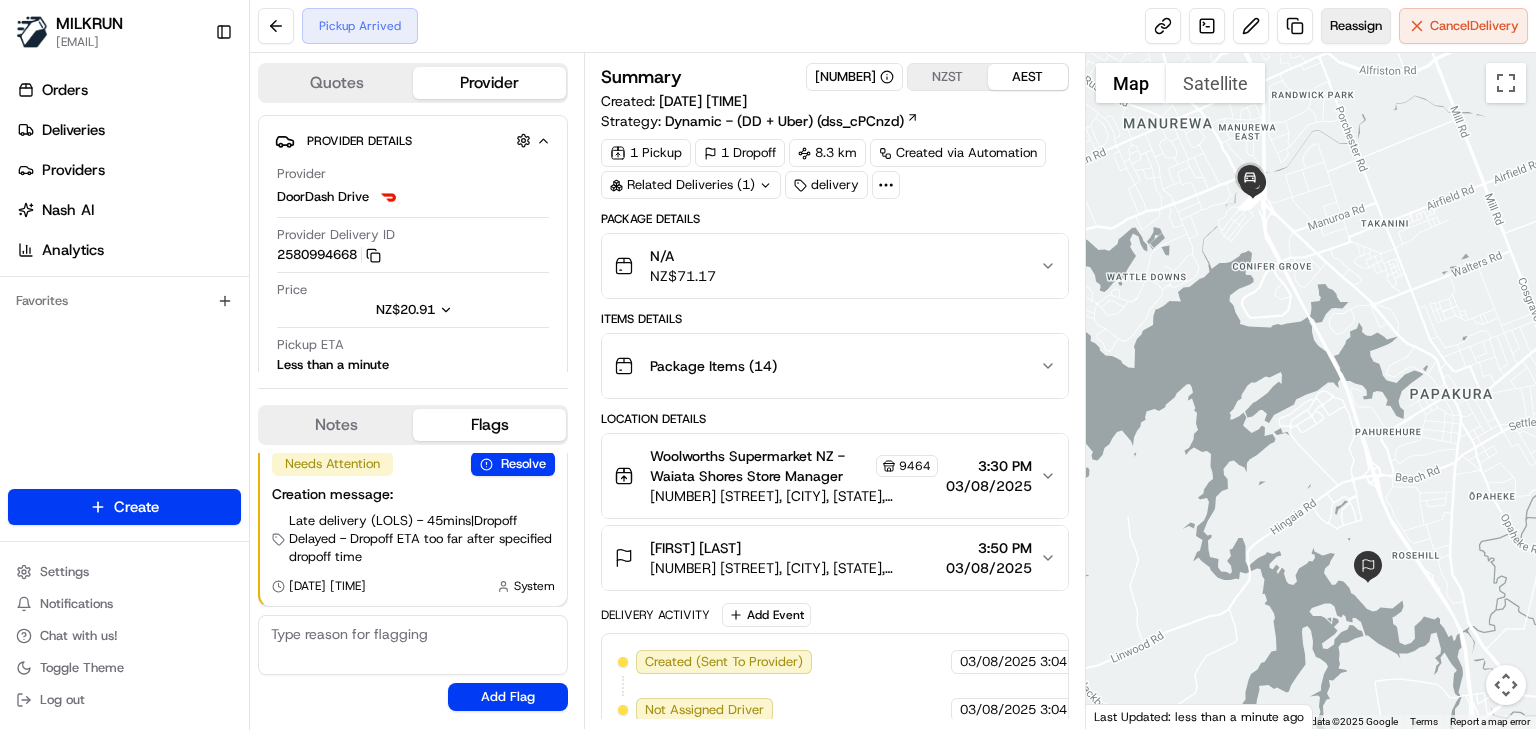 click on "Reassign" at bounding box center (1356, 26) 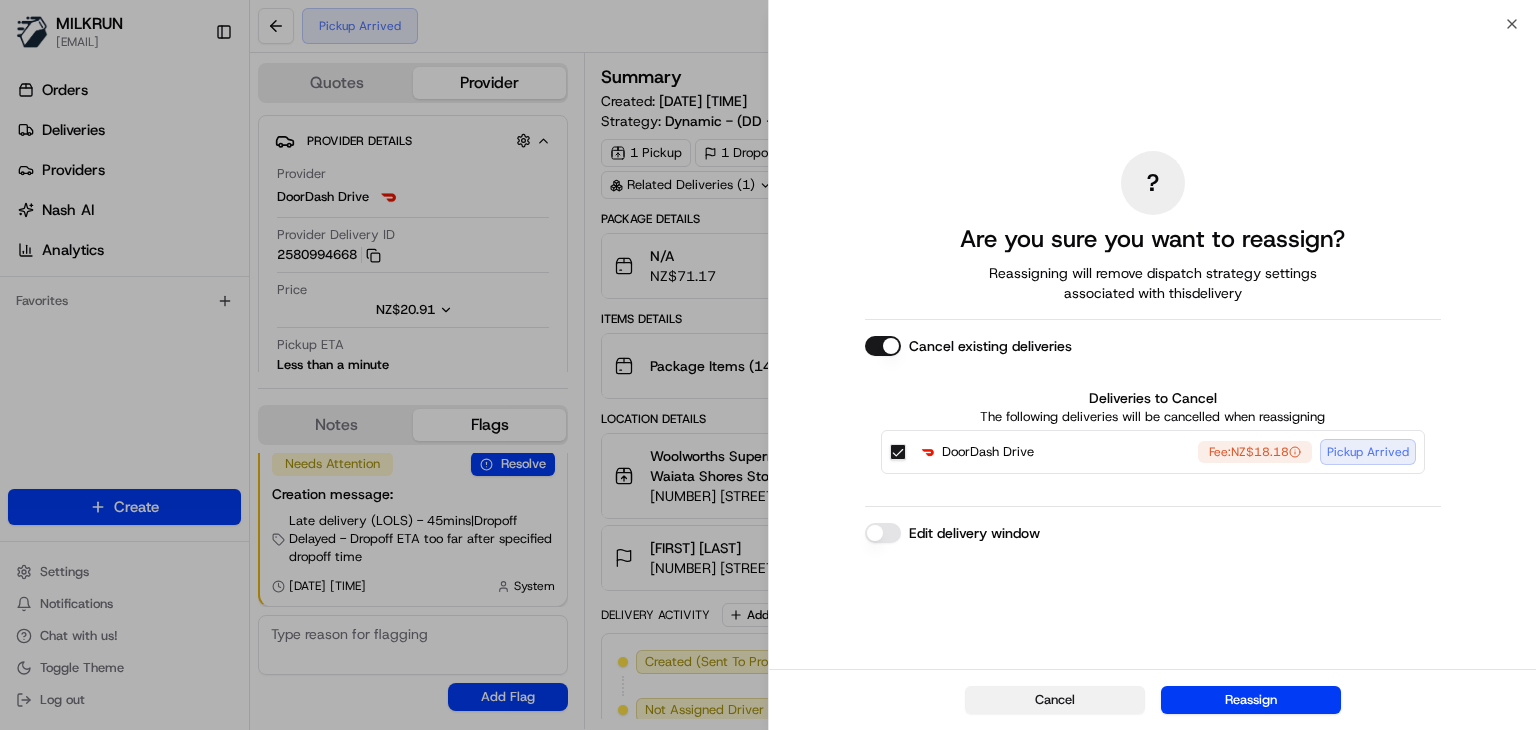 click on "Cancel" at bounding box center [1055, 700] 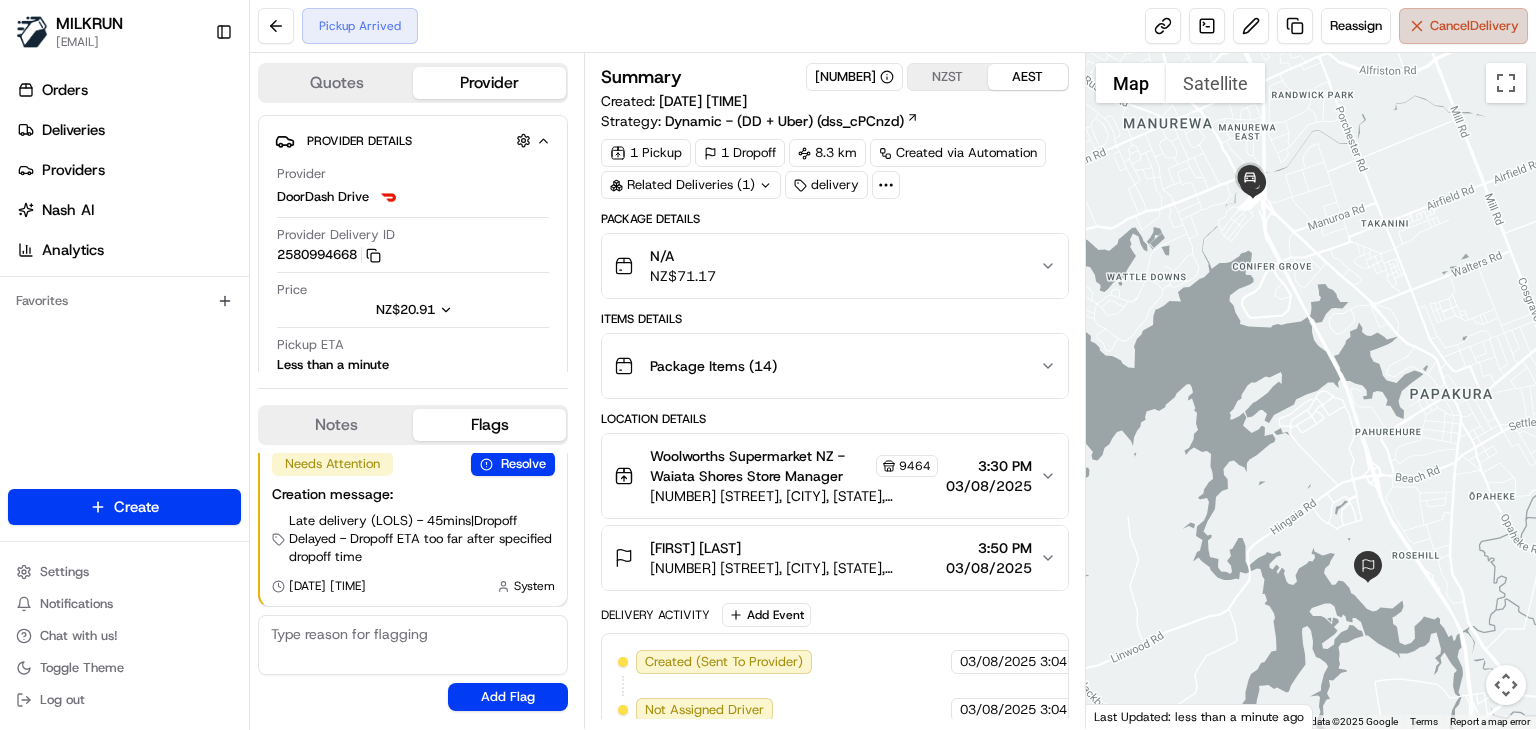 click on "Cancel  Delivery" at bounding box center [1474, 26] 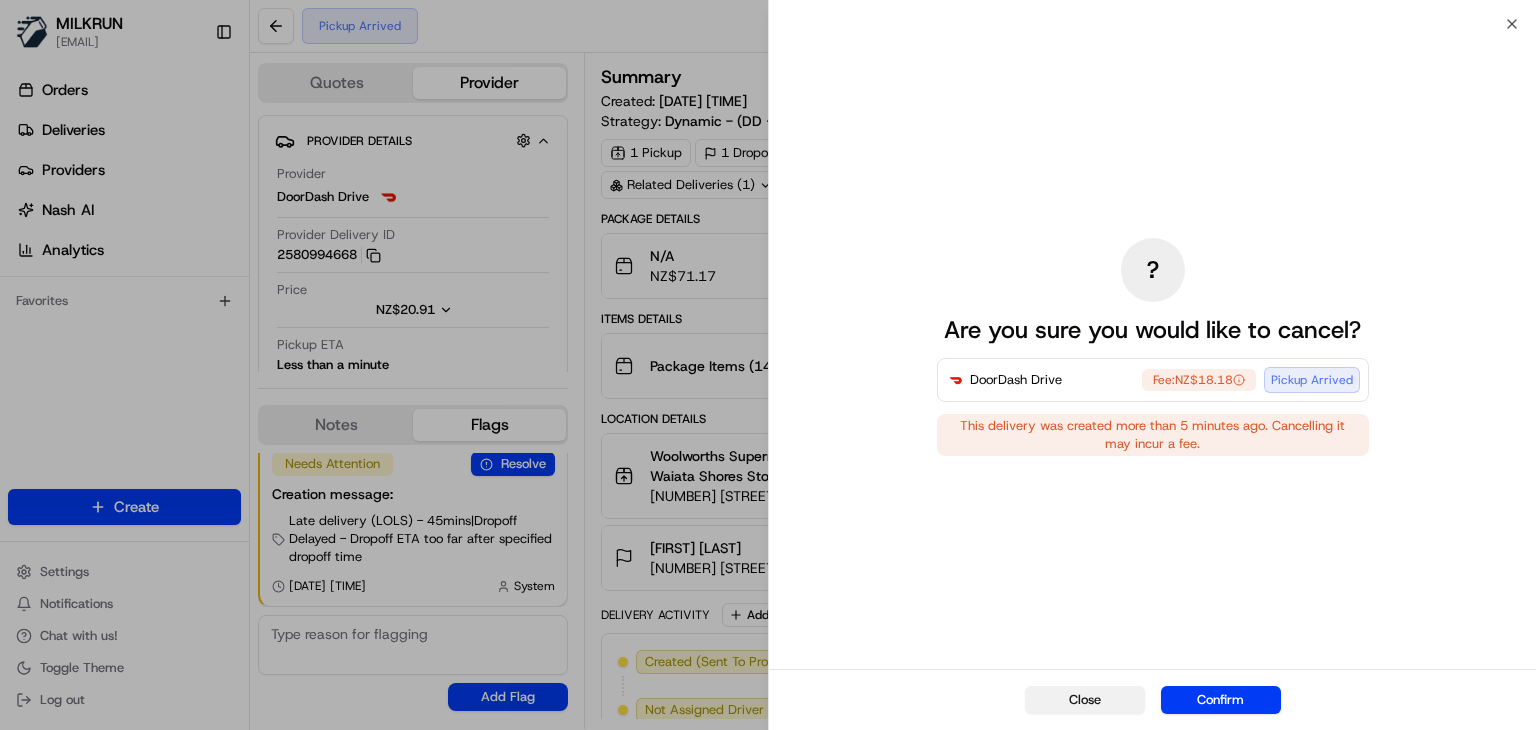 click on "Close" at bounding box center (1085, 700) 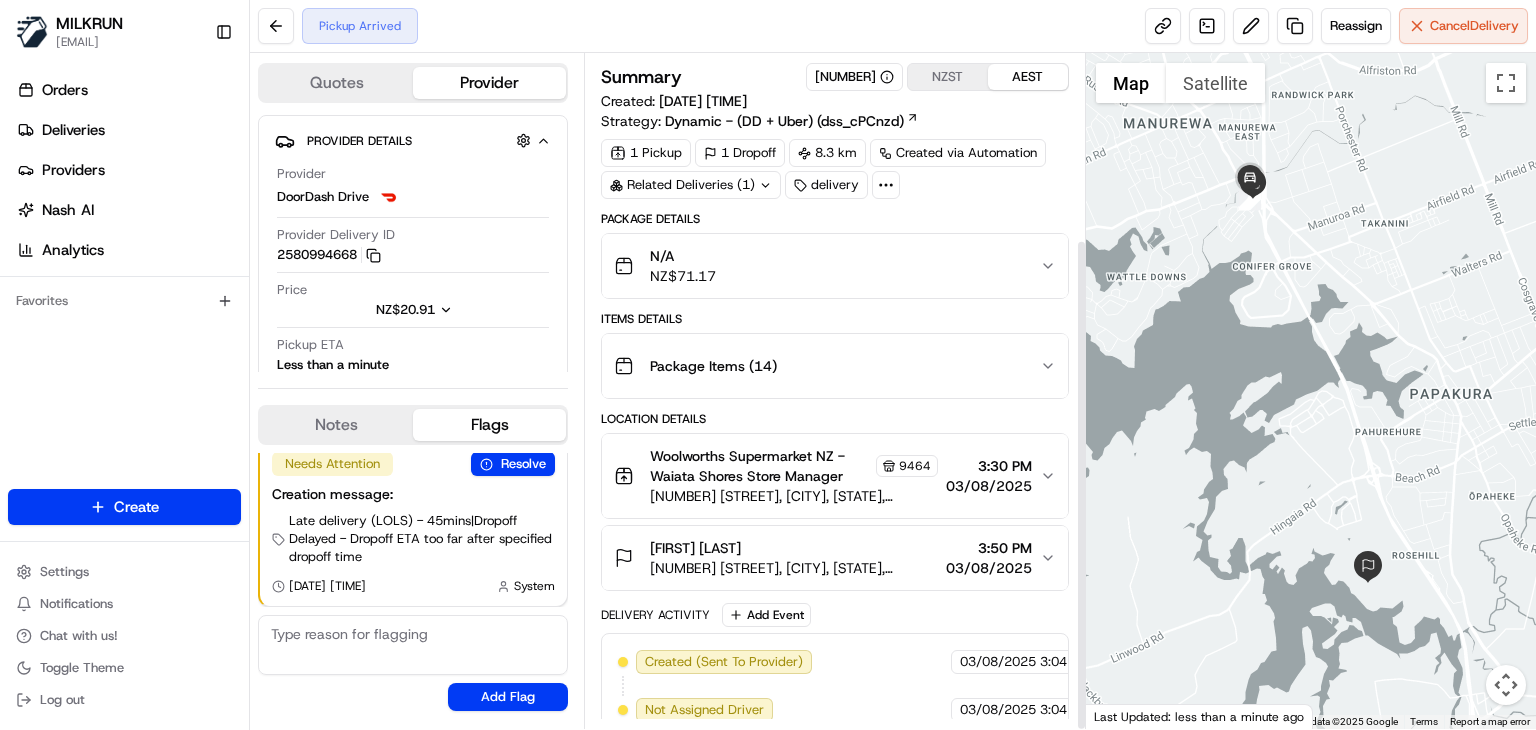 scroll, scrollTop: 254, scrollLeft: 0, axis: vertical 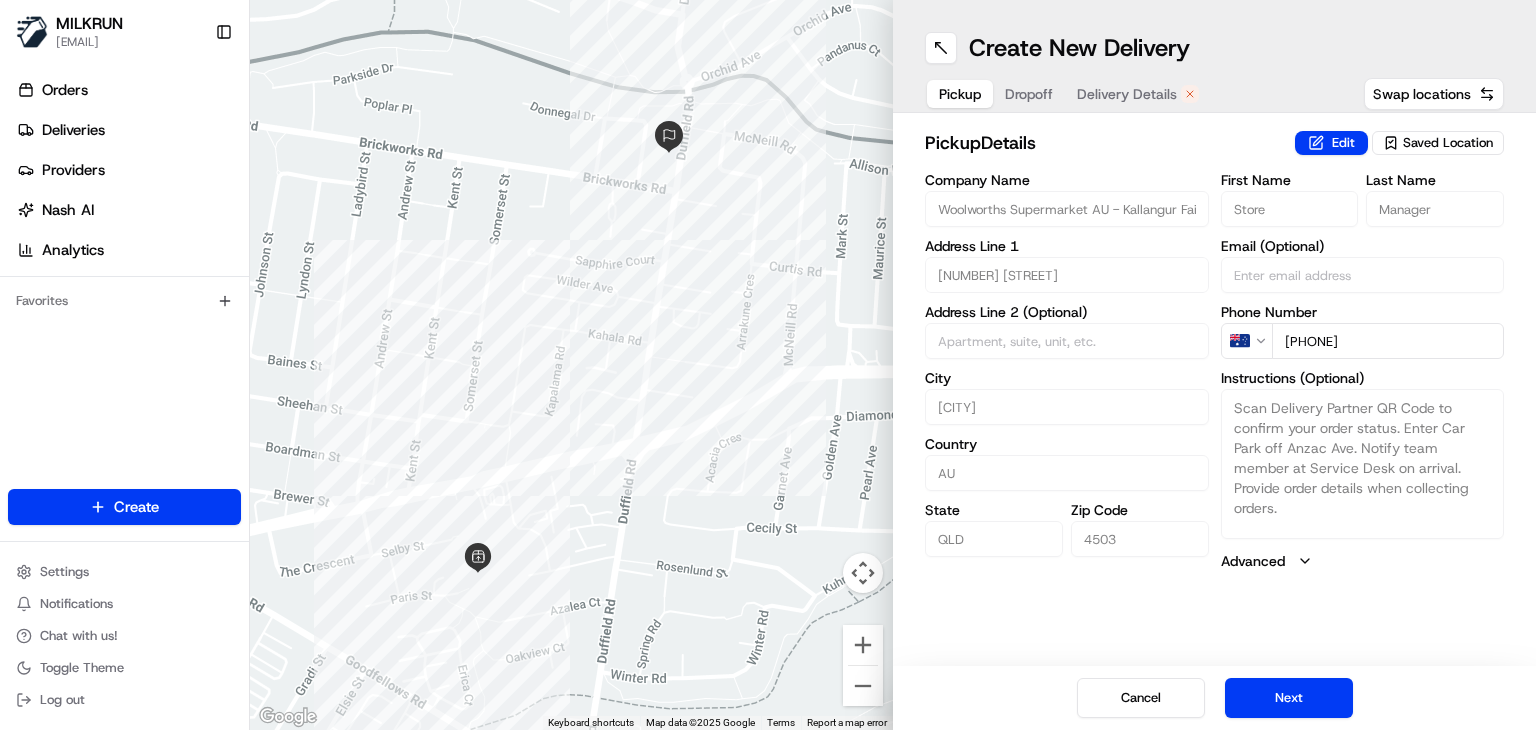 click on "Pickup Dropoff Delivery Details" at bounding box center (1069, 94) 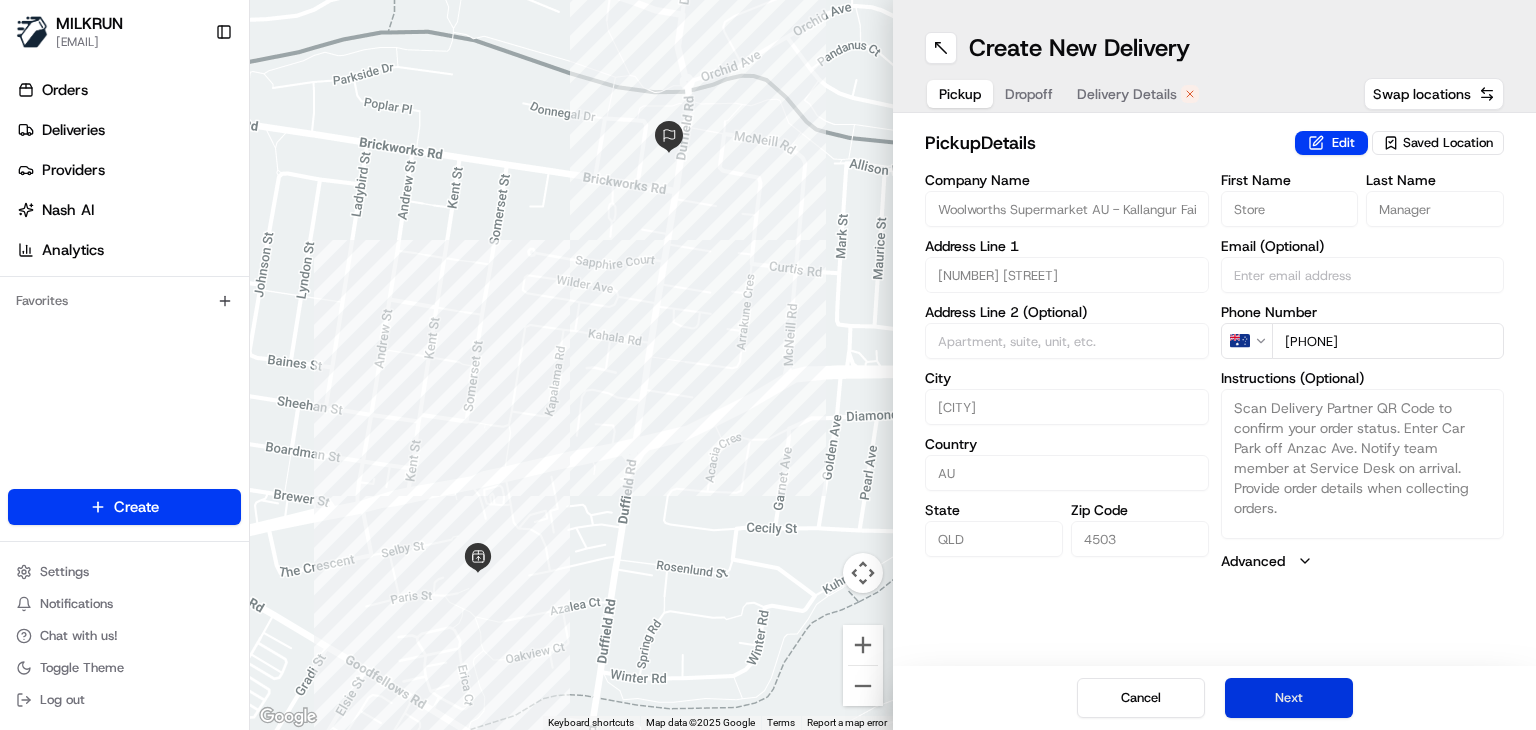 click on "Next" at bounding box center [1289, 698] 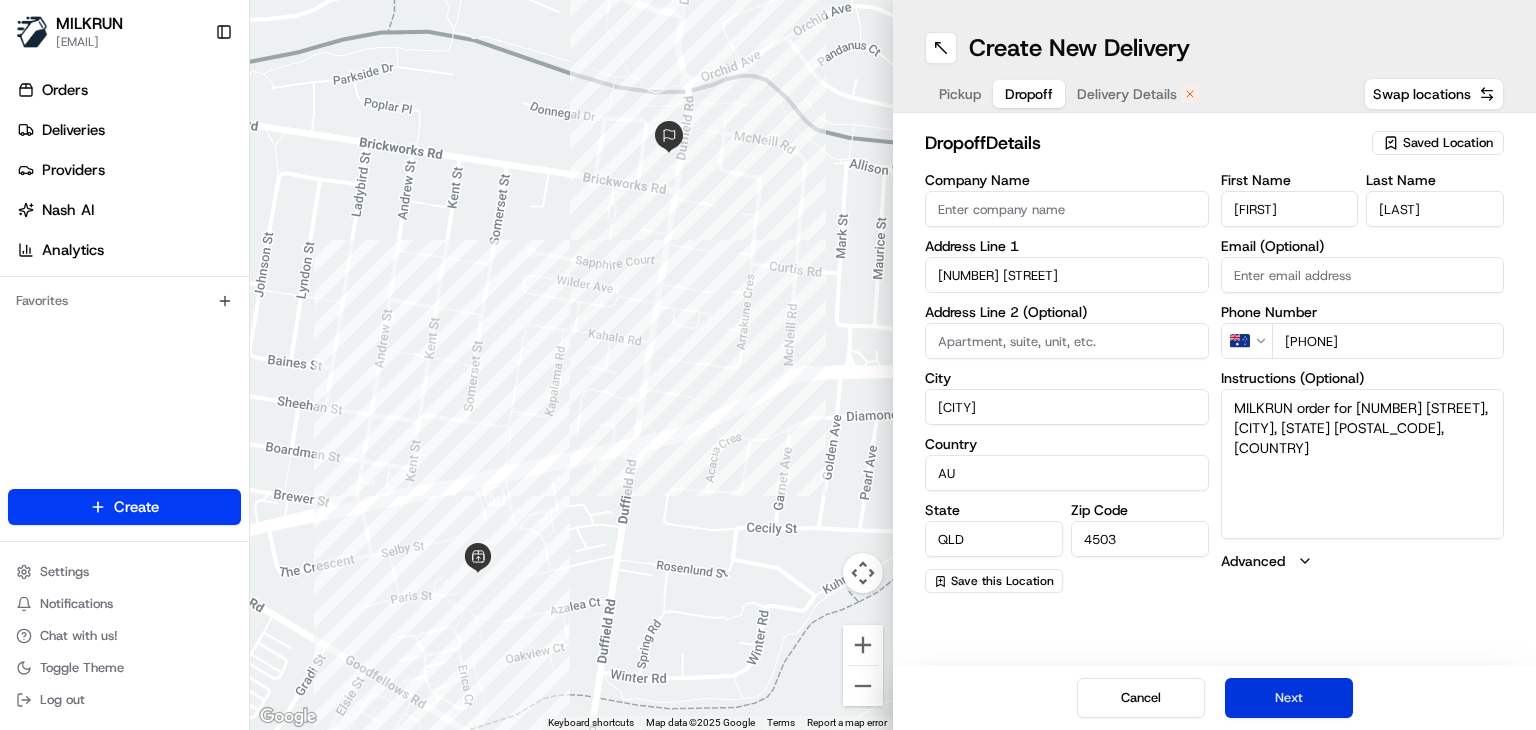 click on "Next" at bounding box center (1289, 698) 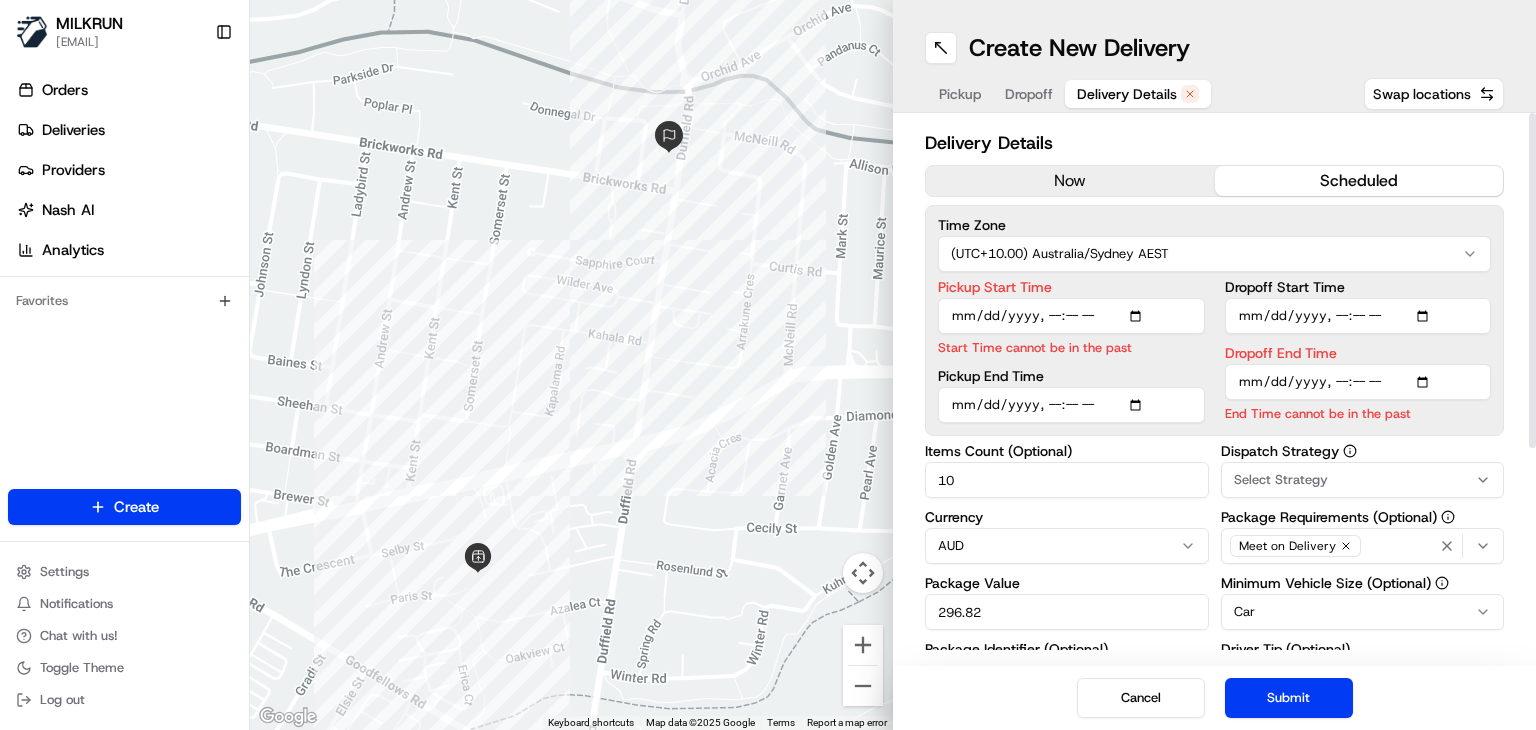 click on "now" at bounding box center (1070, 181) 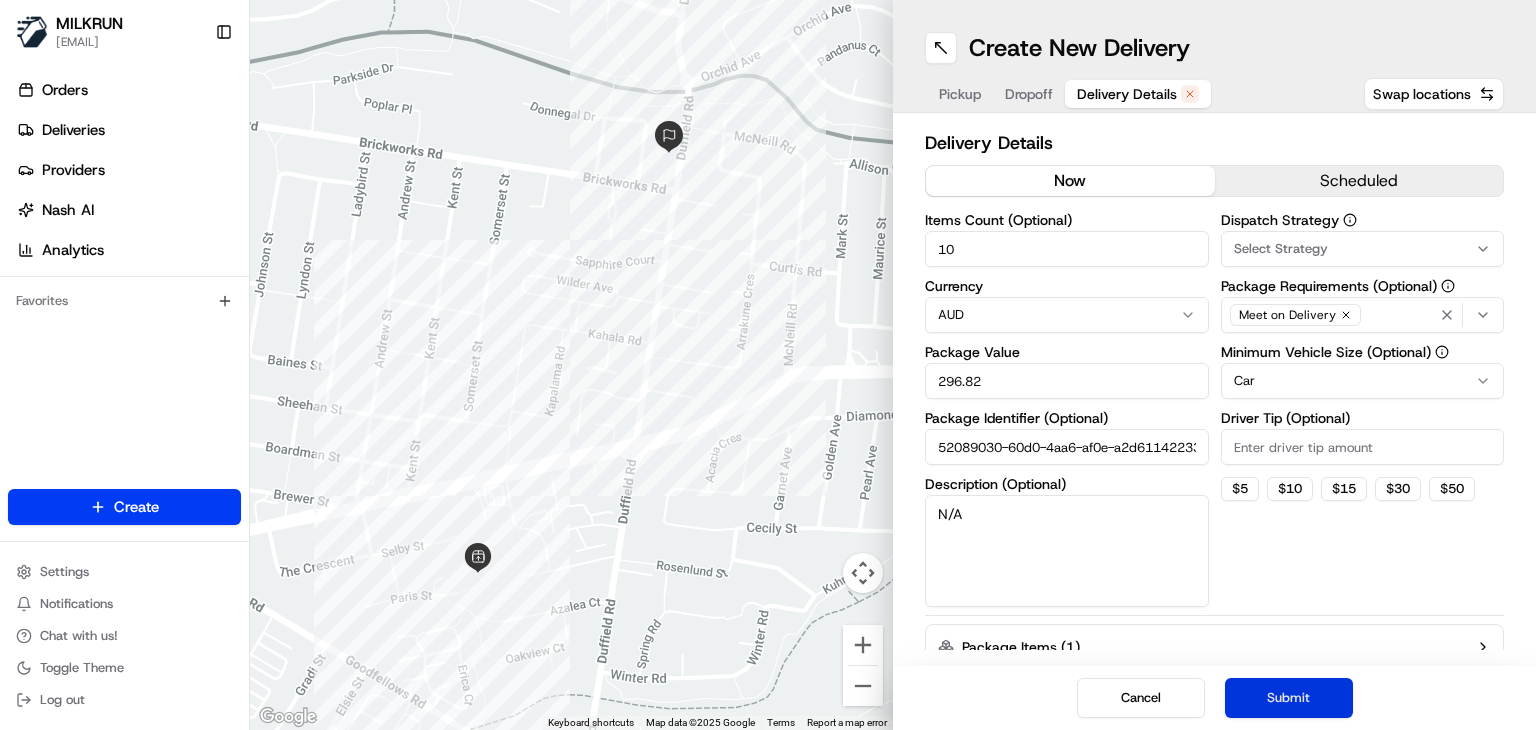 click on "Submit" at bounding box center (1289, 698) 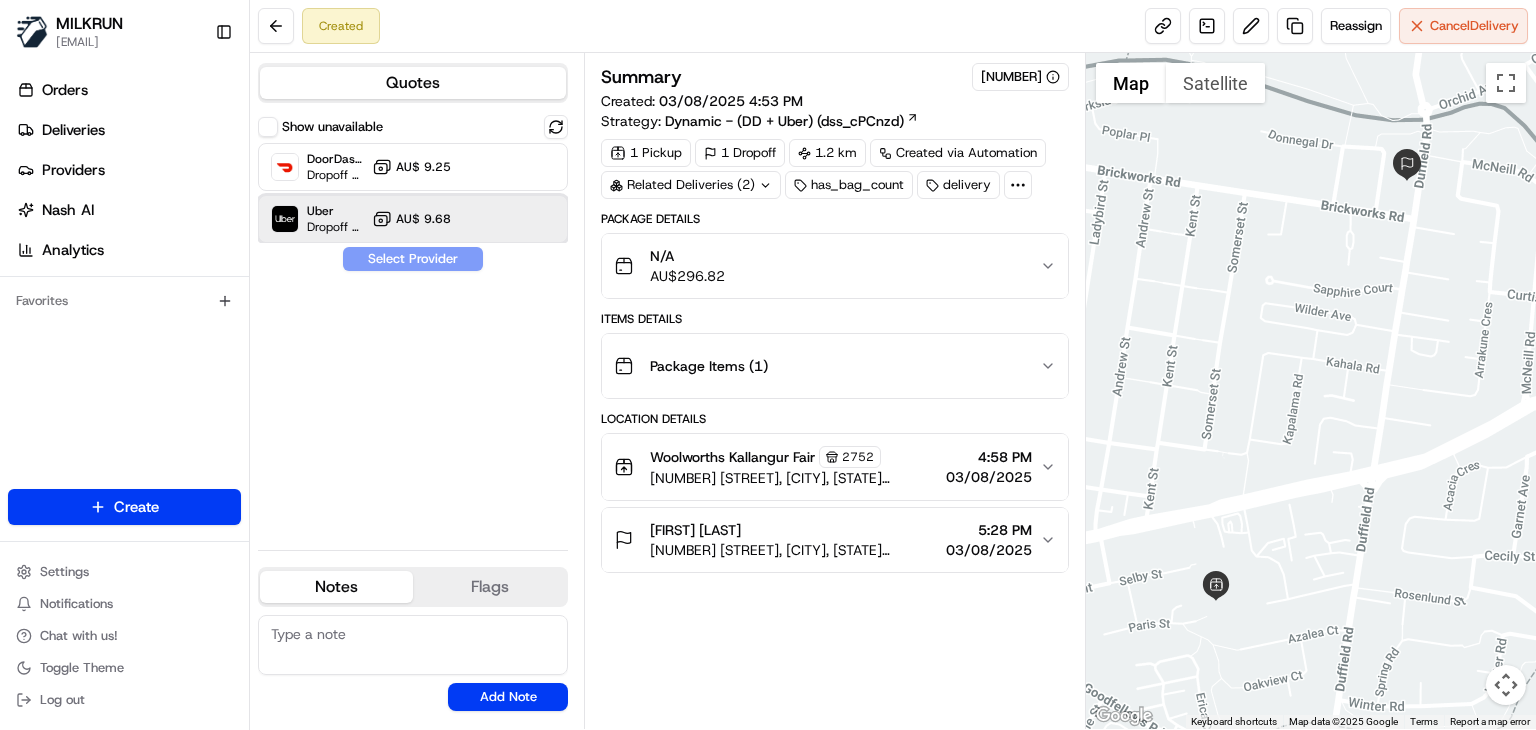 click at bounding box center [507, 219] 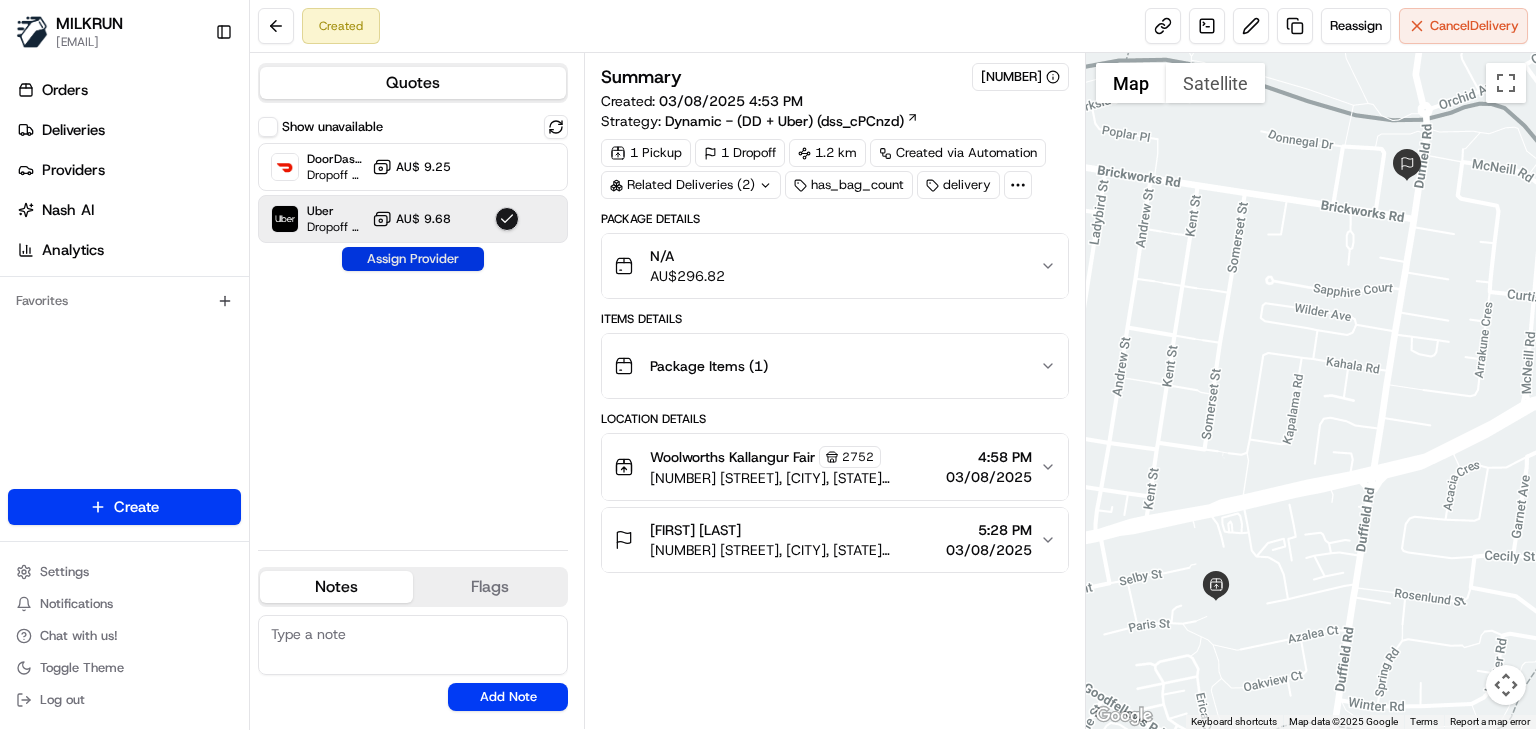 click on "Assign Provider" at bounding box center [413, 259] 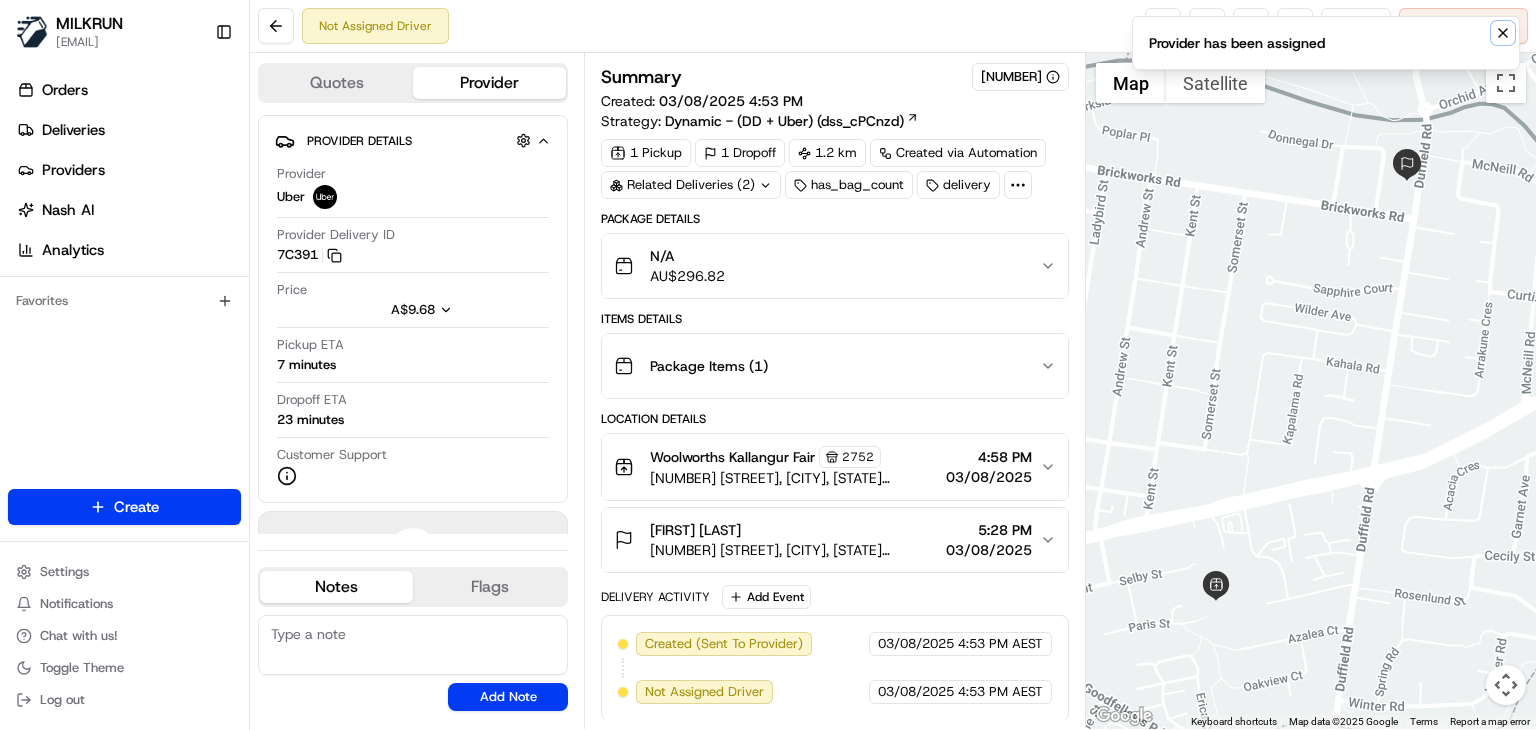 click 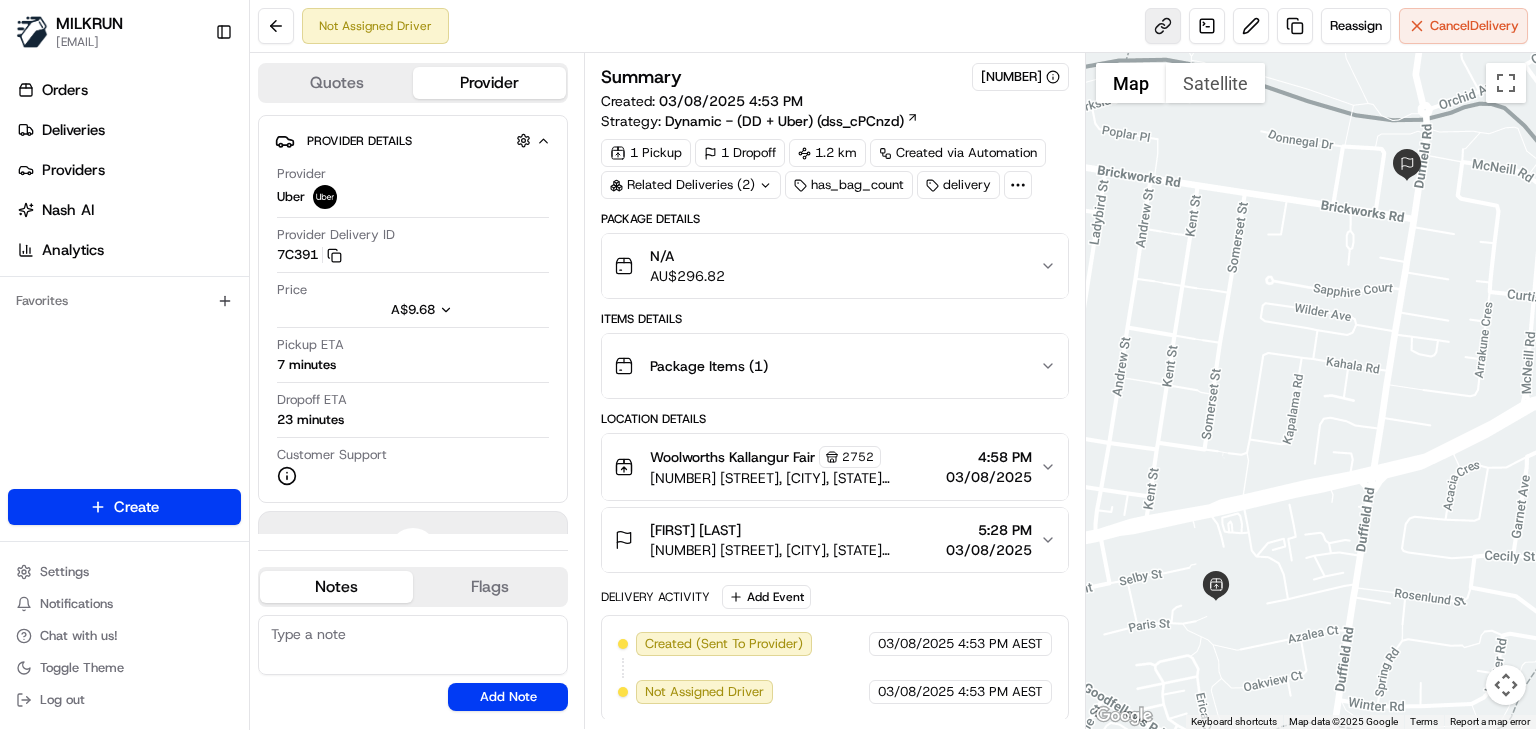 click at bounding box center [1163, 26] 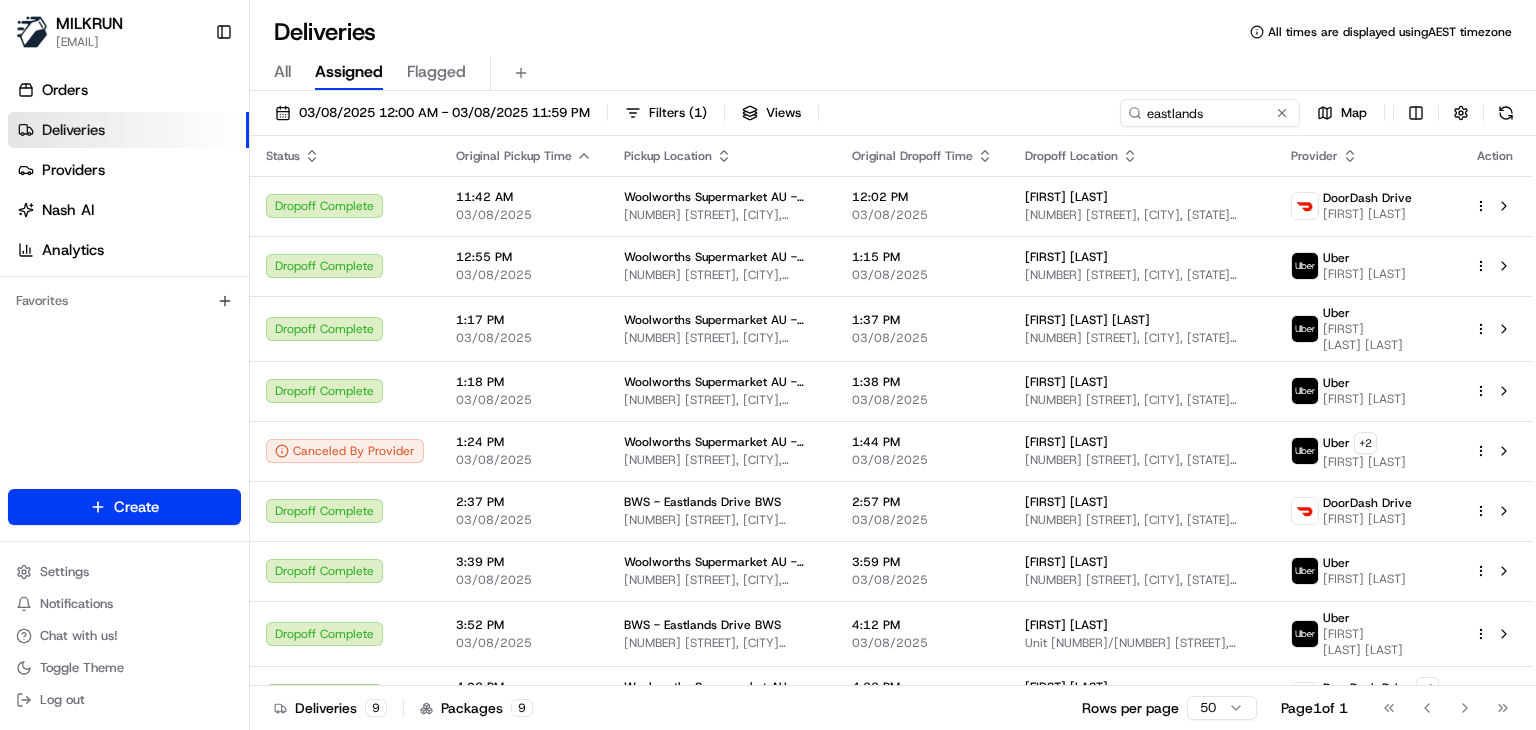 click on "eastlands" at bounding box center (1210, 113) 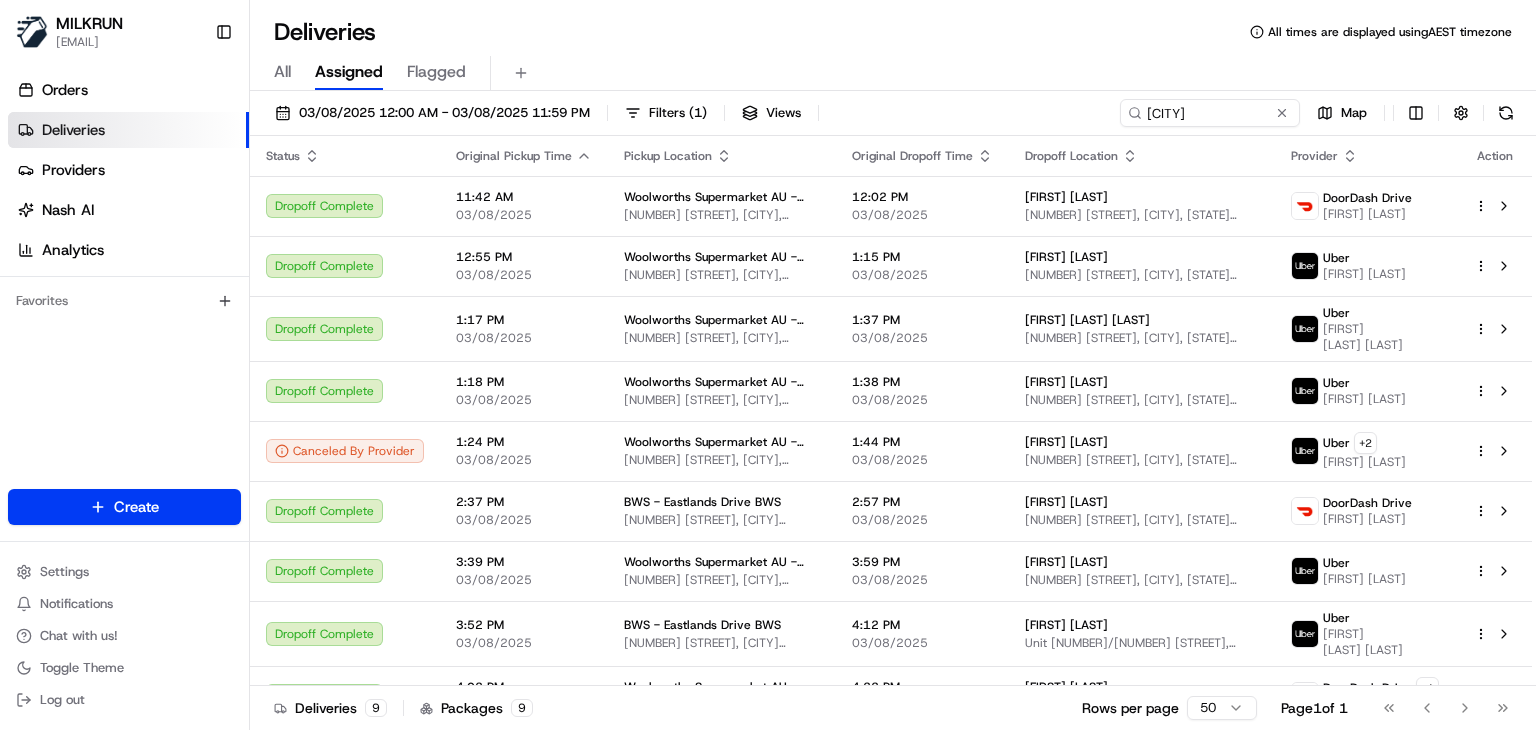 scroll, scrollTop: 0, scrollLeft: 0, axis: both 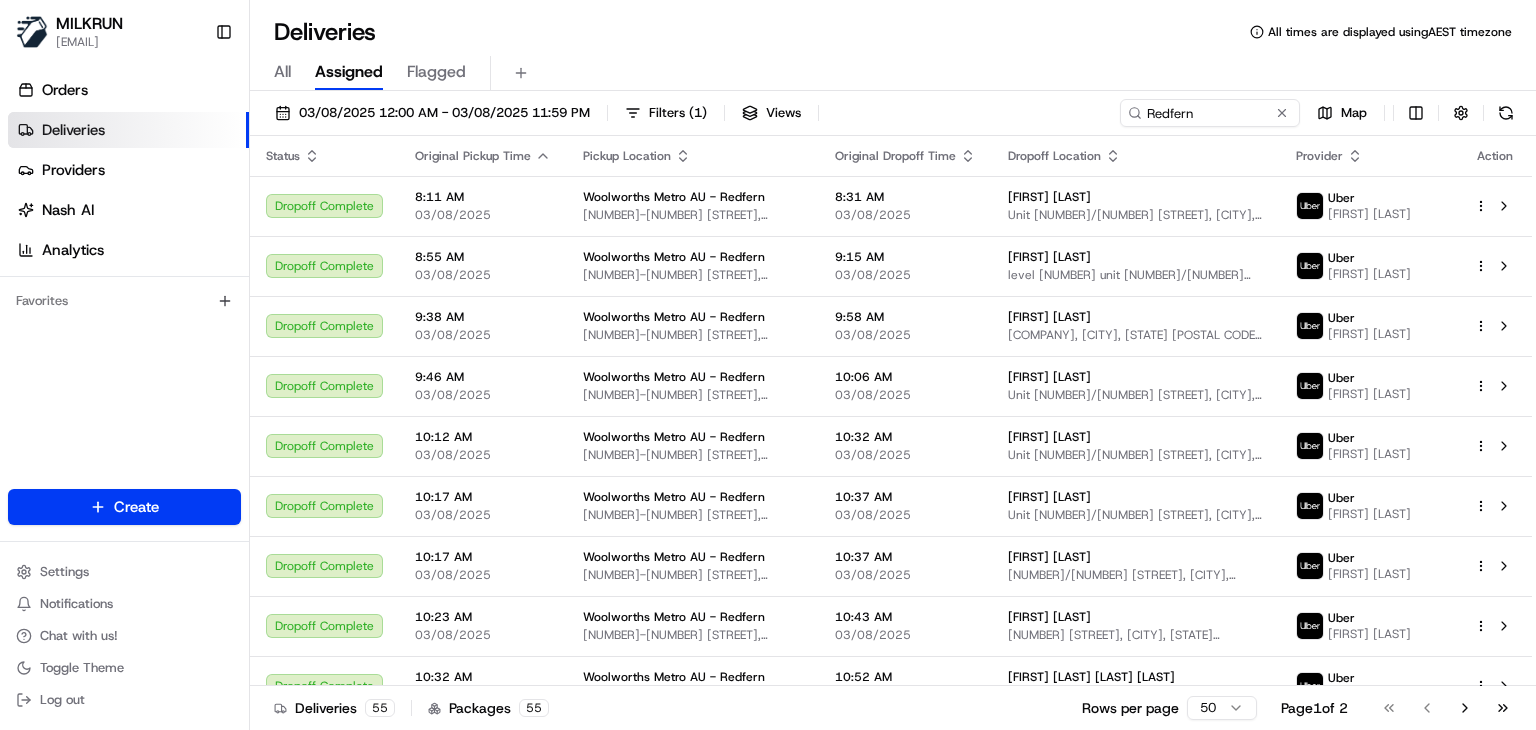 type on "Redfern" 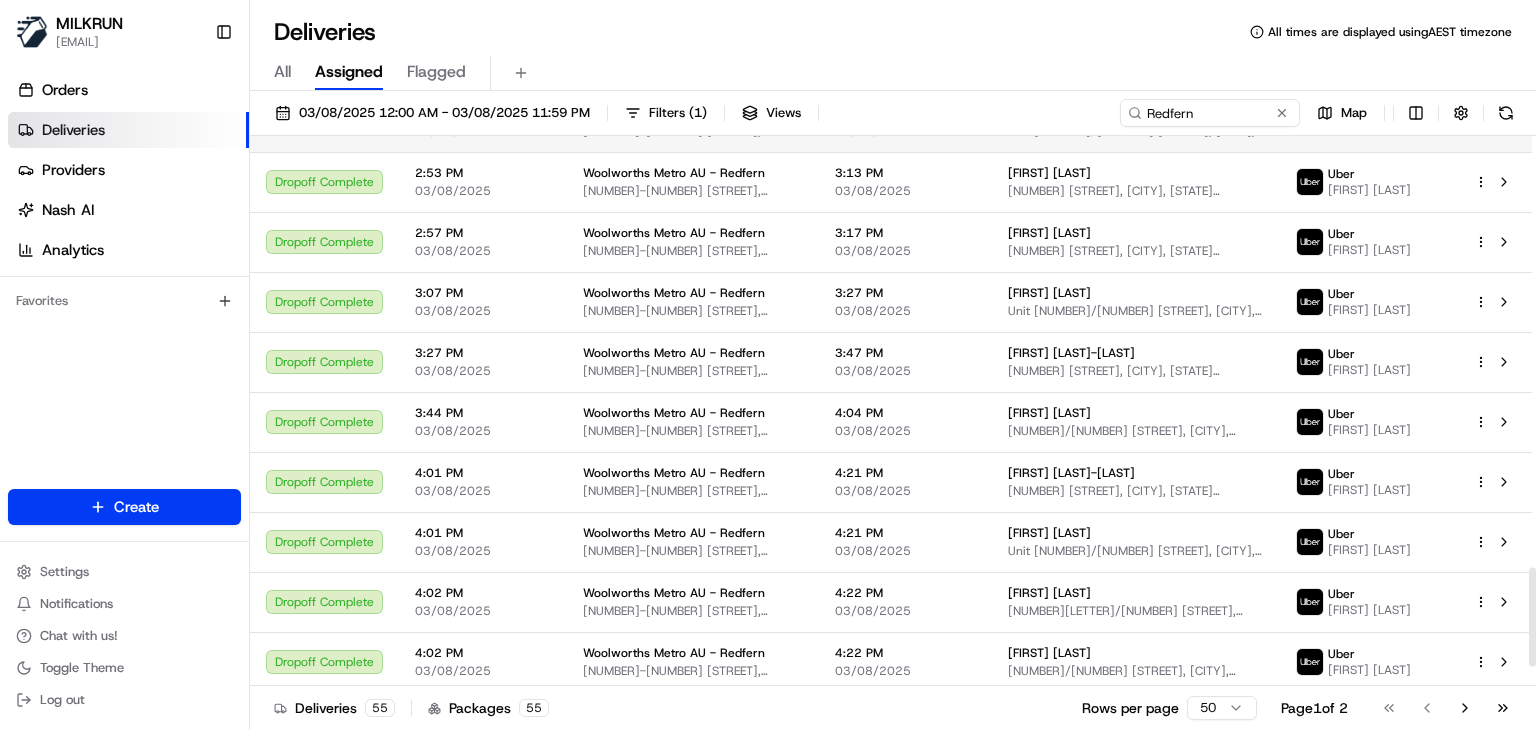 scroll, scrollTop: 2500, scrollLeft: 0, axis: vertical 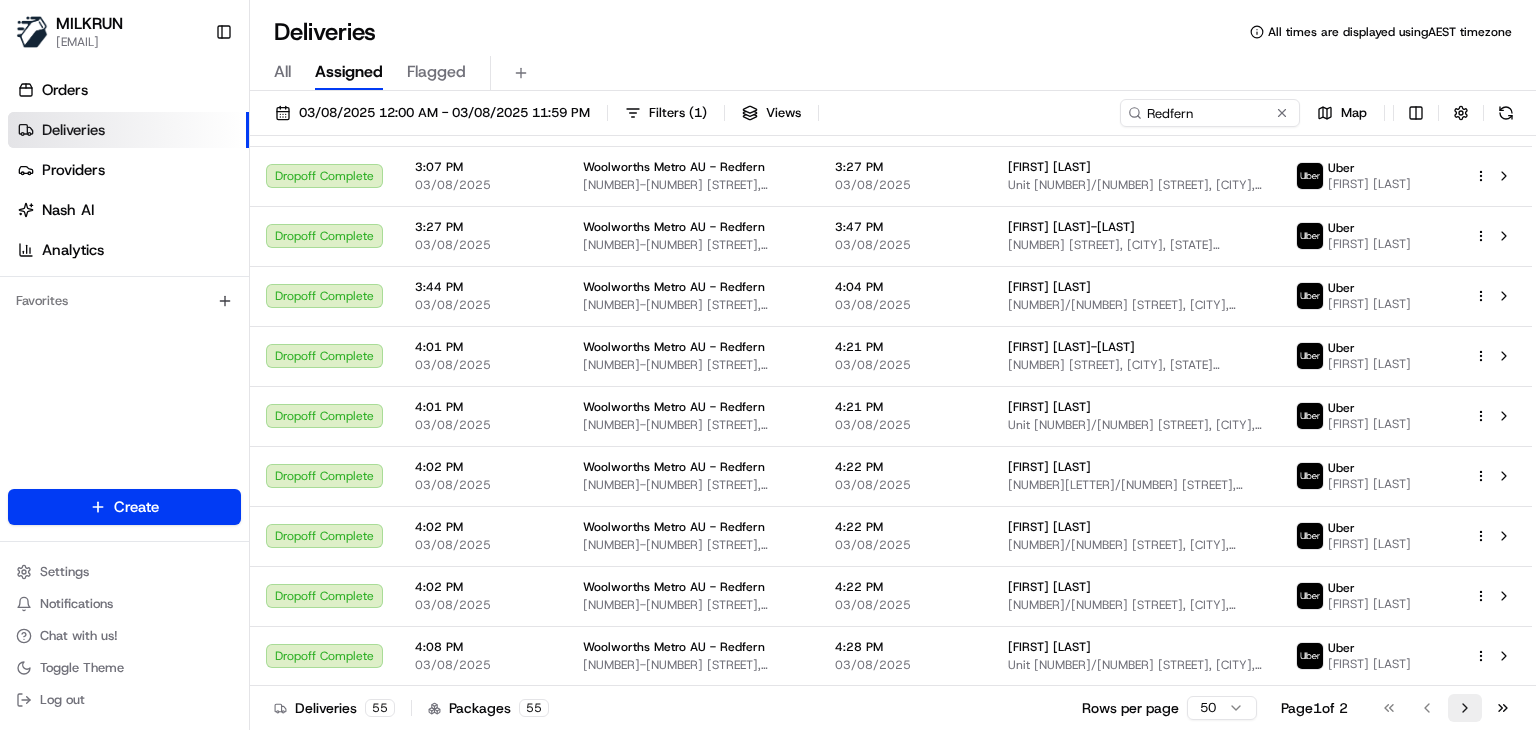 click on "Deliveries 55 Packages 55 Rows per page 50 Page  1  of   2 Go to first page Go to previous page Go to next page Go to last page" at bounding box center (893, 707) 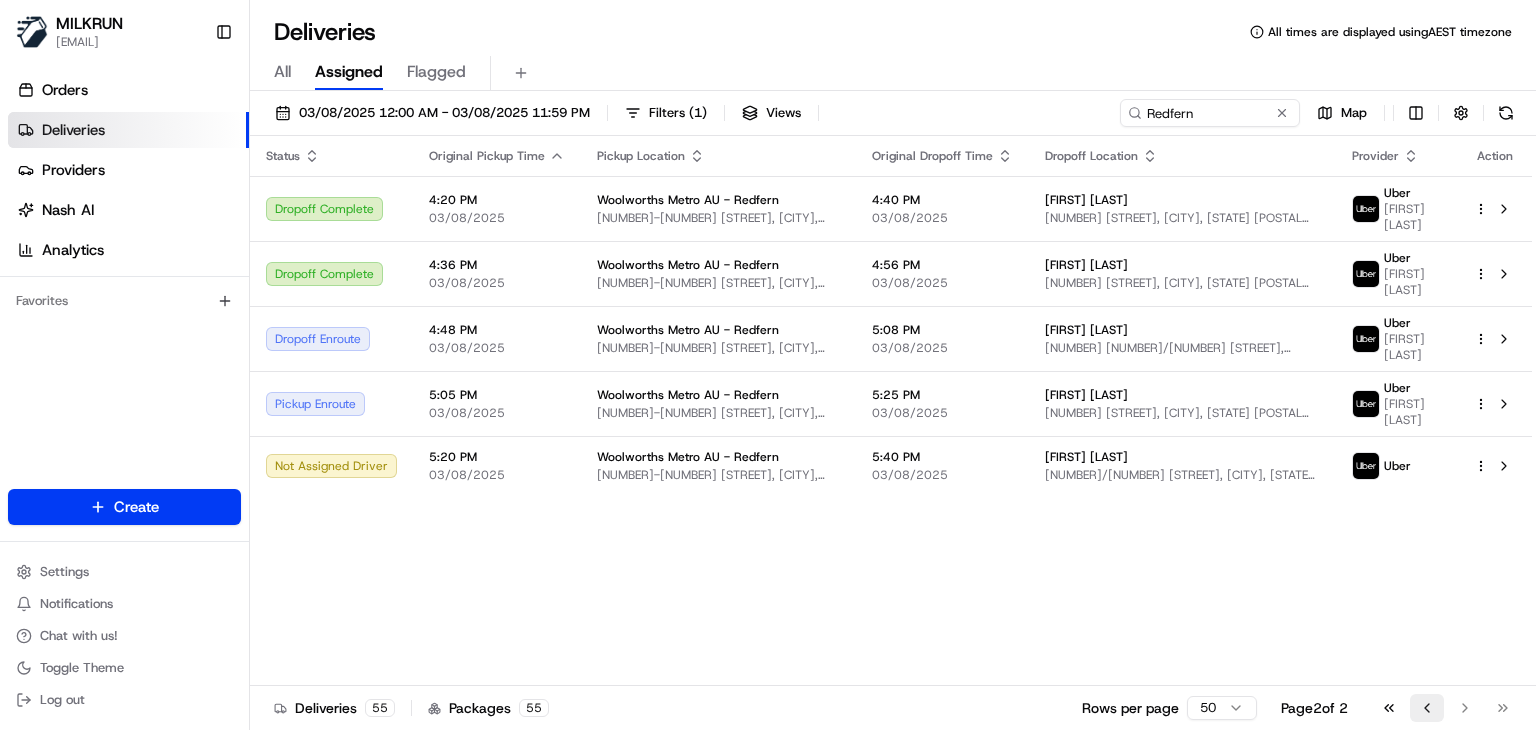 click on "Go to previous page" at bounding box center [1427, 708] 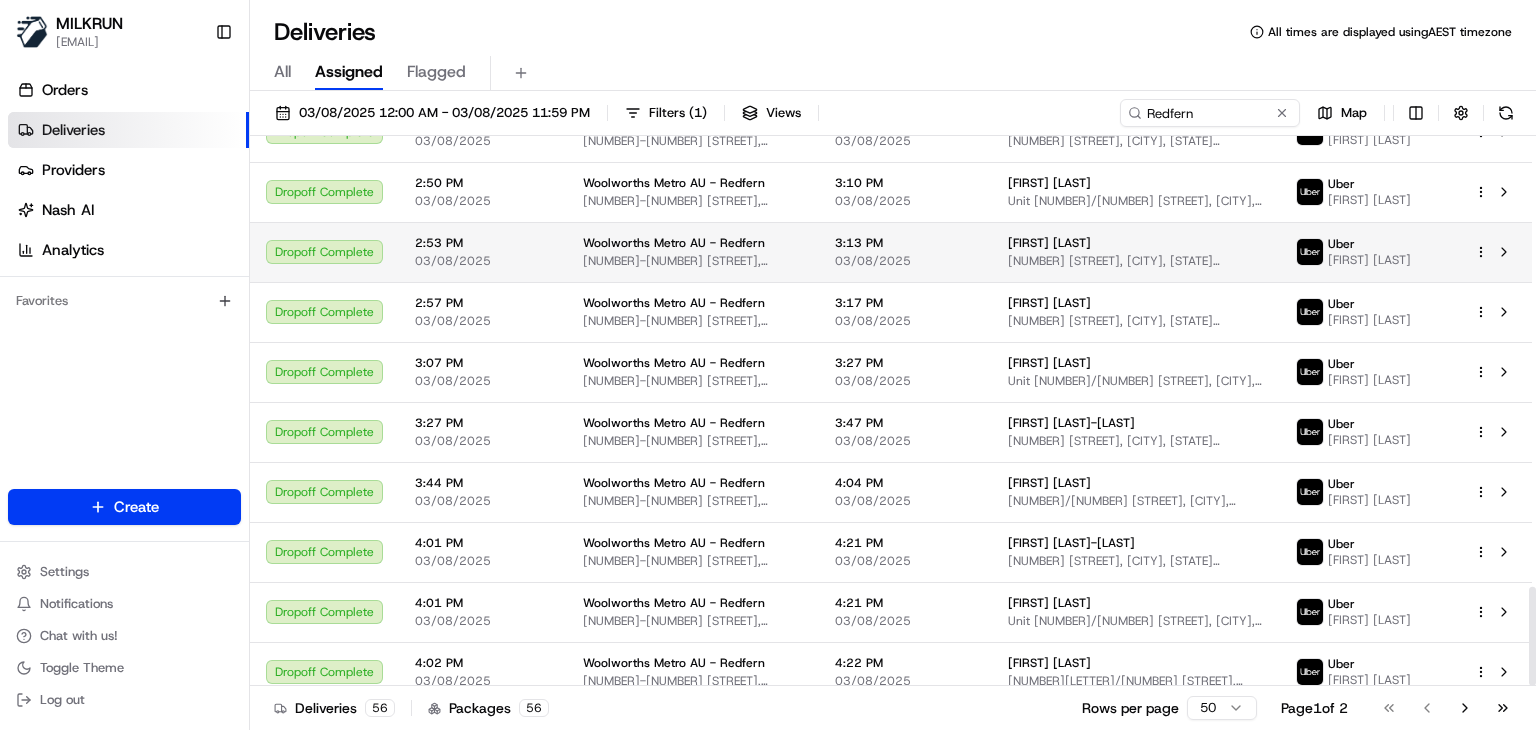 scroll, scrollTop: 2500, scrollLeft: 0, axis: vertical 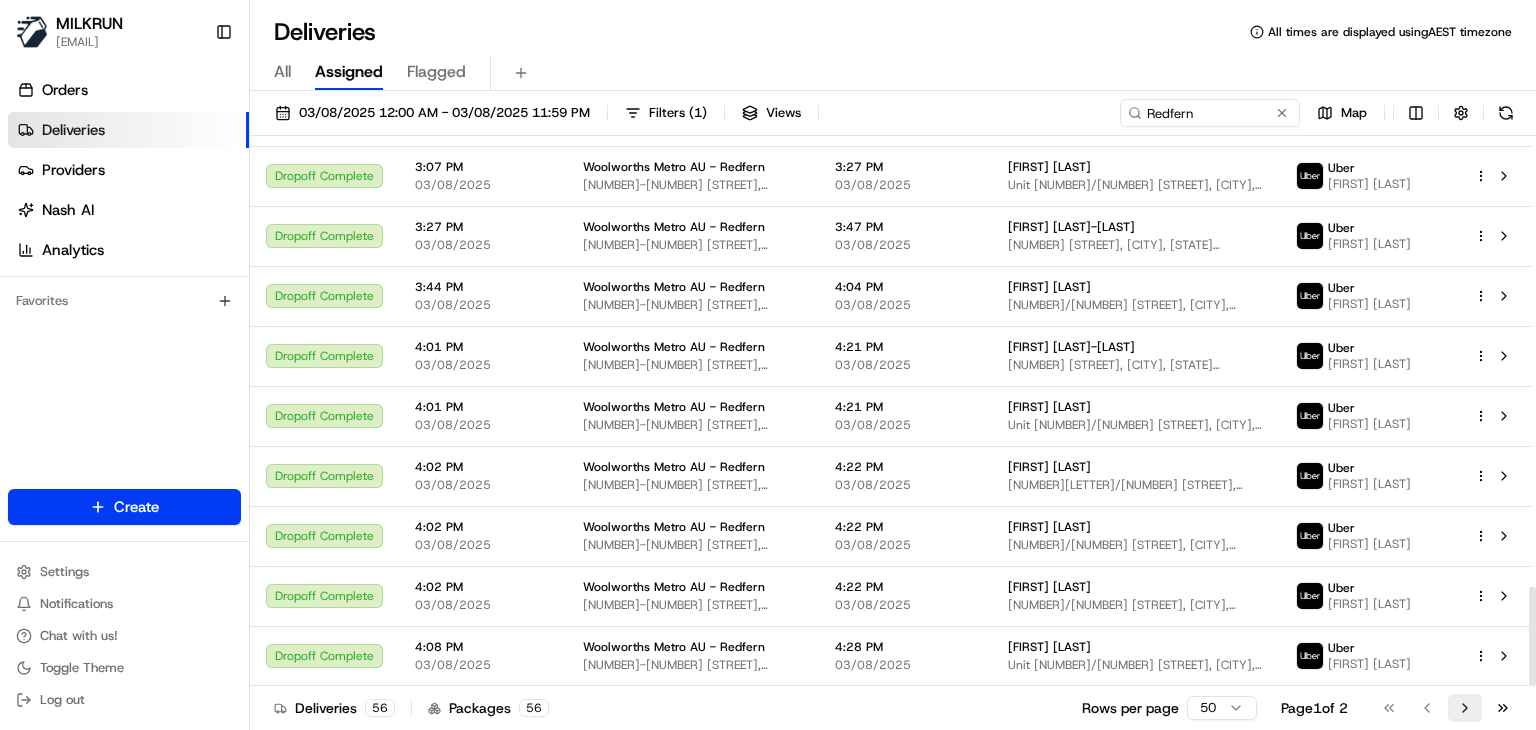 click on "Go to next page" at bounding box center [1465, 708] 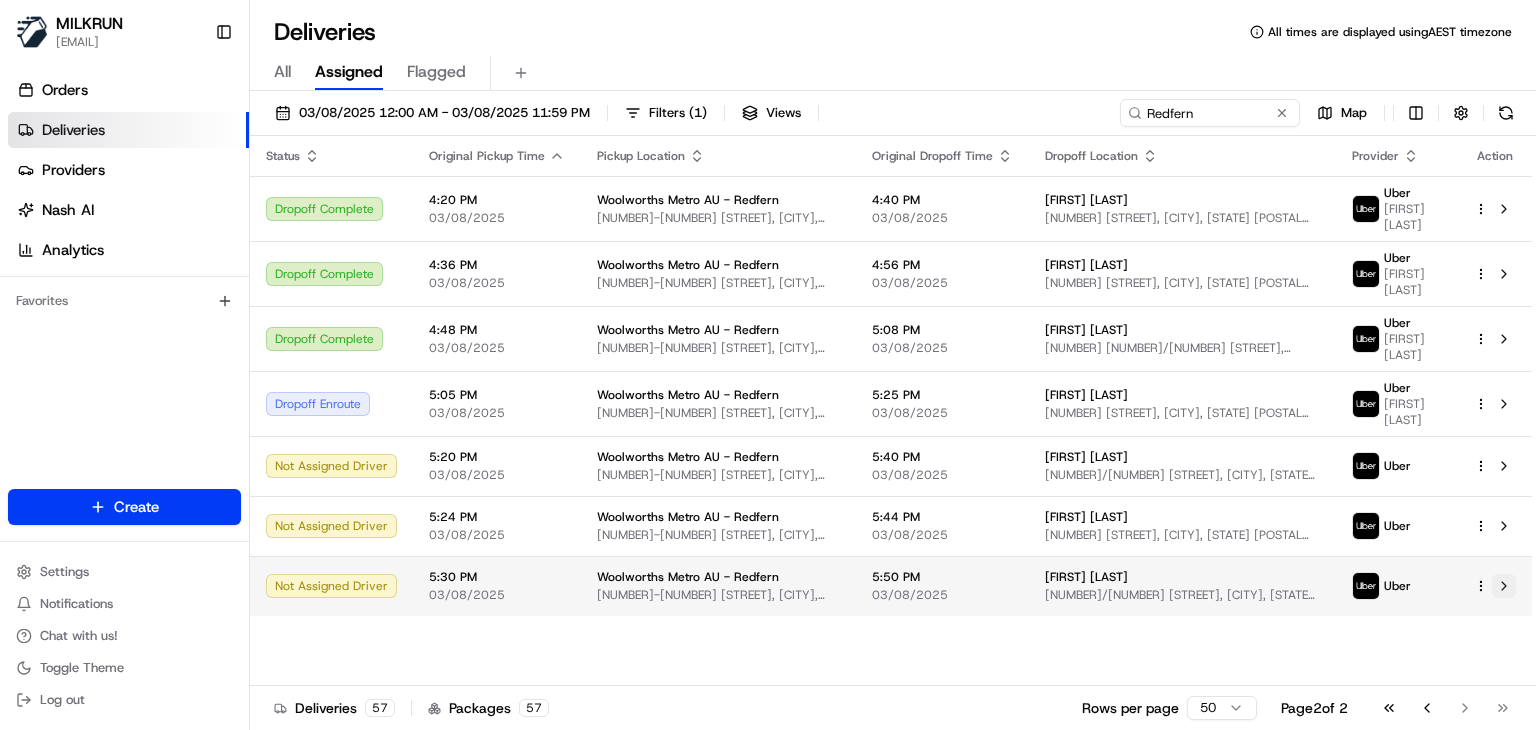 click at bounding box center (1504, 586) 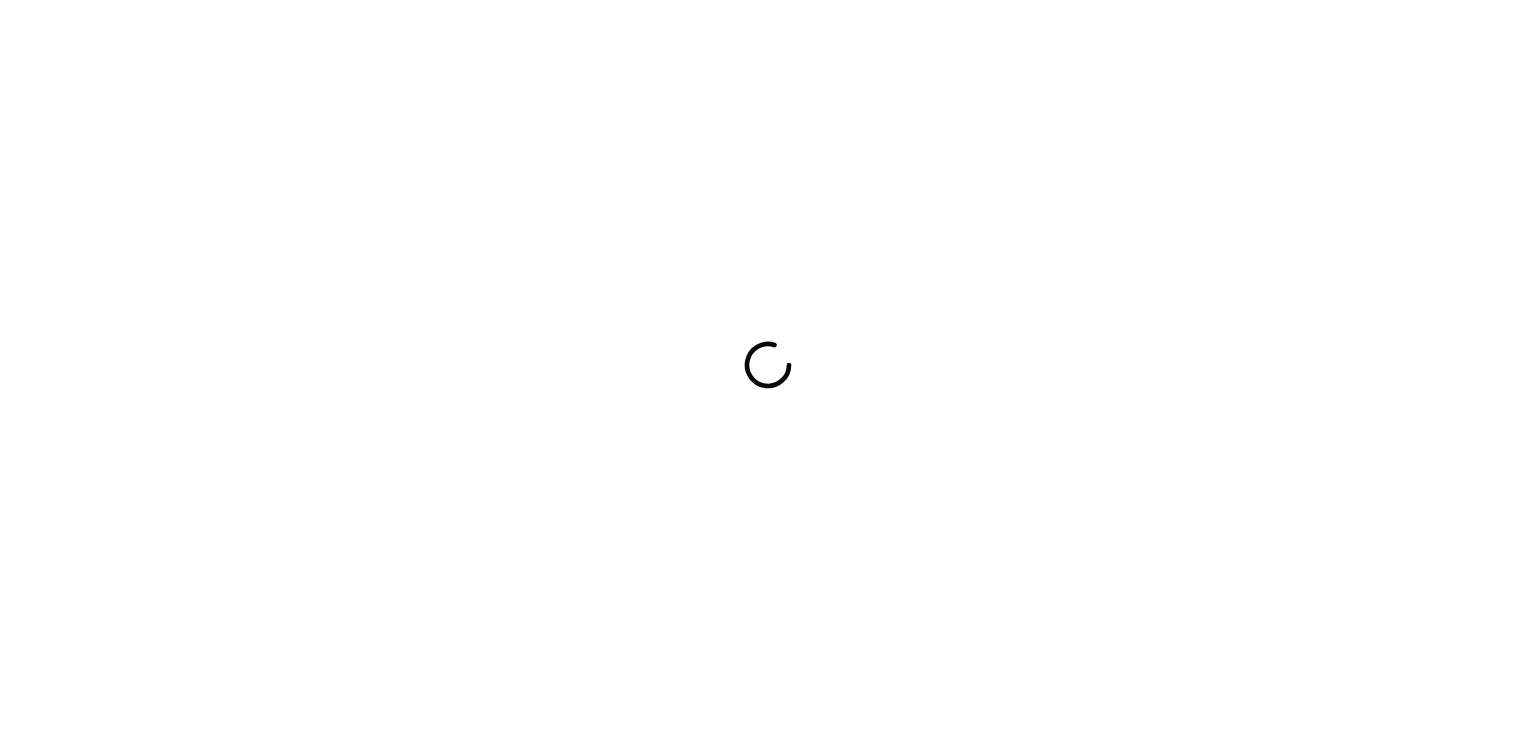 scroll, scrollTop: 0, scrollLeft: 0, axis: both 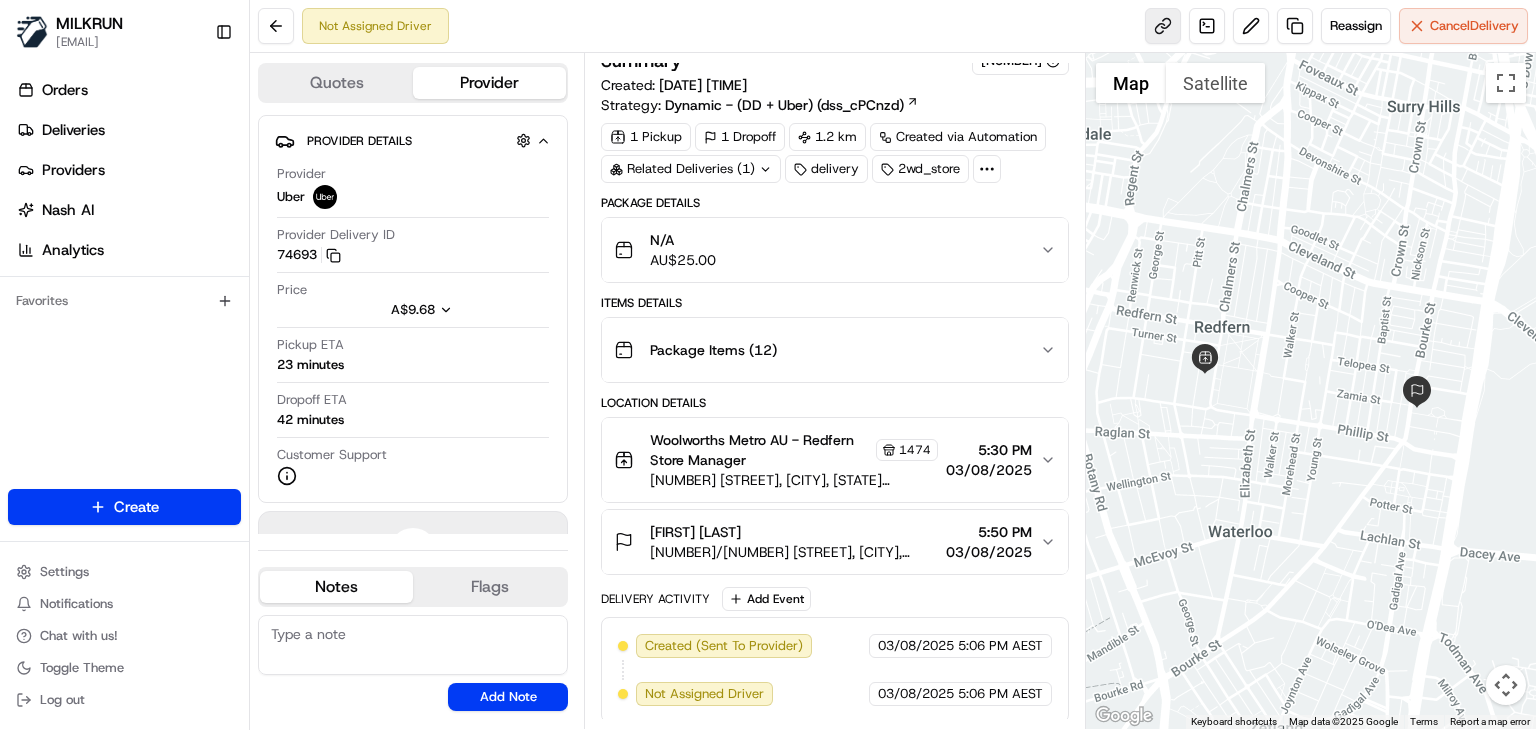 click at bounding box center (1163, 26) 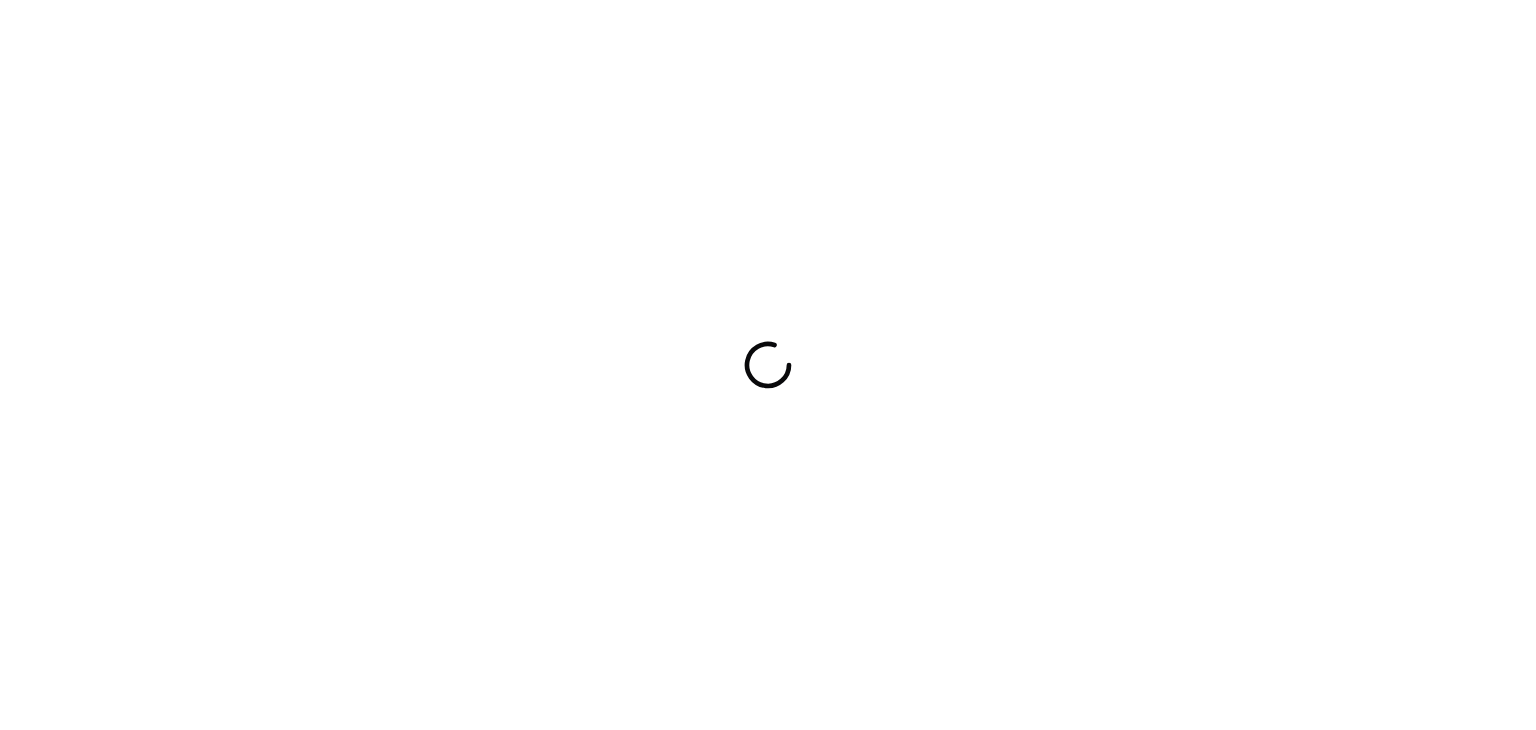 scroll, scrollTop: 0, scrollLeft: 0, axis: both 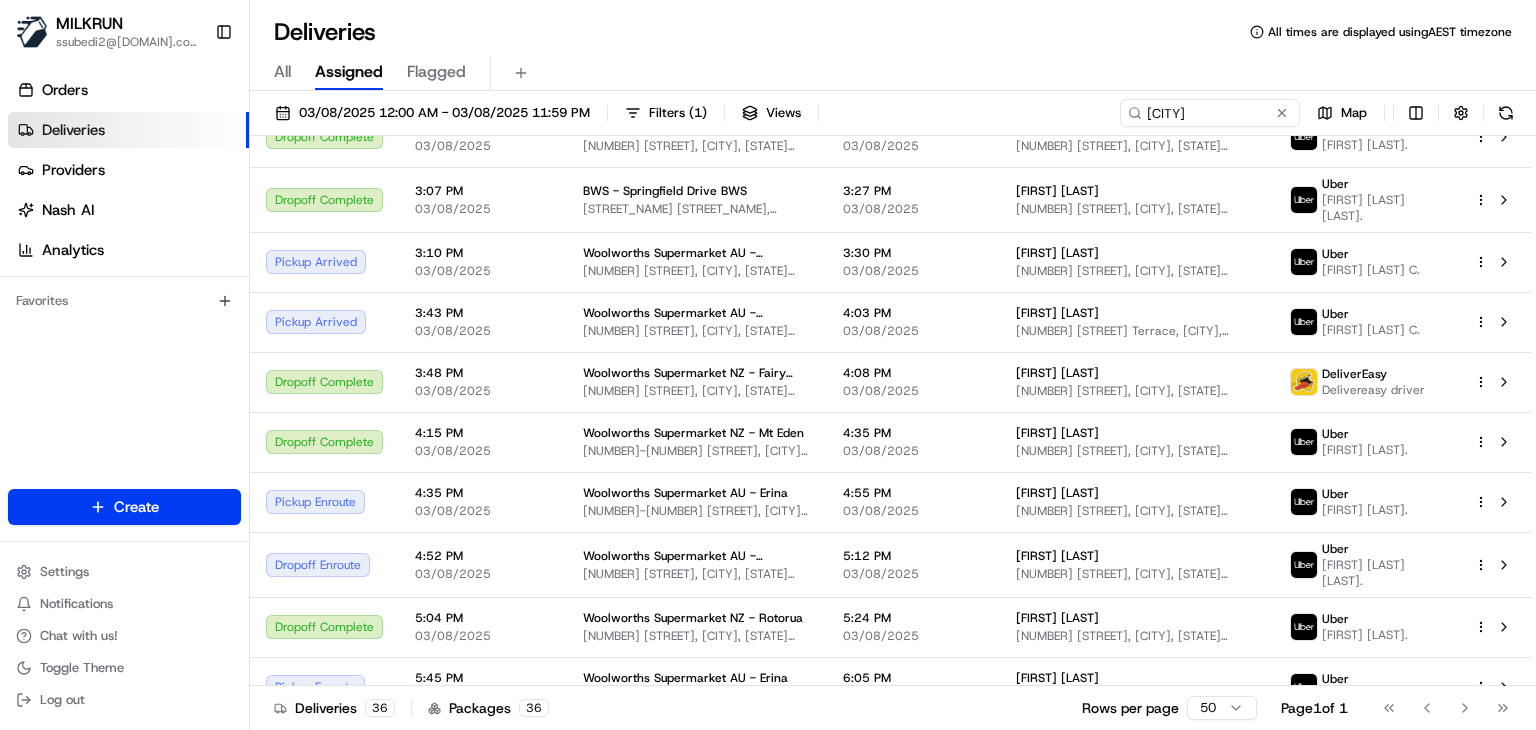click on "Deliveries 36 Packages 36 Rows per page 50 Page  1  of   1 Go to first page Go to previous page Go to next page Go to last page" at bounding box center [893, 707] 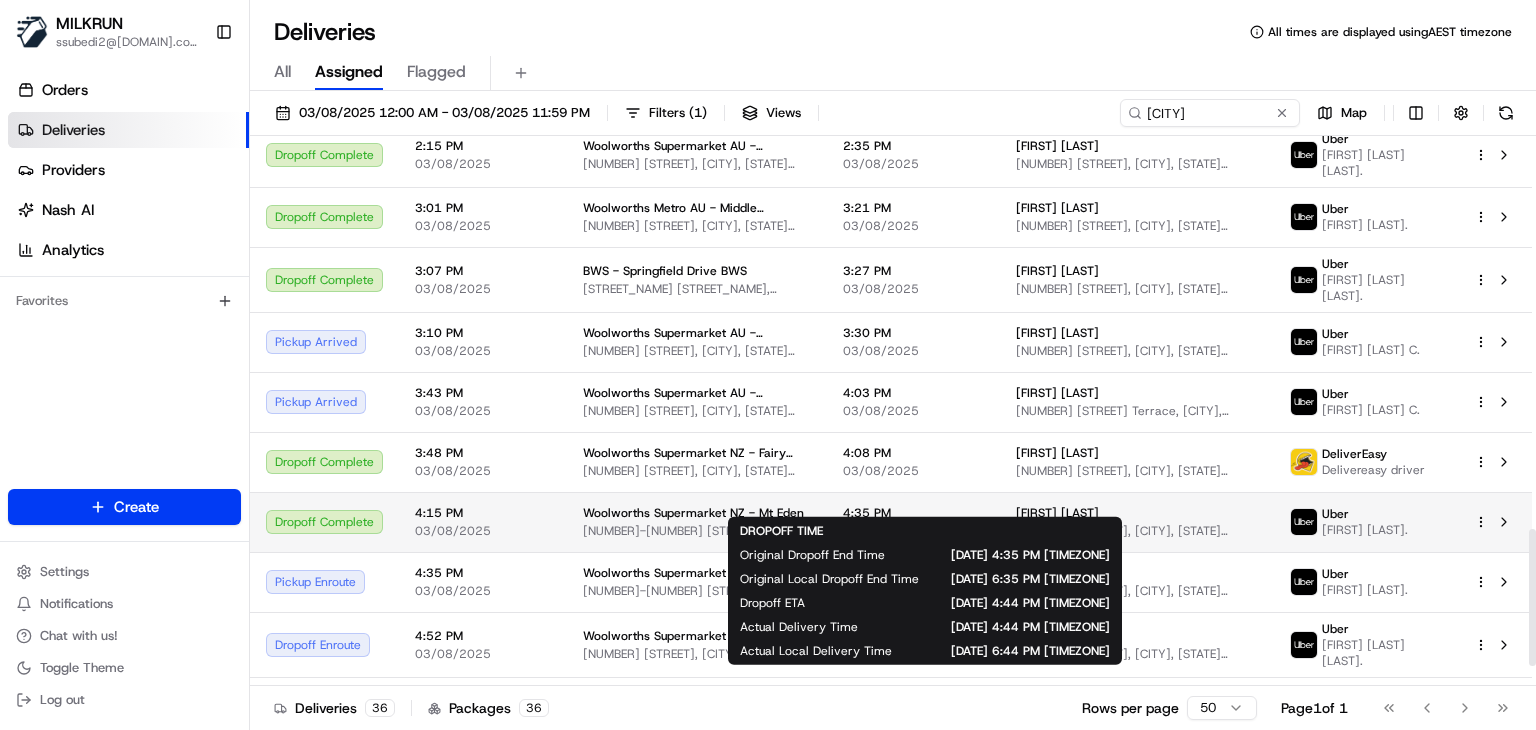 scroll, scrollTop: 1579, scrollLeft: 0, axis: vertical 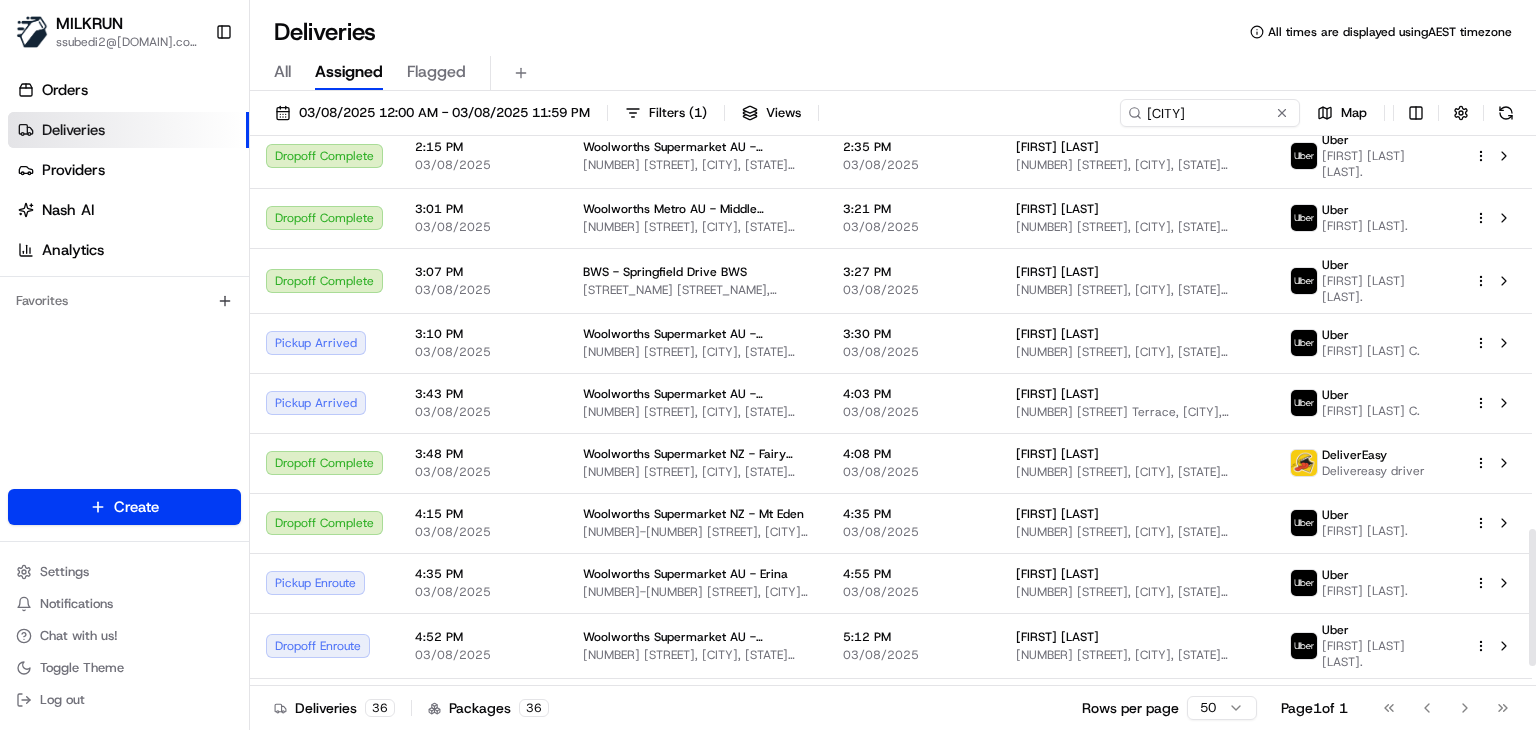 click on "All Assigned Flagged" at bounding box center (893, 69) 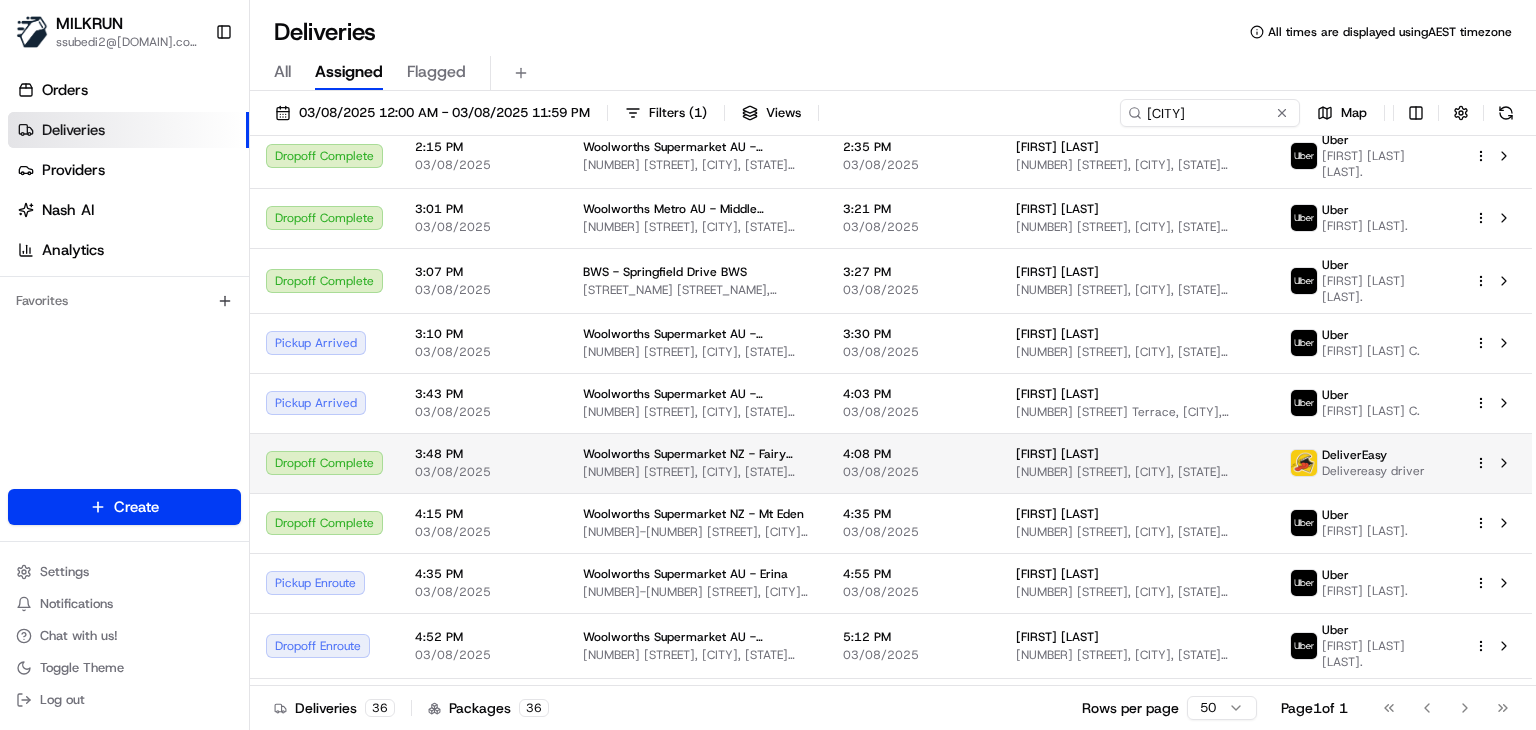 scroll, scrollTop: 1660, scrollLeft: 0, axis: vertical 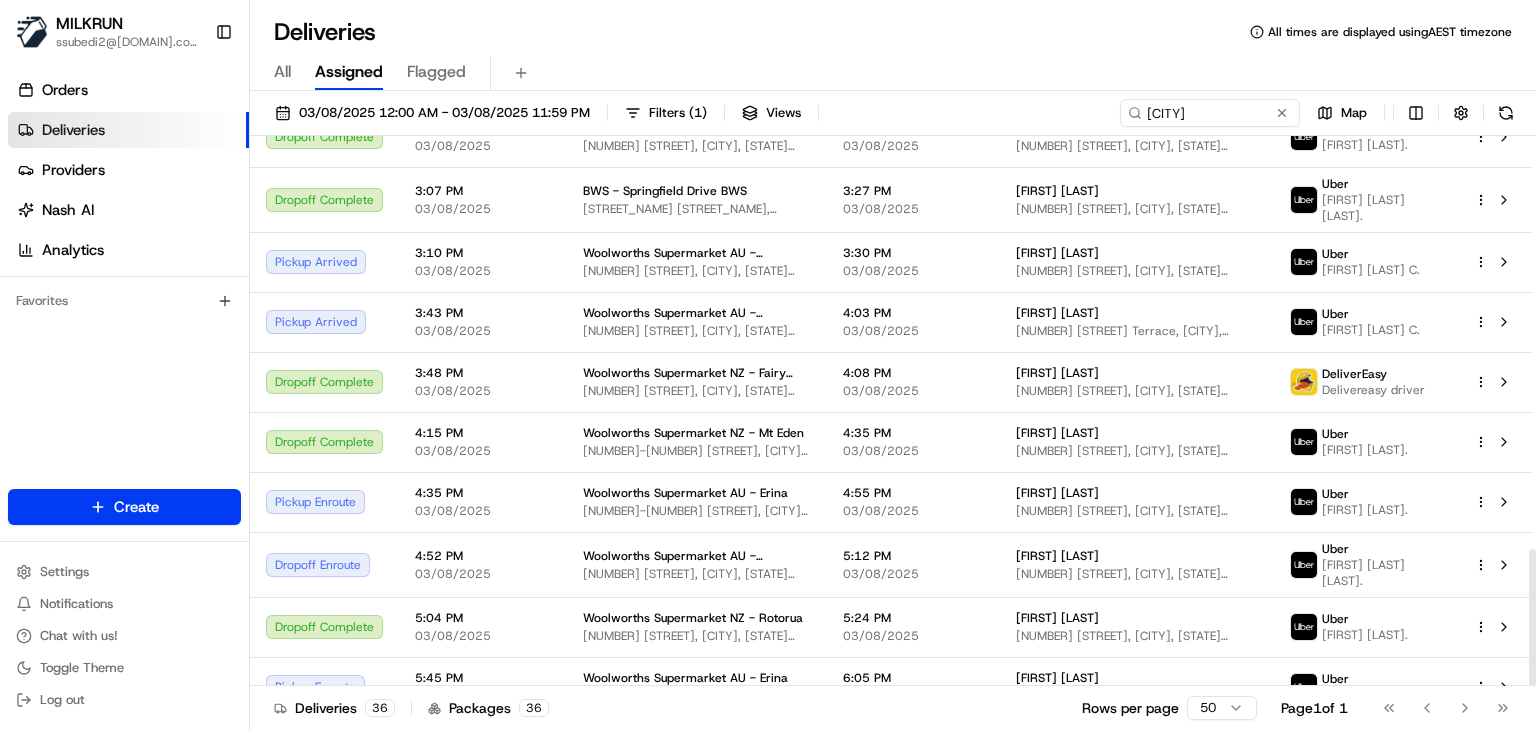 click on "Deliveries 36 Packages 36 Rows per page 50 Page  1  of   1 Go to first page Go to previous page Go to next page Go to last page" at bounding box center (893, 707) 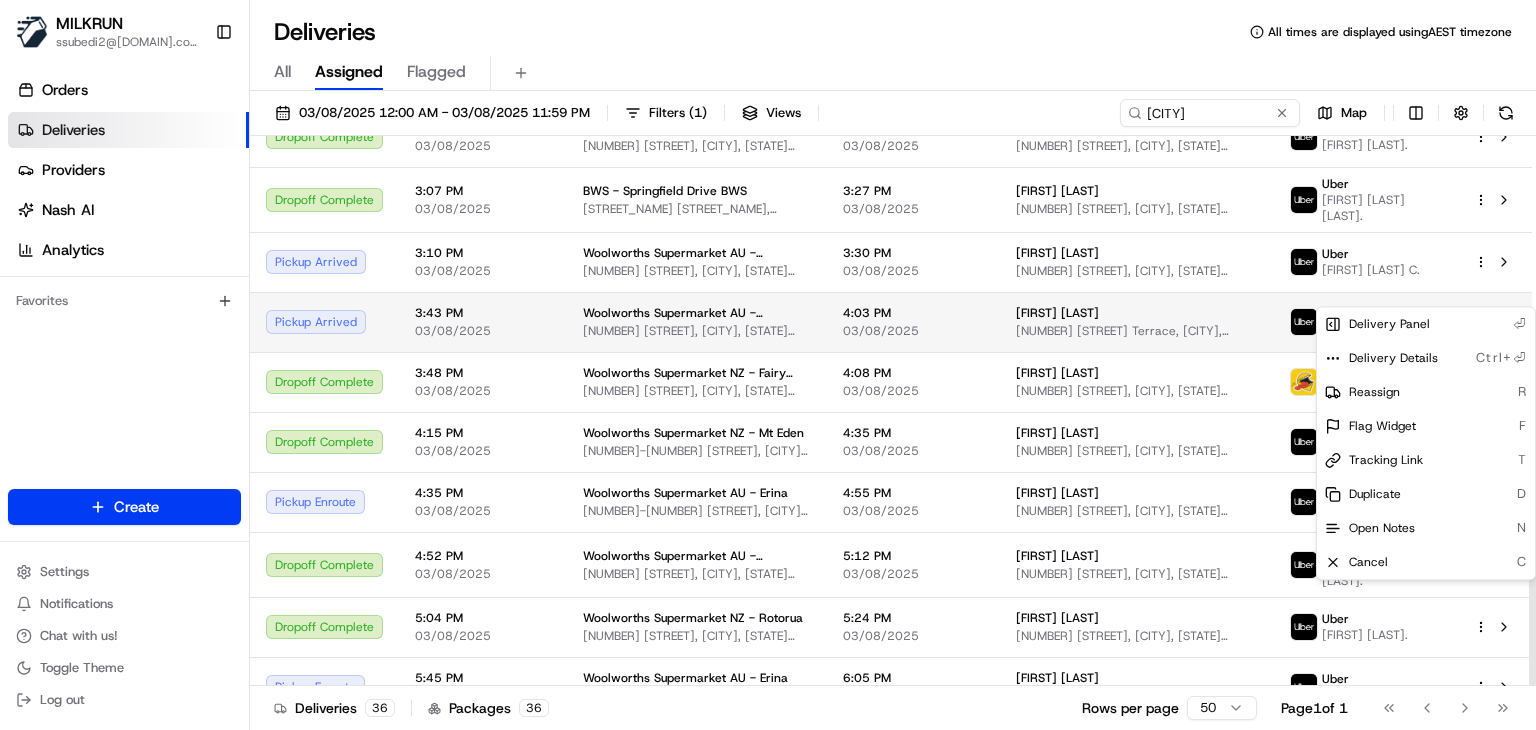 click on "MILKRUN ssubedi2@woolworths.com.au Toggle Sidebar Orders Deliveries Providers Nash AI Analytics Favorites Main Menu Members & Organization Organization Users Roles Preferences Customization Tracking Orchestration Automations Locations Pickup Locations Dropoff Locations AI Support Call Agent Billing Billing Refund Requests Integrations Notification Triggers Webhooks API Keys Request Logs Create Settings Notifications Chat with us! Toggle Theme Log out Deliveries All times are displayed using  AEST   timezone All Assigned Flagged 03/08/2025 12:00 AM - 03/08/2025 11:59 PM Filters ( 1 ) Views Springfield Map Status Original Pickup Time Pickup Location Original Dropoff Time Dropoff Location Provider Action Dropoff Complete 9:15 AM 03/08/2025 Woolworths Supermarket AU - Springfield 1 Main St, Springfield Central, QLD 4300, AU 9:35 AM 03/08/2025 Aaliyah Dickson 12 Arnaldo Ave, Augustine Heights, QLD 4300, AU Uber Tabitha C. Dropoff Complete 9:27 AM 03/08/2025 Woolworths Supermarket AU - Springfield +" at bounding box center [768, 365] 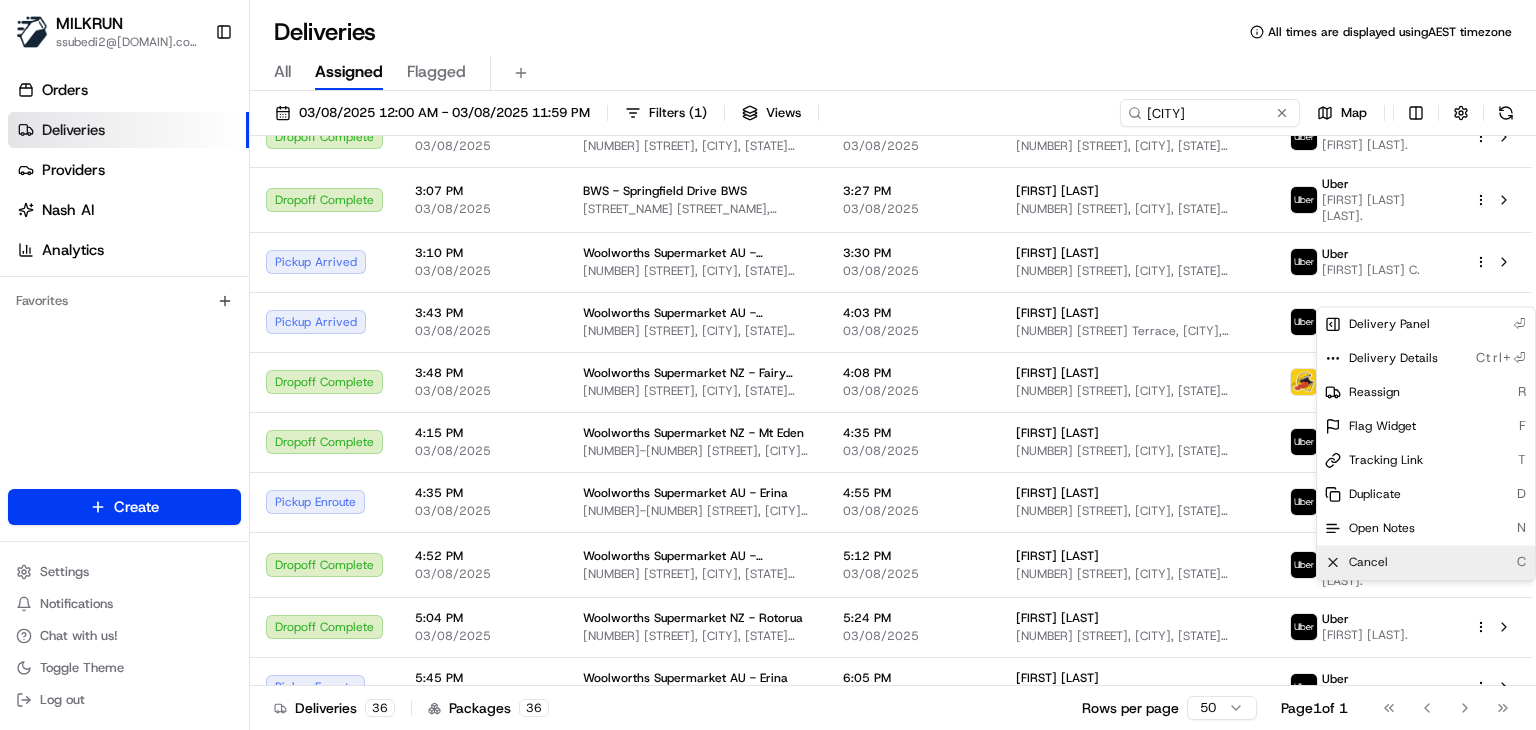 click on "Cancel" at bounding box center [1368, 562] 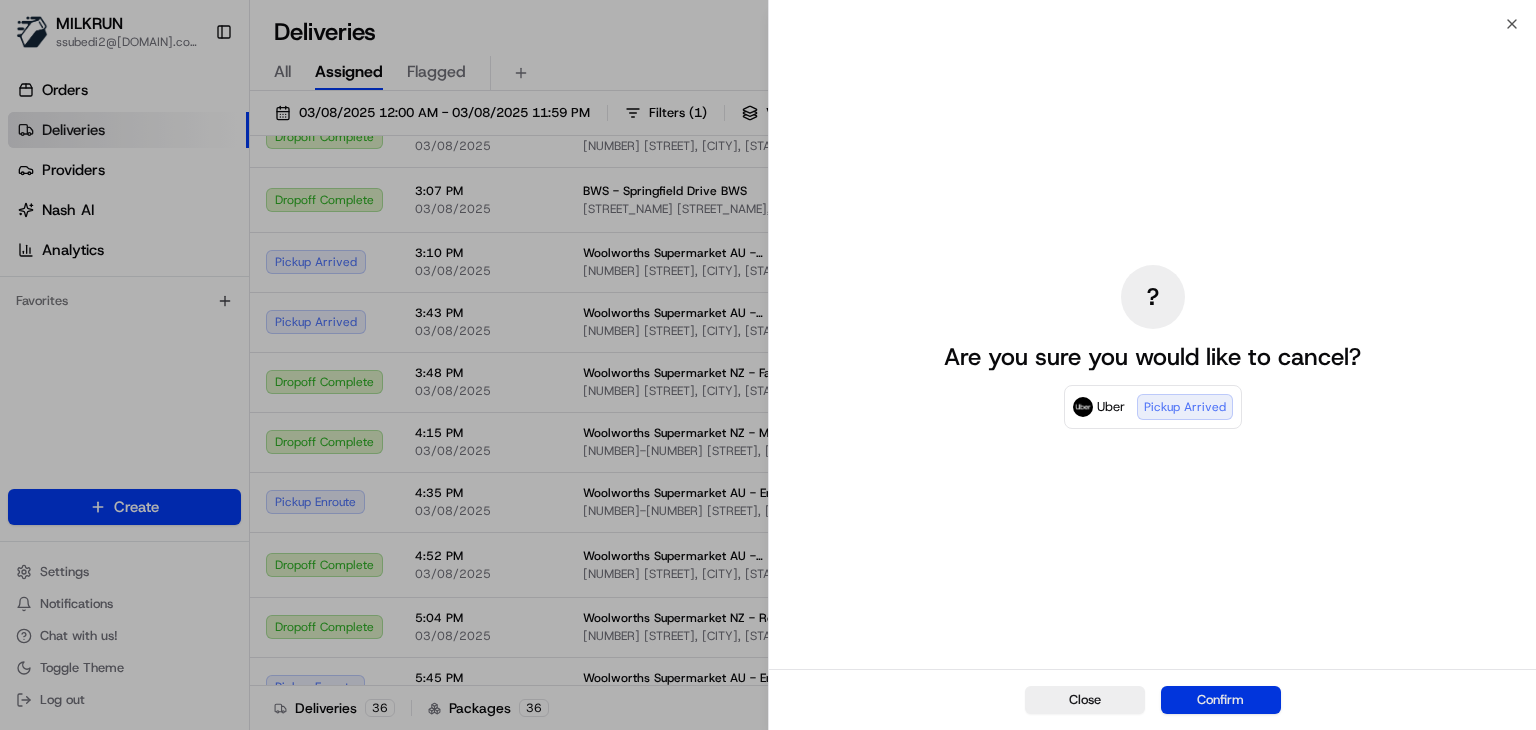 click on "Confirm" at bounding box center (1221, 700) 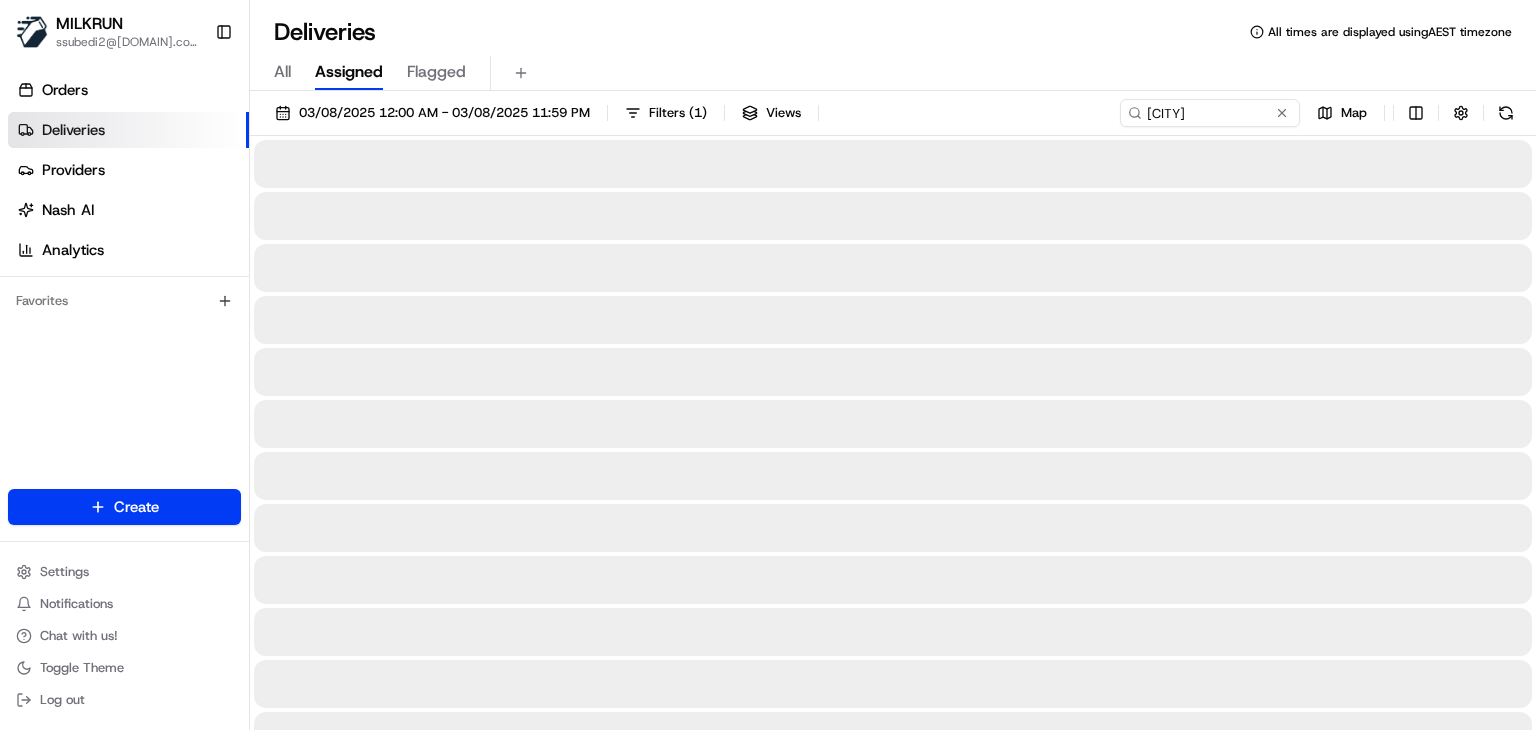 click on "All Assigned Flagged" at bounding box center [893, 73] 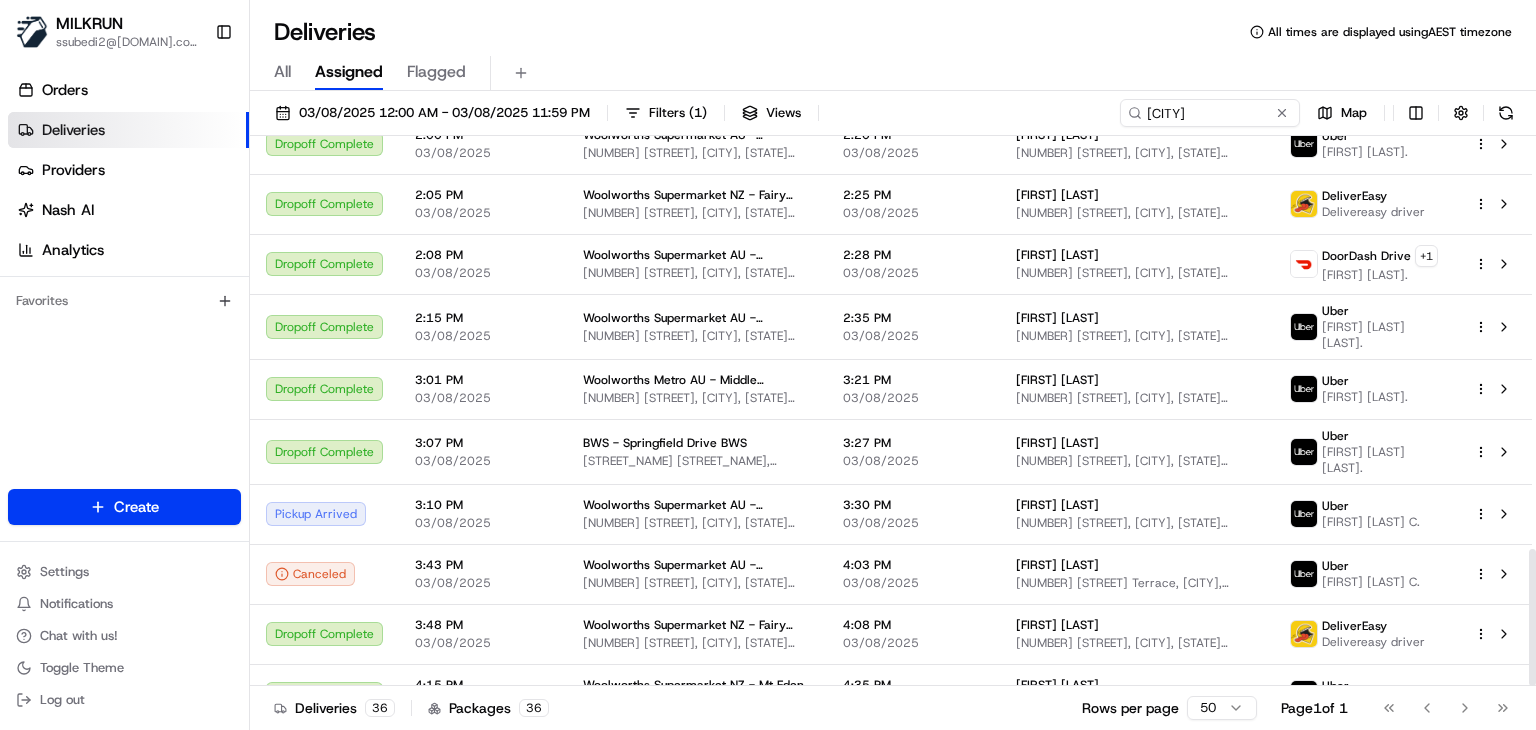 scroll, scrollTop: 1660, scrollLeft: 0, axis: vertical 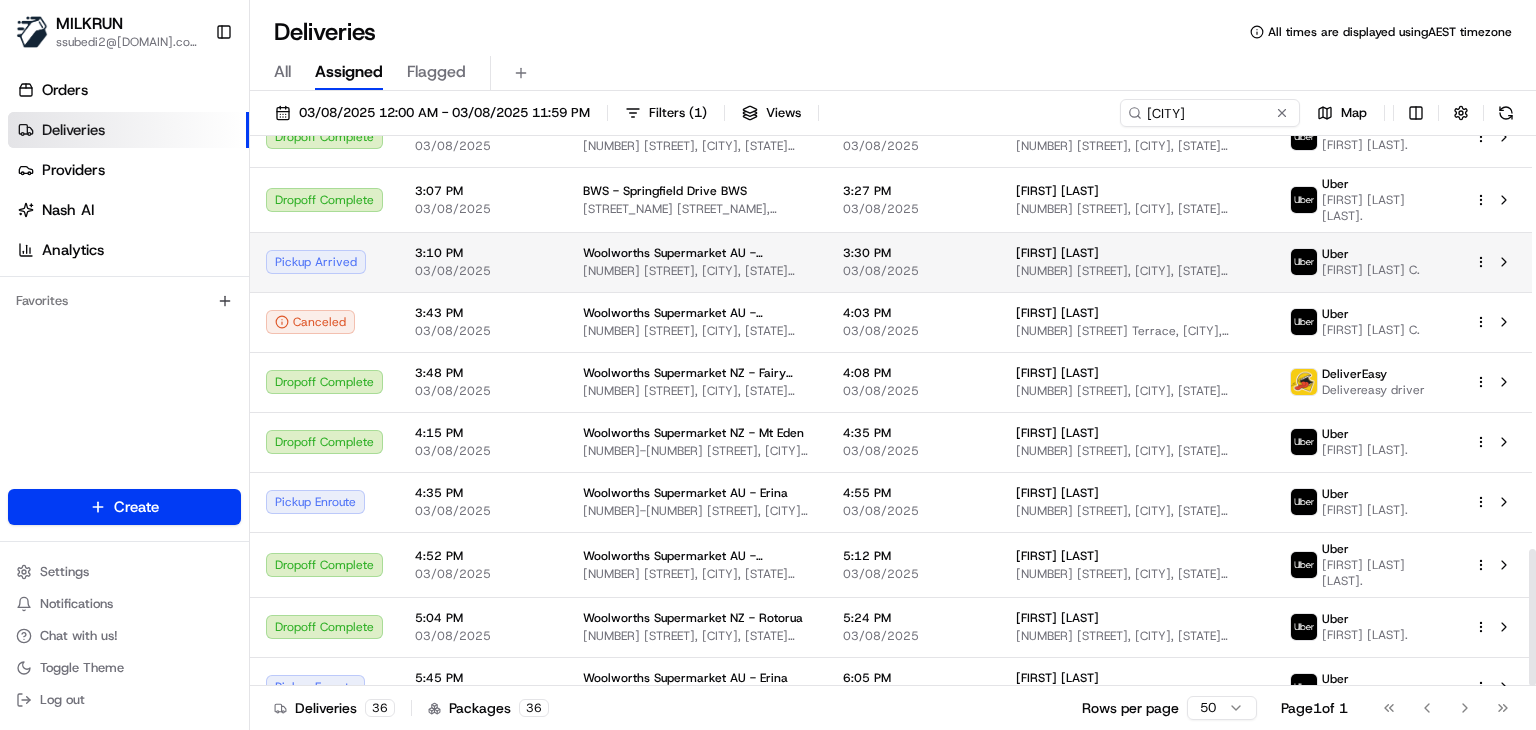 drag, startPoint x: 1131, startPoint y: 229, endPoint x: 1024, endPoint y: 235, distance: 107.16809 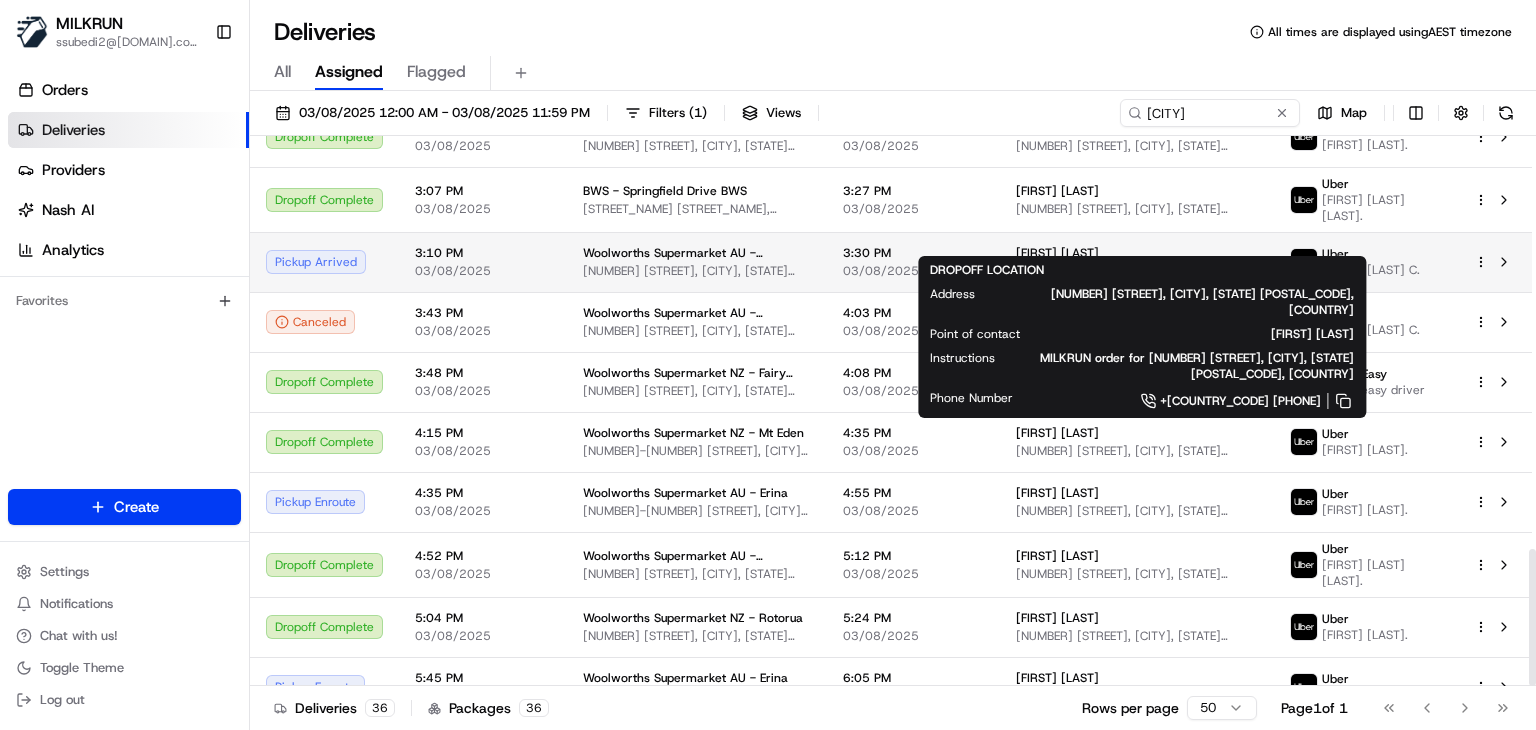 copy on "samantha knight" 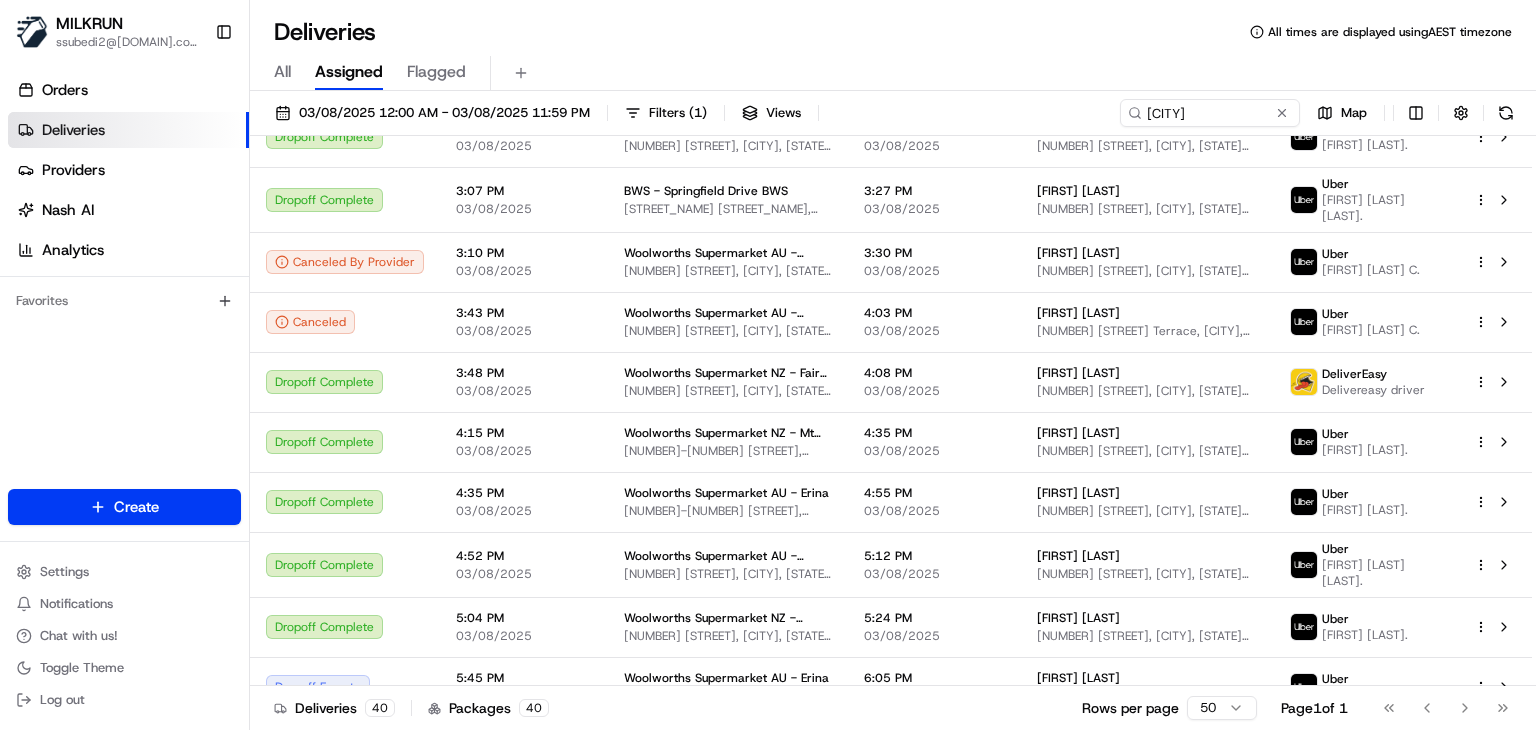 scroll, scrollTop: 1664, scrollLeft: 0, axis: vertical 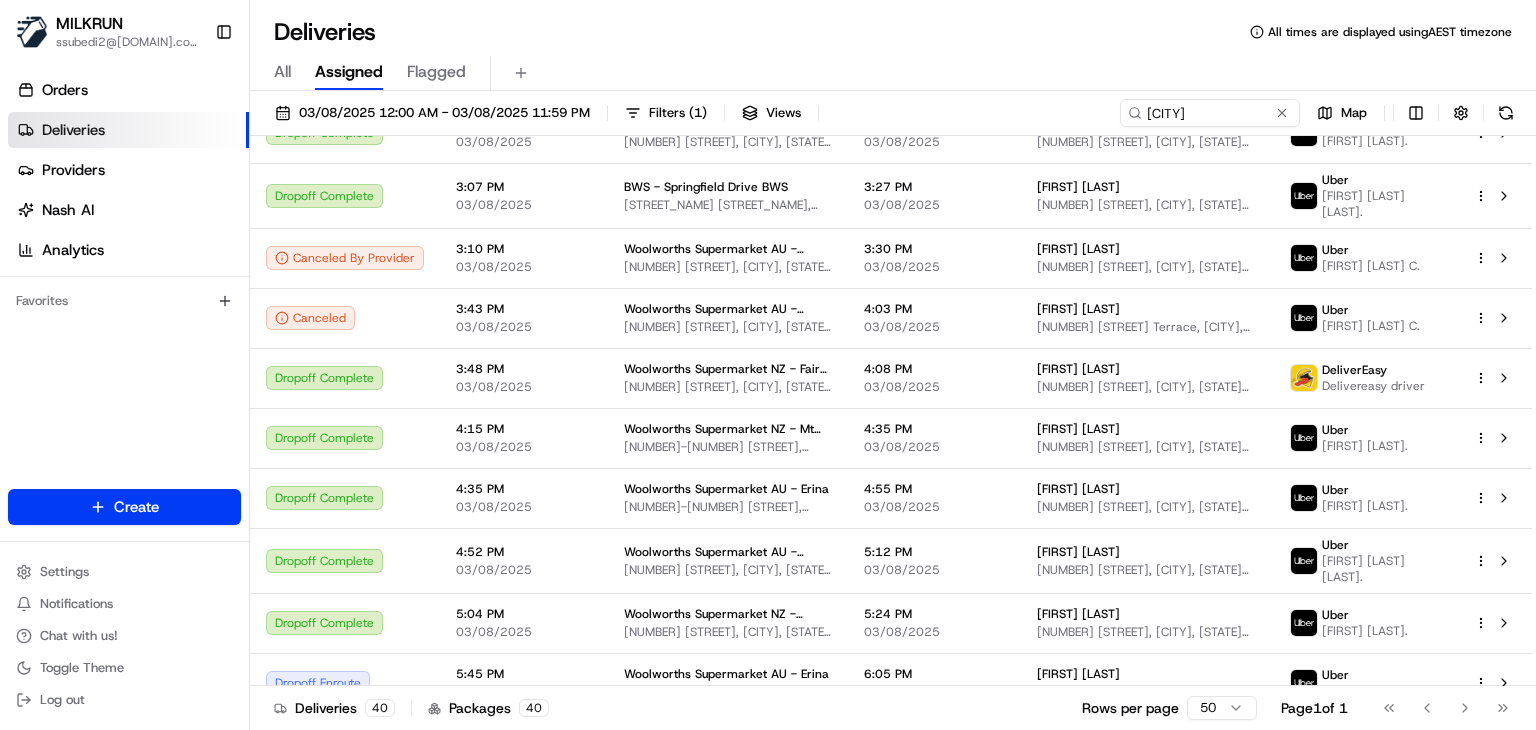click on "All Assigned Flagged" at bounding box center [893, 73] 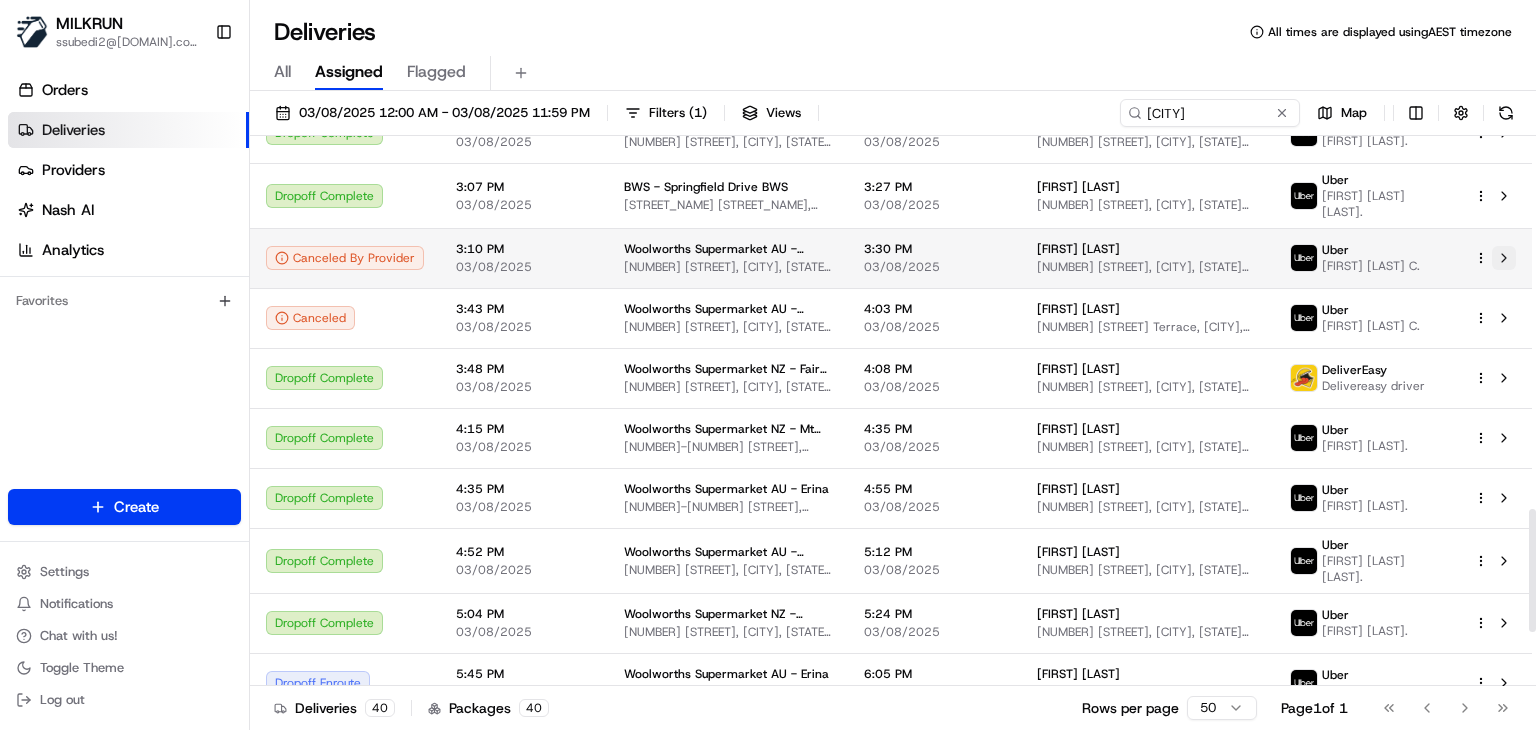 click at bounding box center (1504, 258) 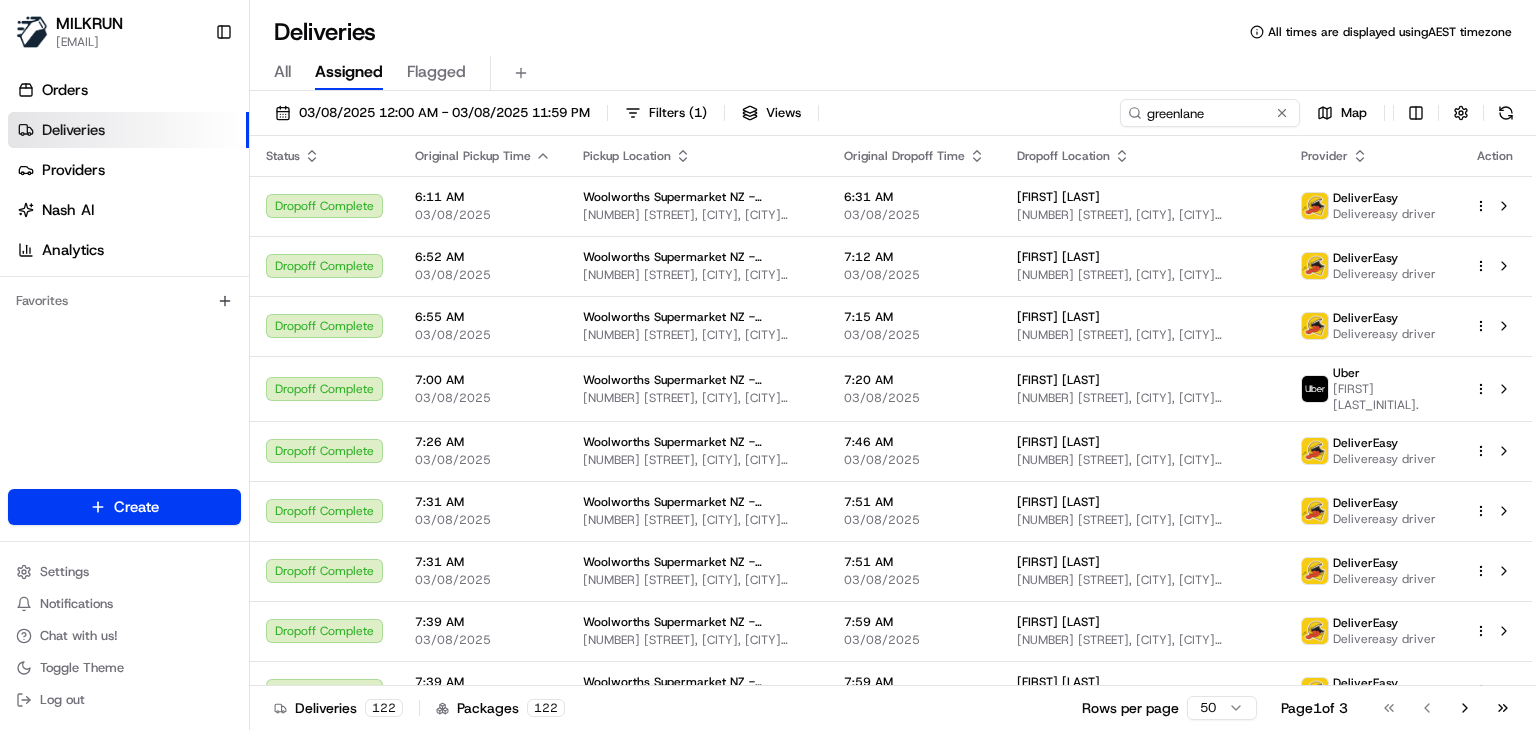 scroll, scrollTop: 0, scrollLeft: 0, axis: both 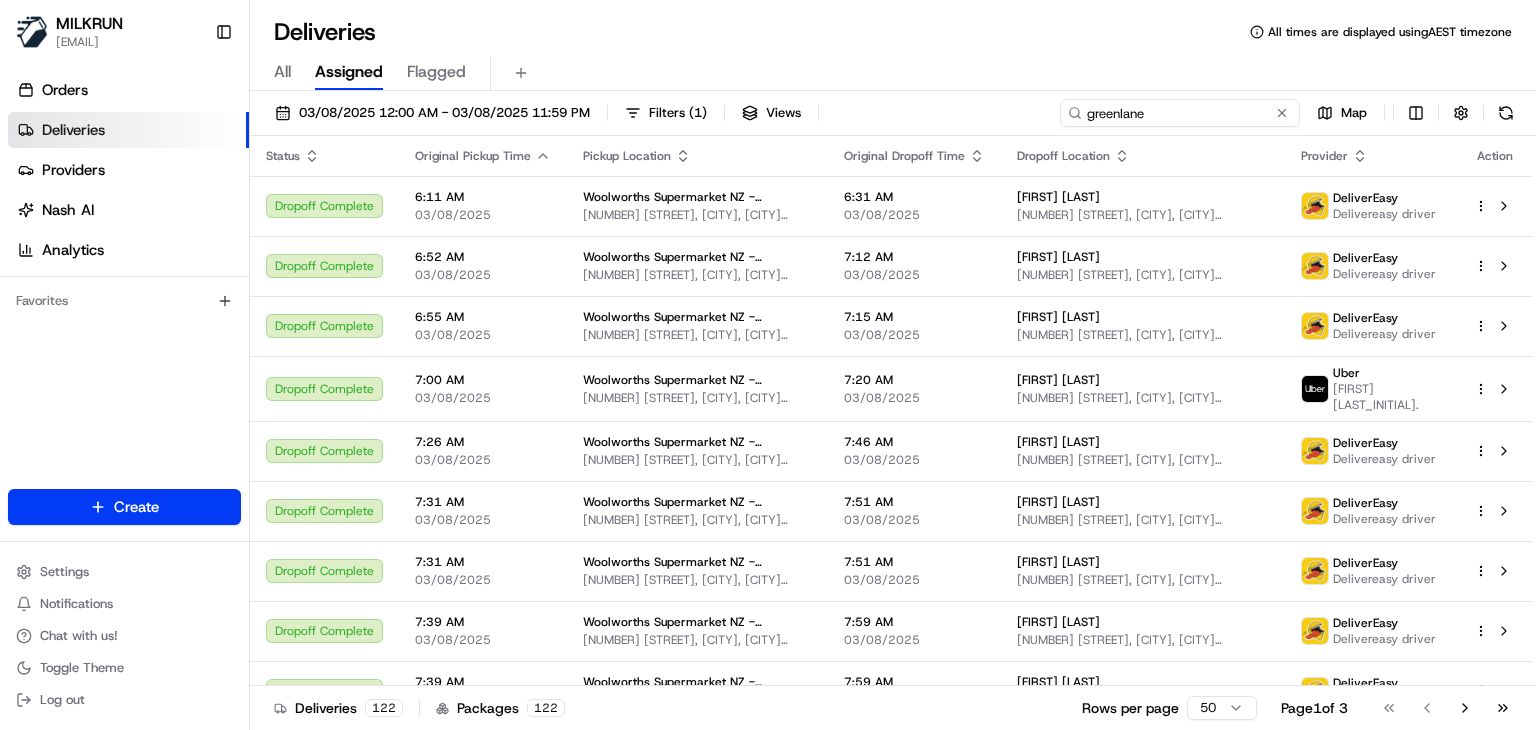 click on "greenlane" at bounding box center (1180, 113) 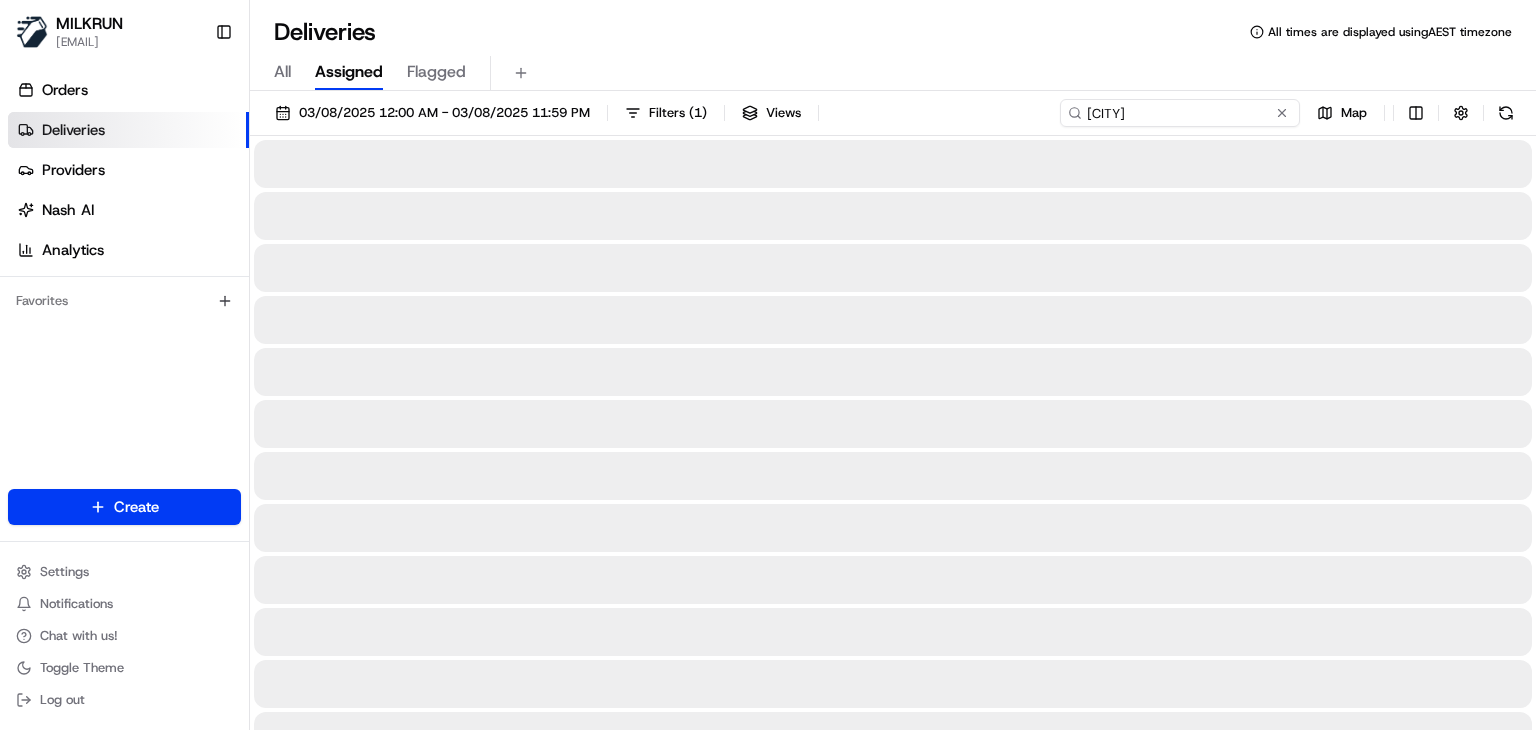 type on "[CITY]" 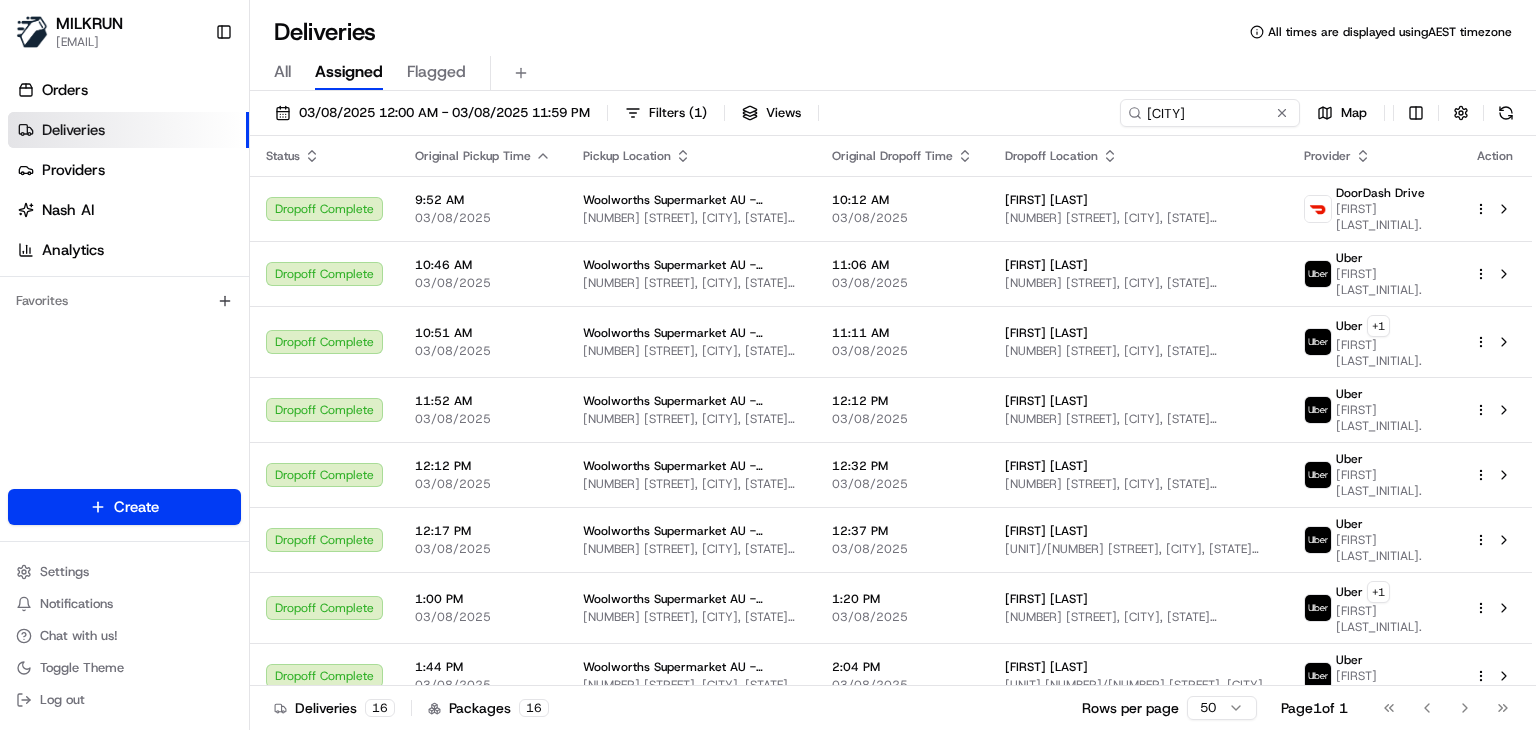 click on "All Assigned Flagged" at bounding box center (893, 73) 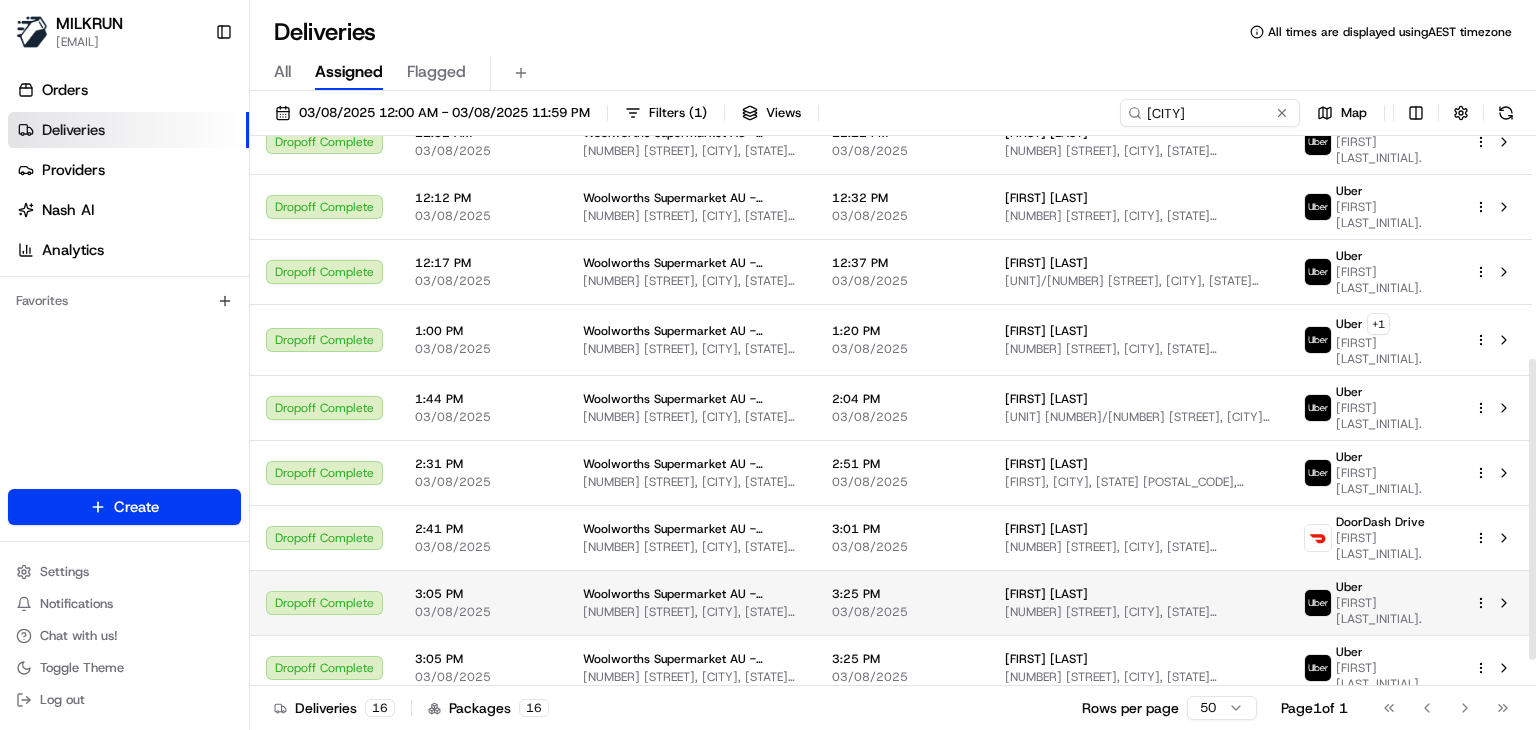 scroll, scrollTop: 455, scrollLeft: 0, axis: vertical 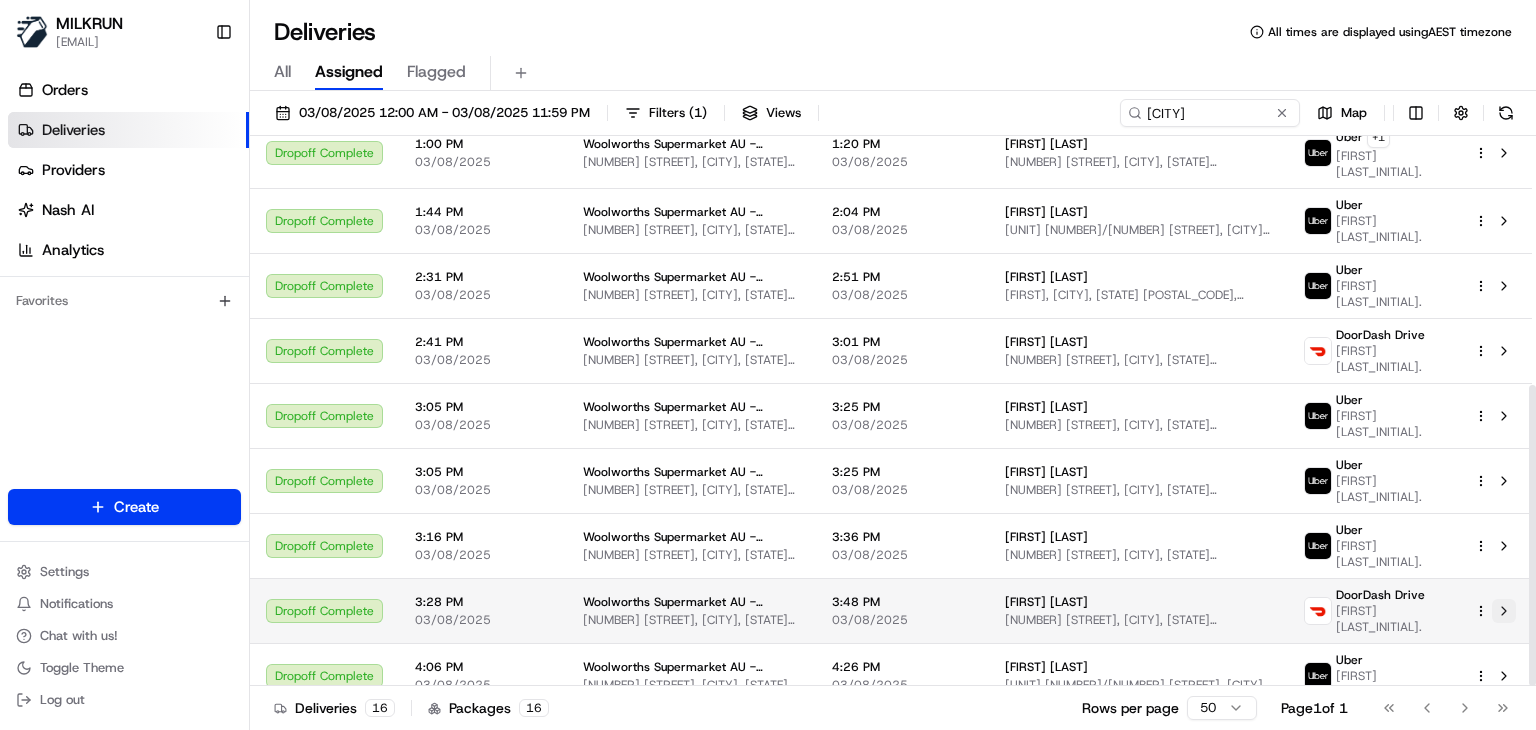 click at bounding box center (1504, 611) 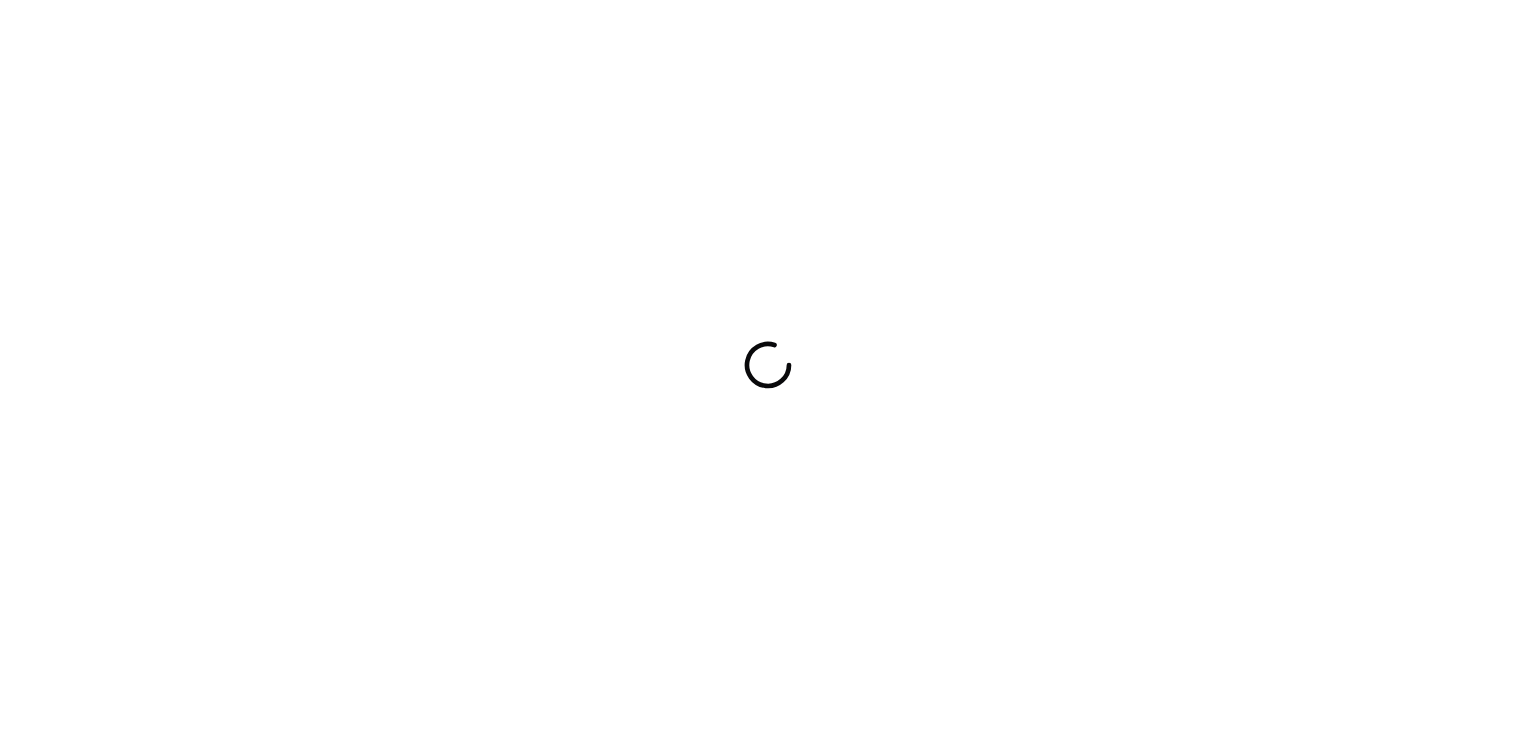 scroll, scrollTop: 0, scrollLeft: 0, axis: both 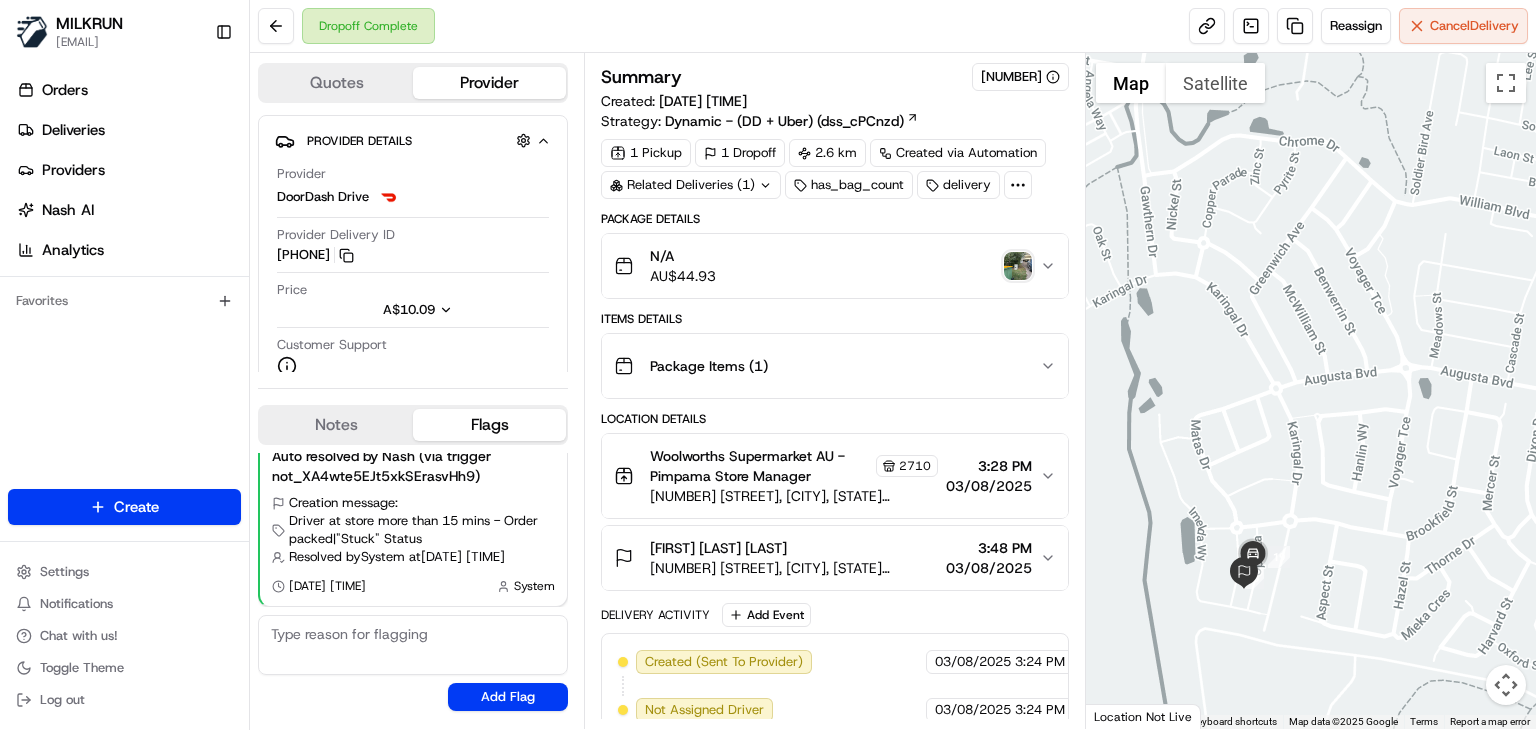 drag, startPoint x: 1202, startPoint y: 549, endPoint x: 1348, endPoint y: 453, distance: 174.73409 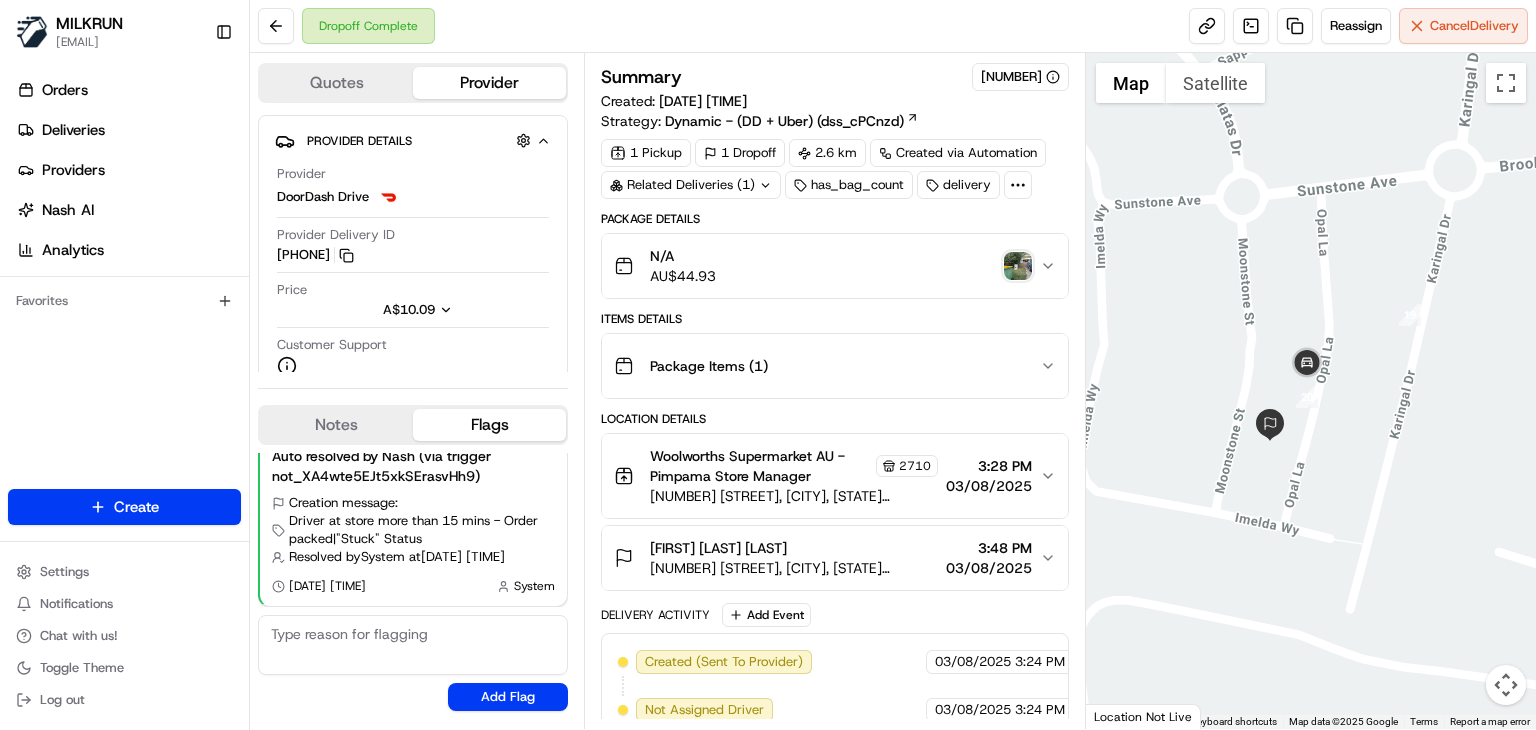 drag, startPoint x: 1261, startPoint y: 539, endPoint x: 1276, endPoint y: 553, distance: 20.518284 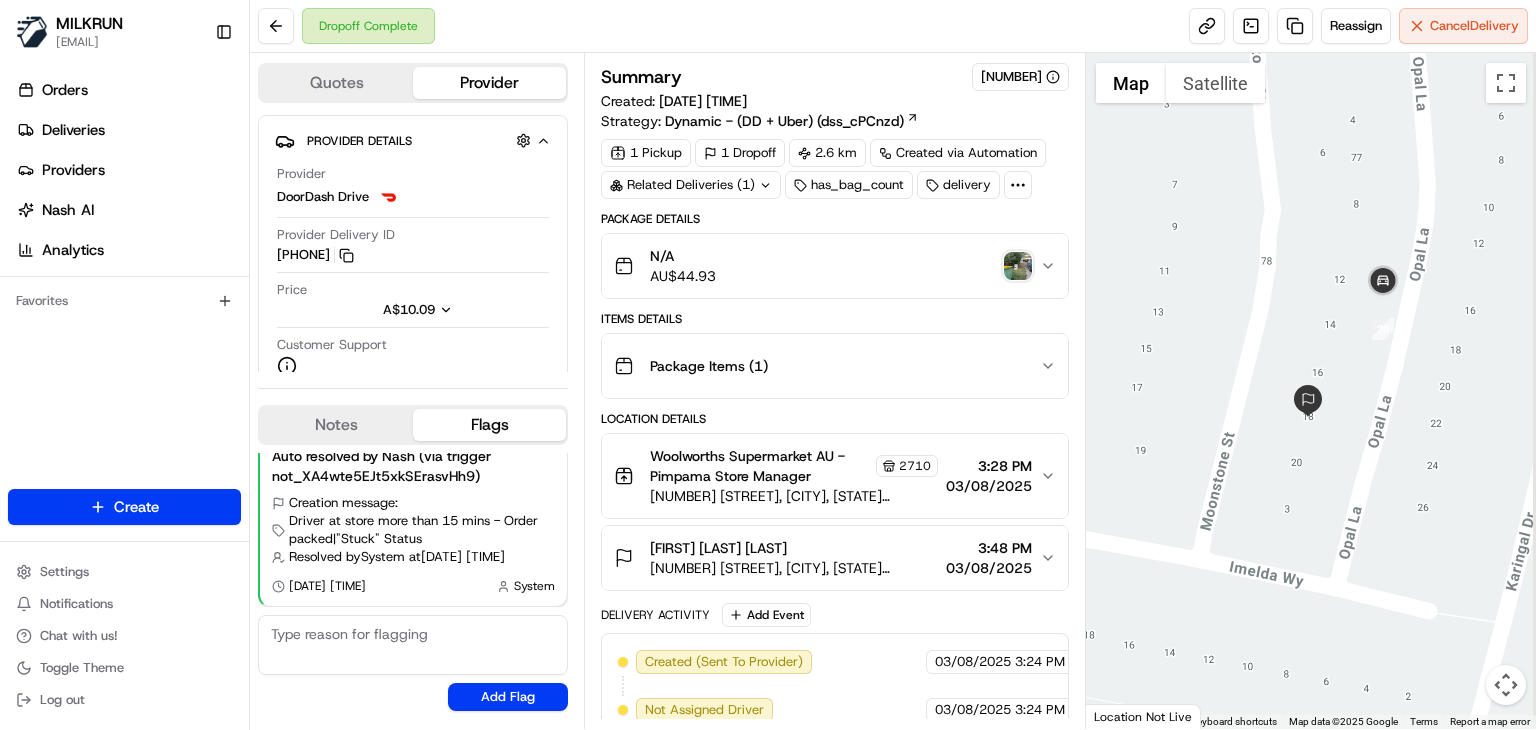 drag, startPoint x: 1347, startPoint y: 385, endPoint x: 1341, endPoint y: 425, distance: 40.4475 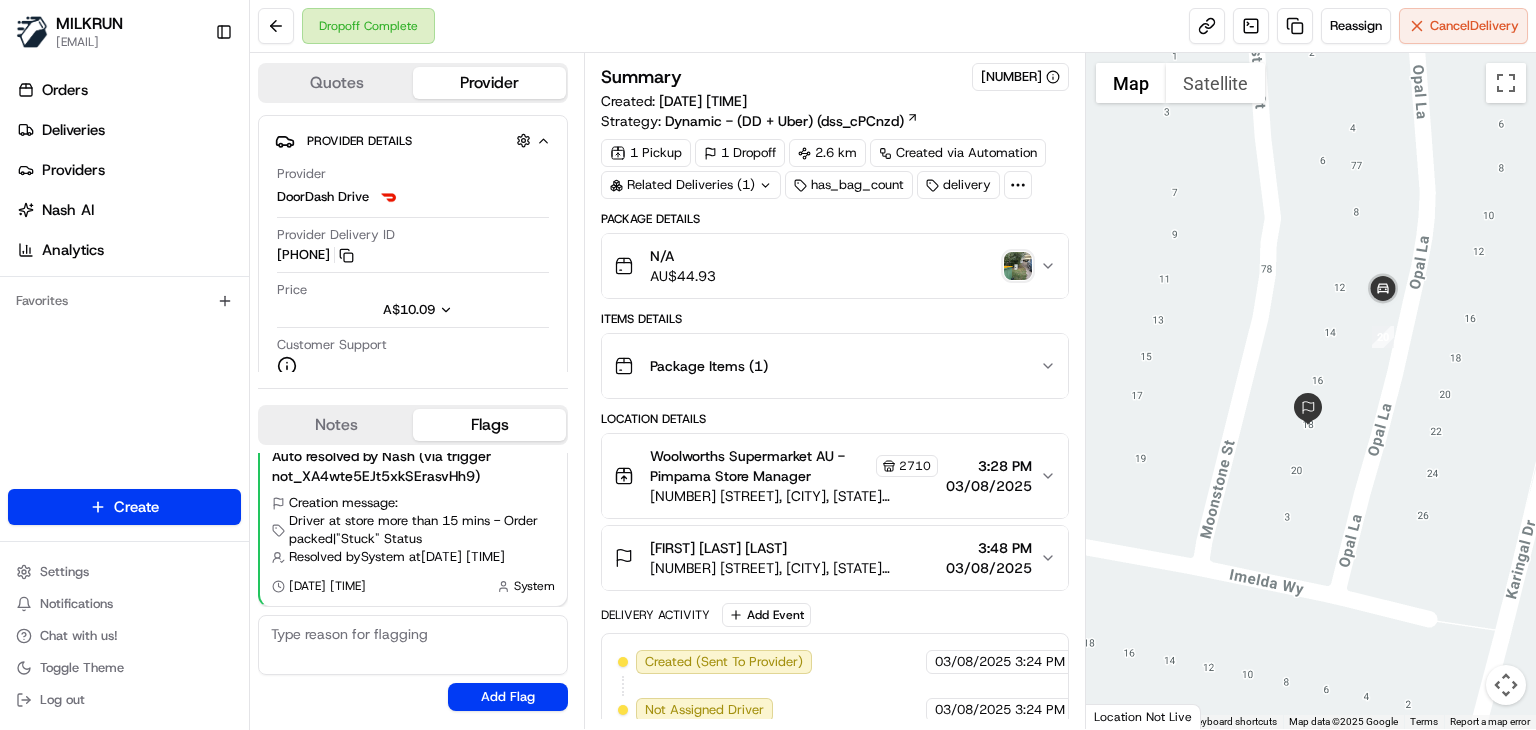 drag, startPoint x: 1329, startPoint y: 495, endPoint x: 1308, endPoint y: 500, distance: 21.587032 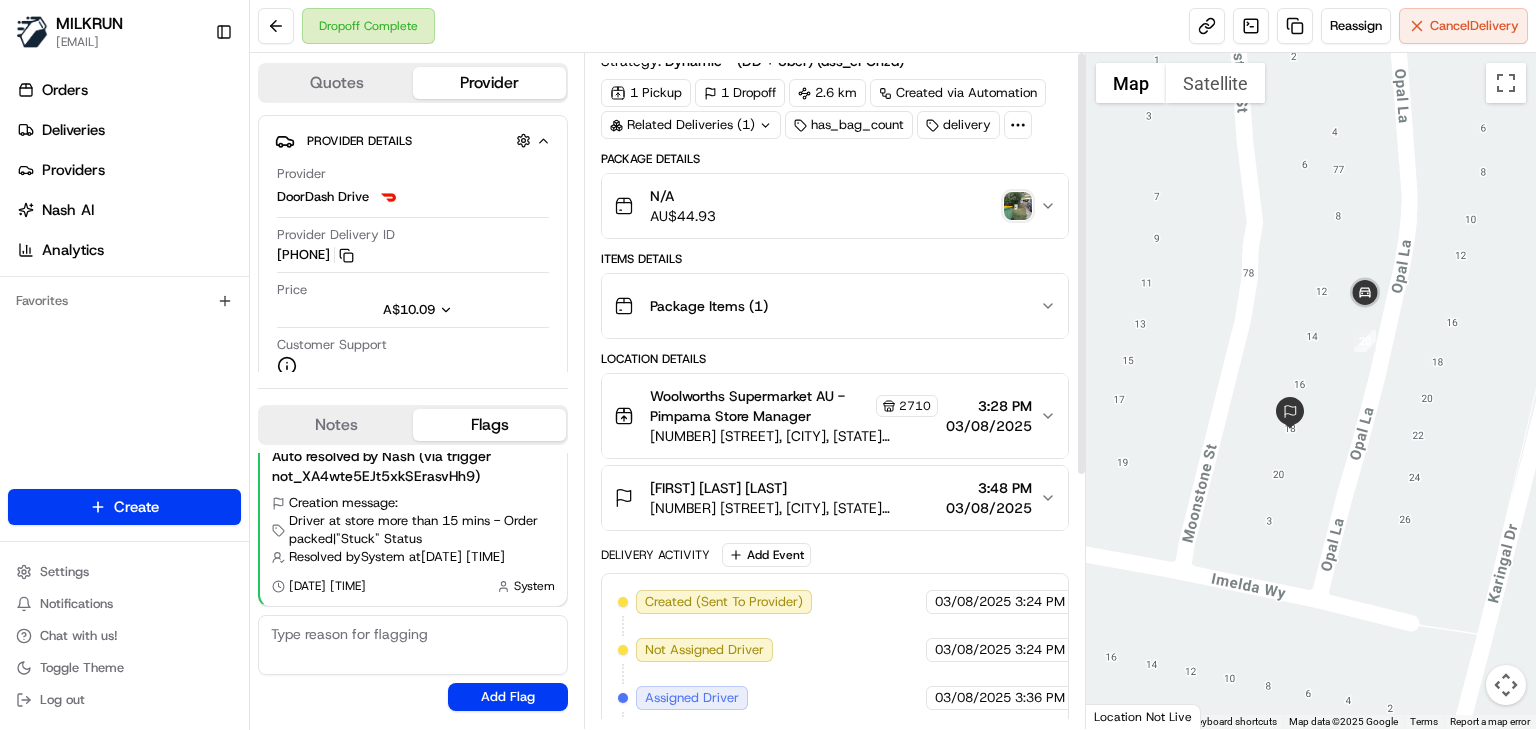 scroll, scrollTop: 0, scrollLeft: 0, axis: both 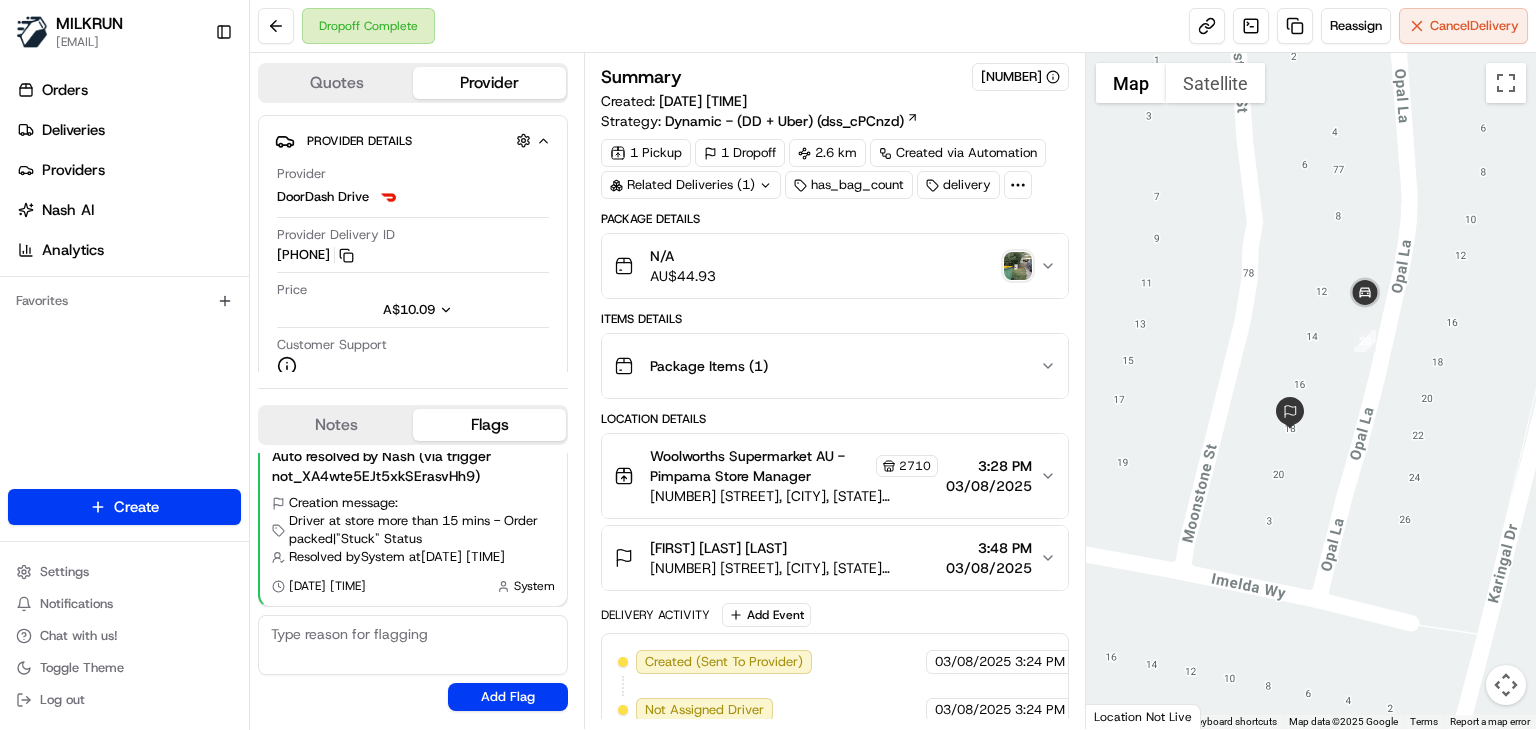 click at bounding box center [1018, 266] 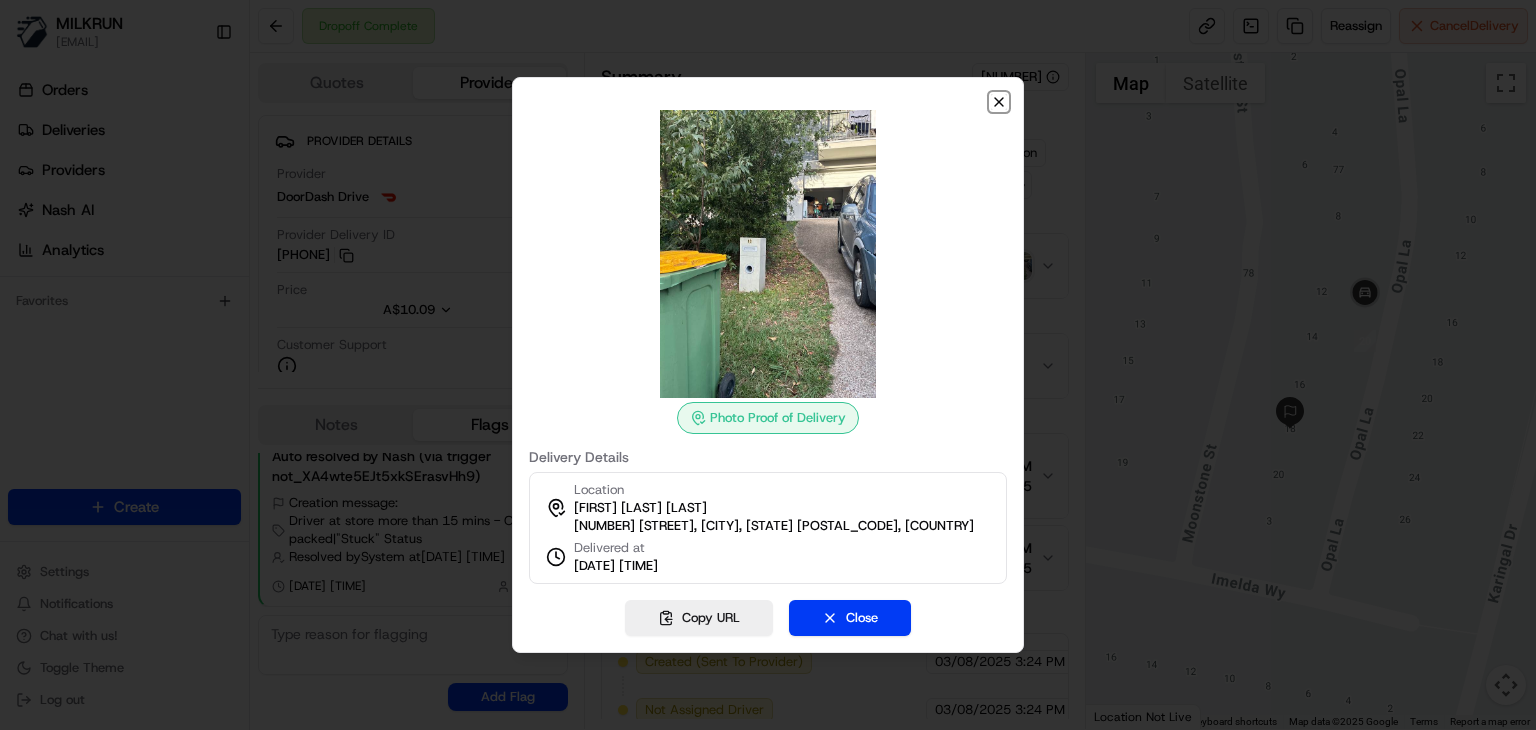click 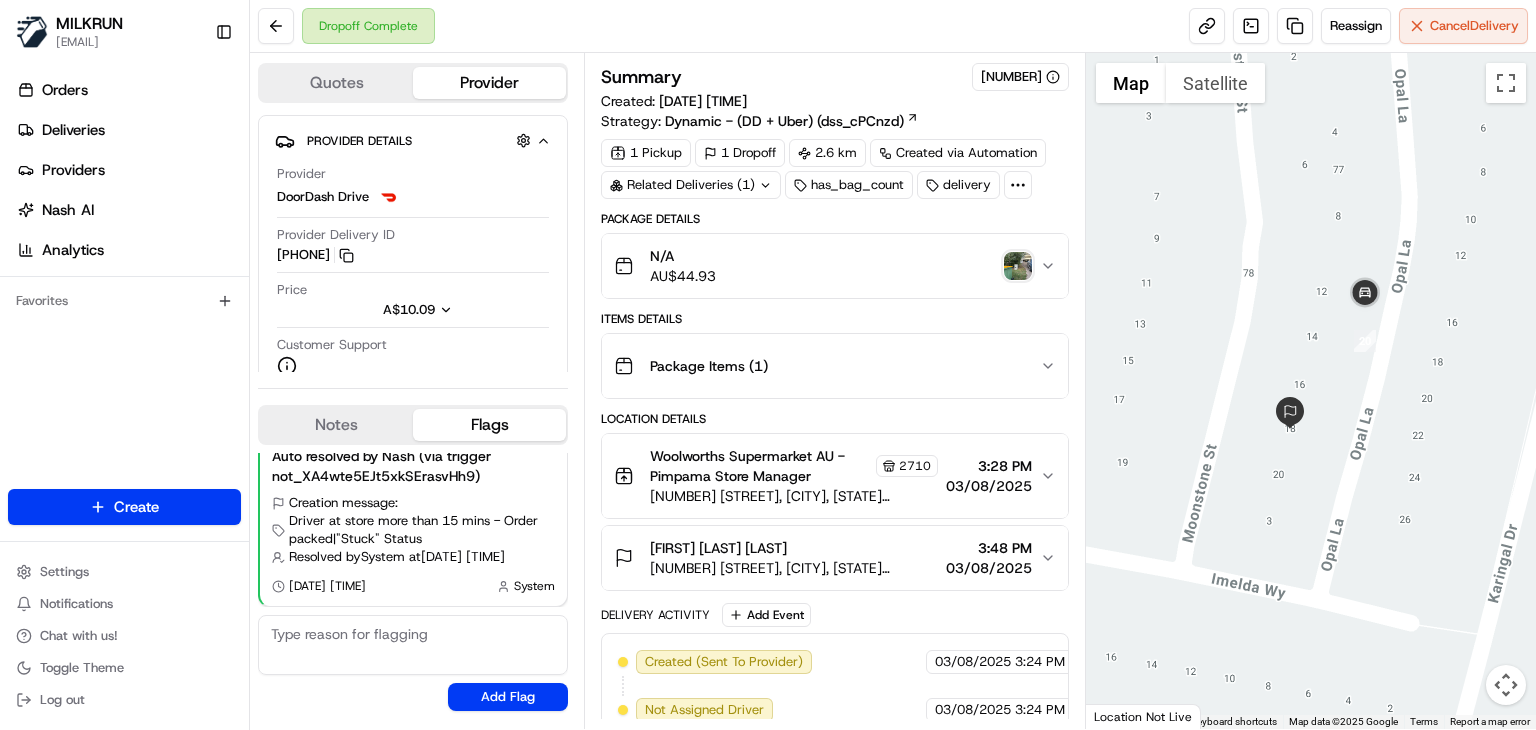 scroll, scrollTop: 396, scrollLeft: 0, axis: vertical 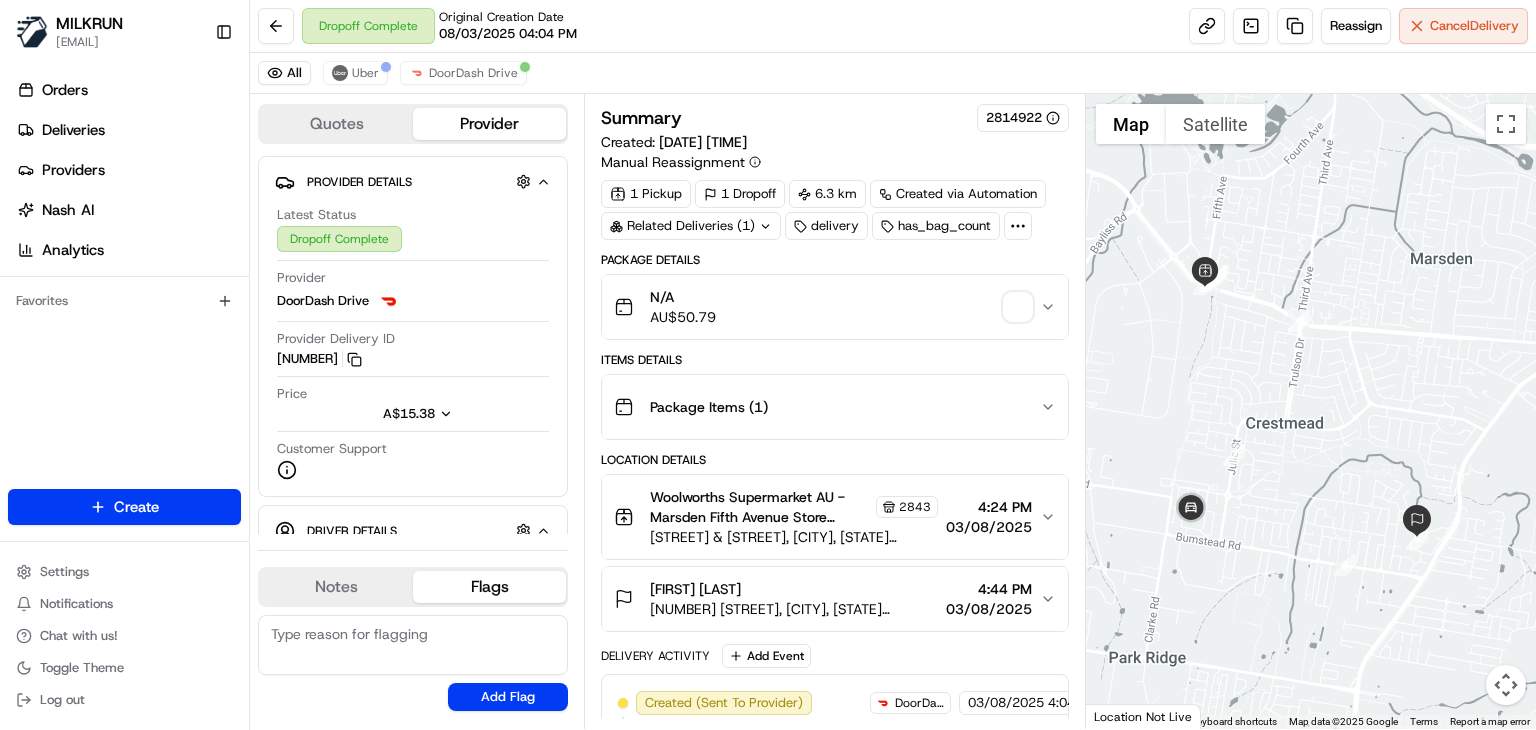 click on "All Uber DoorDash Drive" at bounding box center [893, 73] 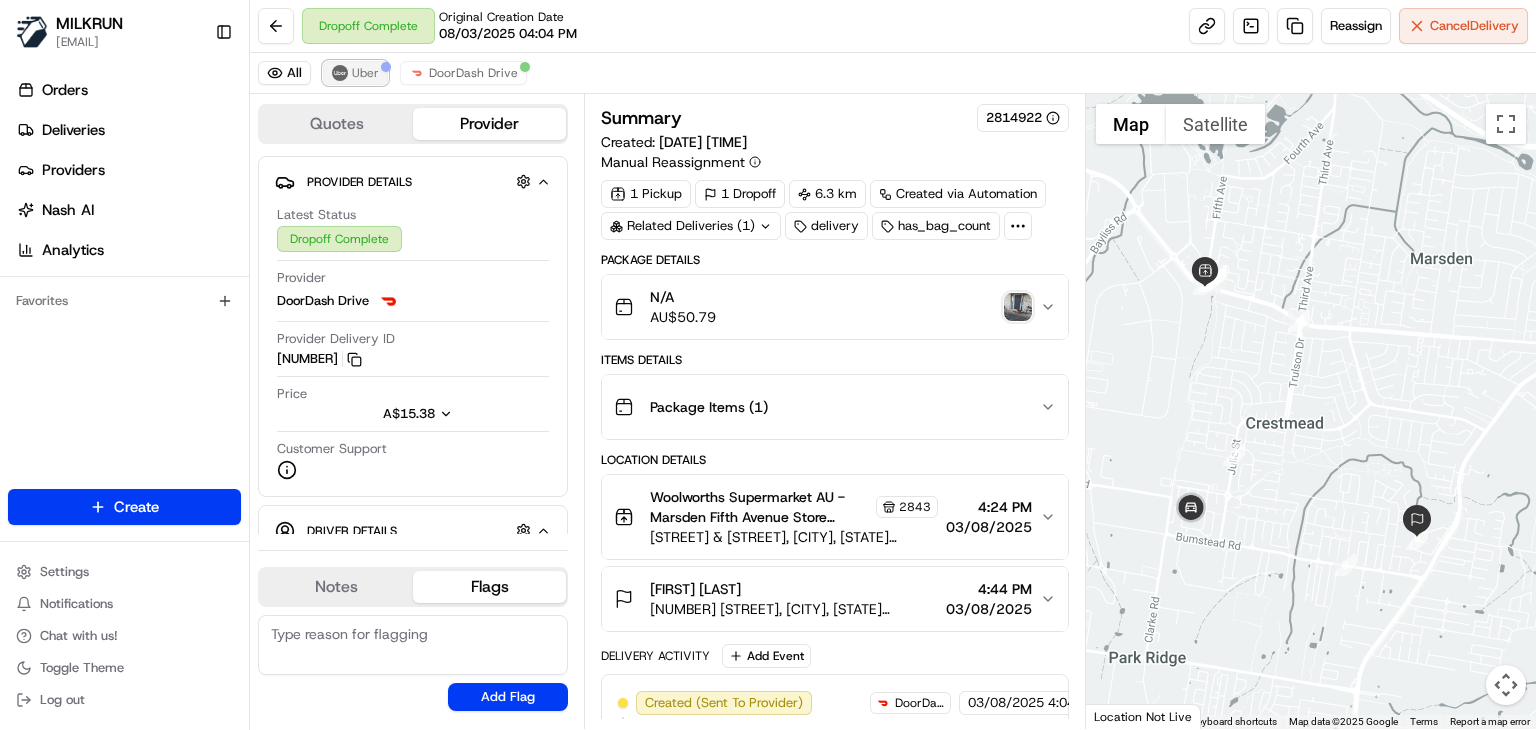 click on "Uber" at bounding box center (365, 73) 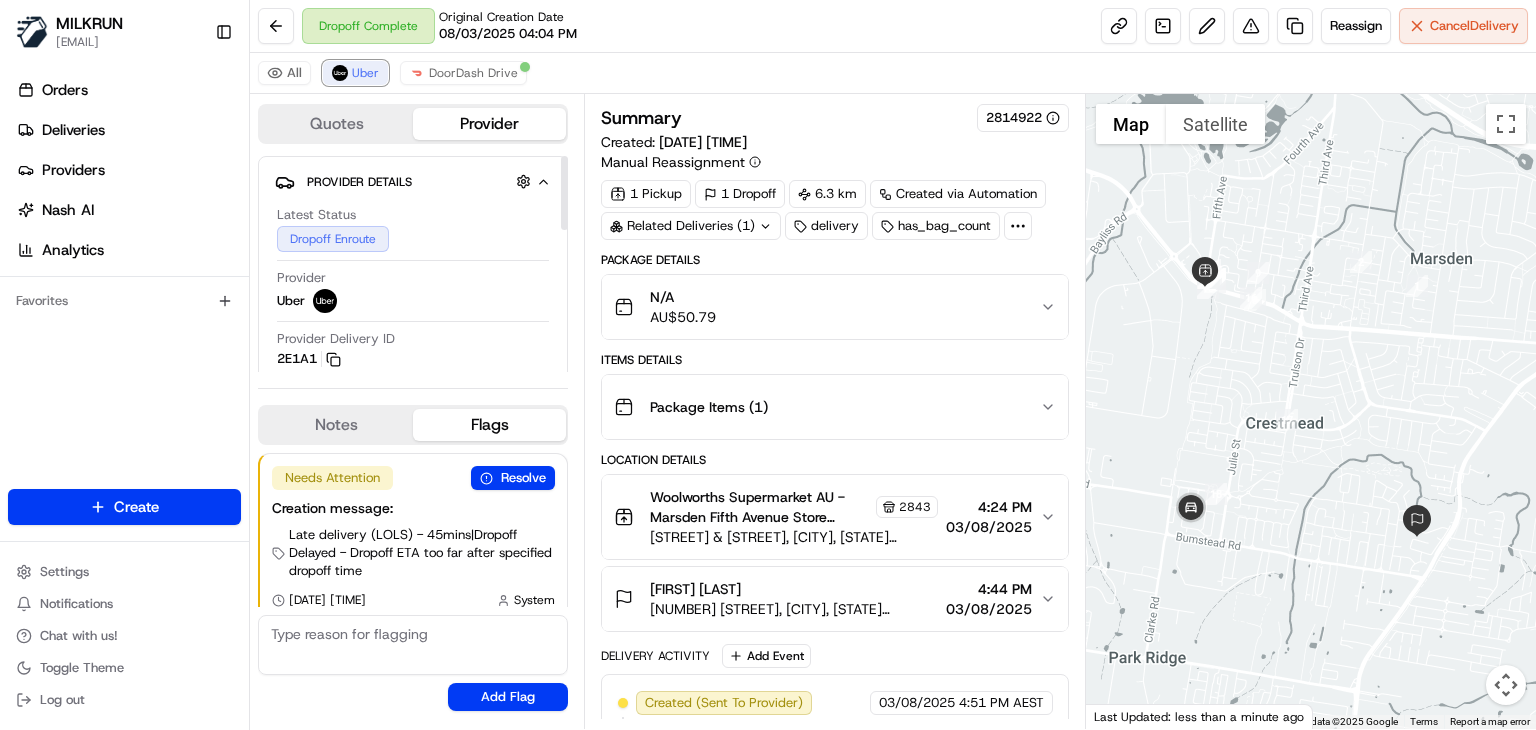 scroll, scrollTop: 390, scrollLeft: 0, axis: vertical 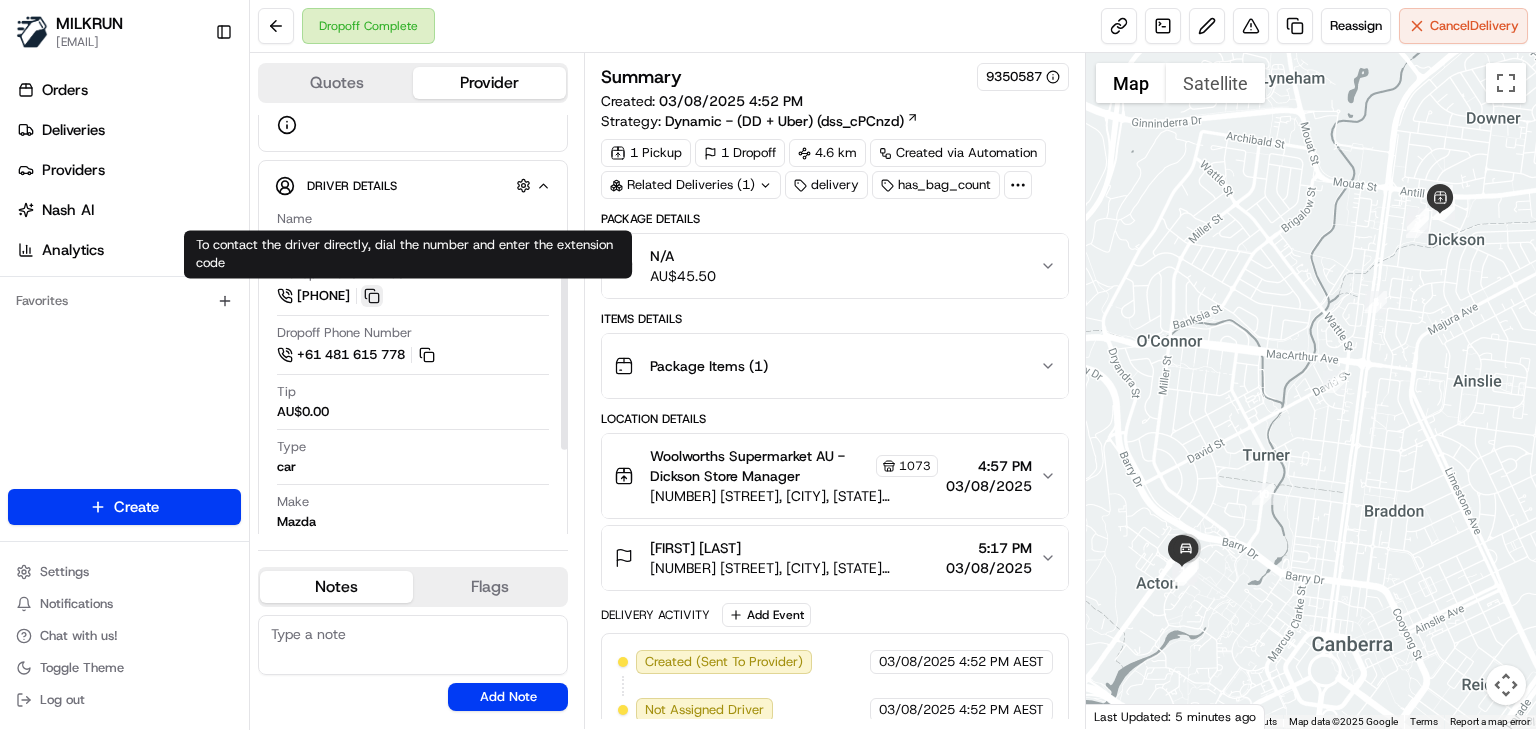 click at bounding box center (372, 296) 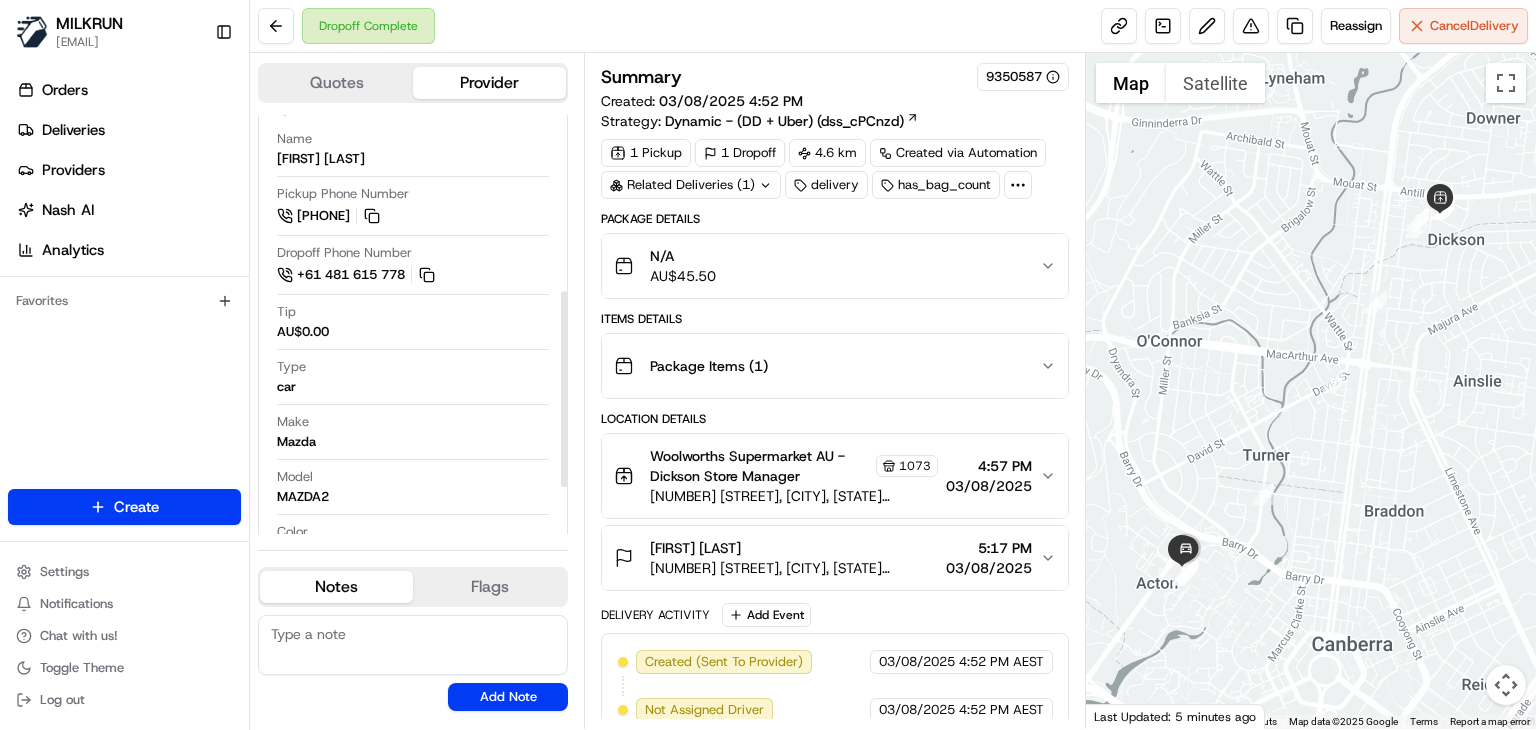 scroll, scrollTop: 376, scrollLeft: 0, axis: vertical 